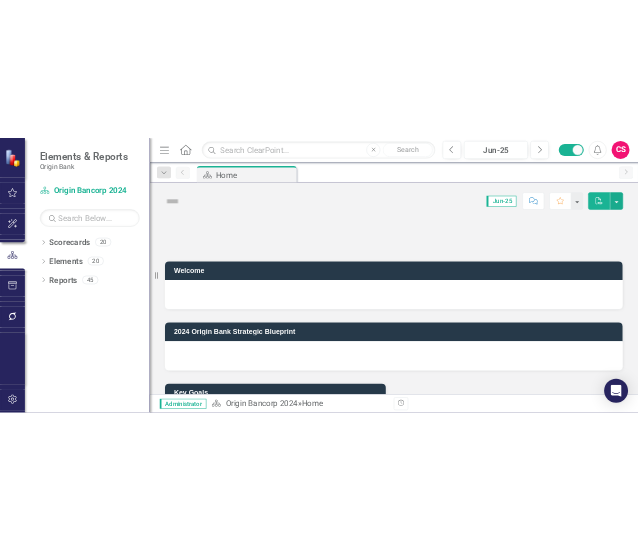 scroll, scrollTop: 0, scrollLeft: 0, axis: both 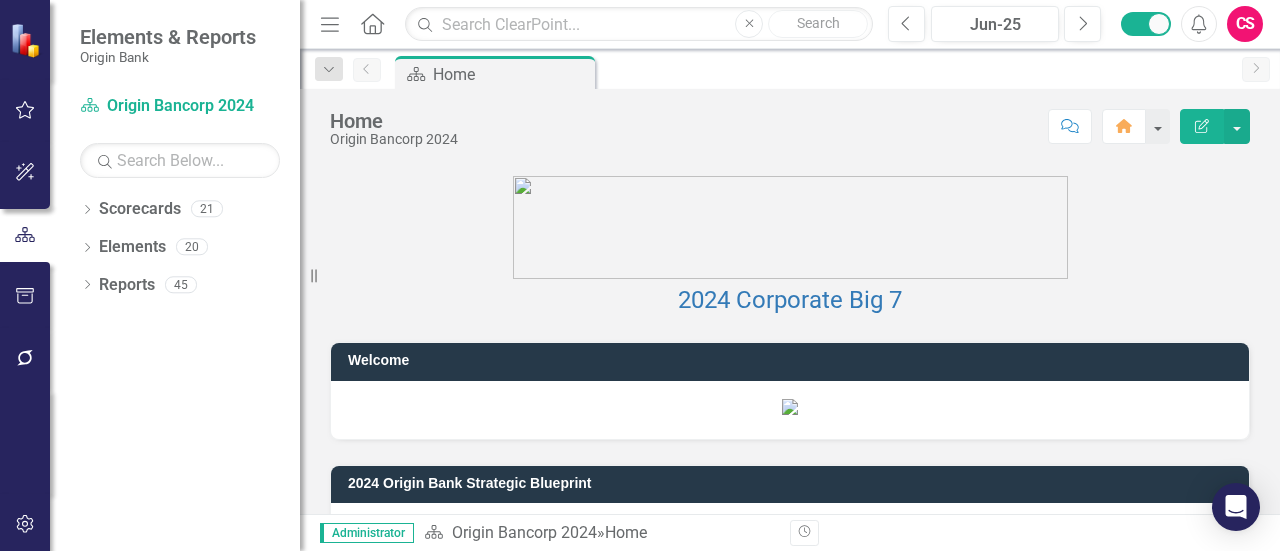 drag, startPoint x: 996, startPoint y: 531, endPoint x: 95, endPoint y: 205, distance: 958.1633 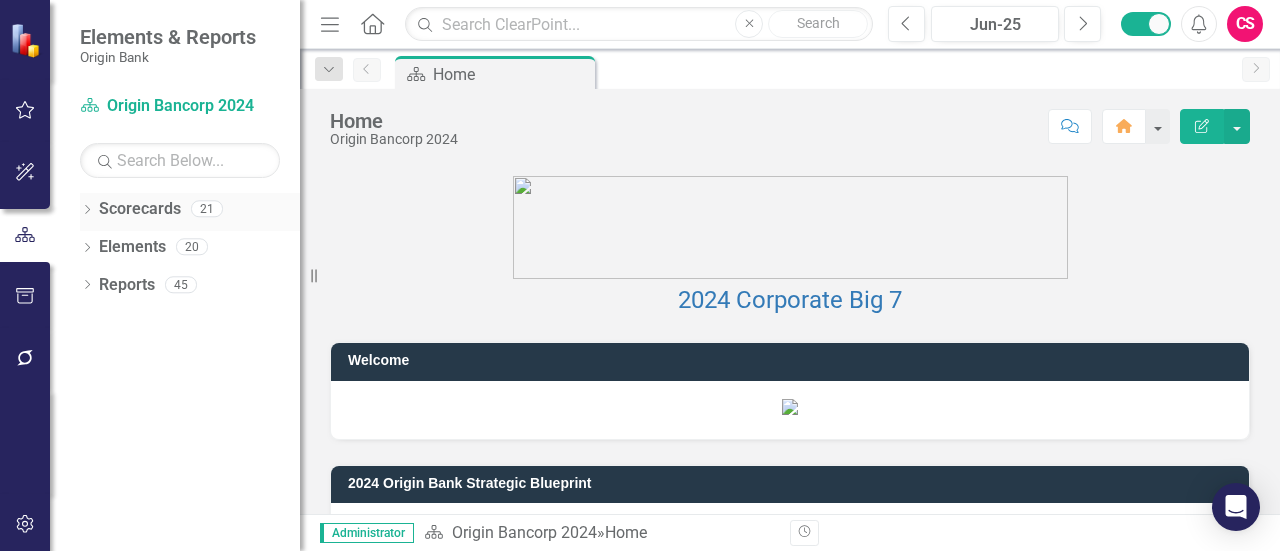 click on "Dropdown Scorecards 21" at bounding box center (190, 212) 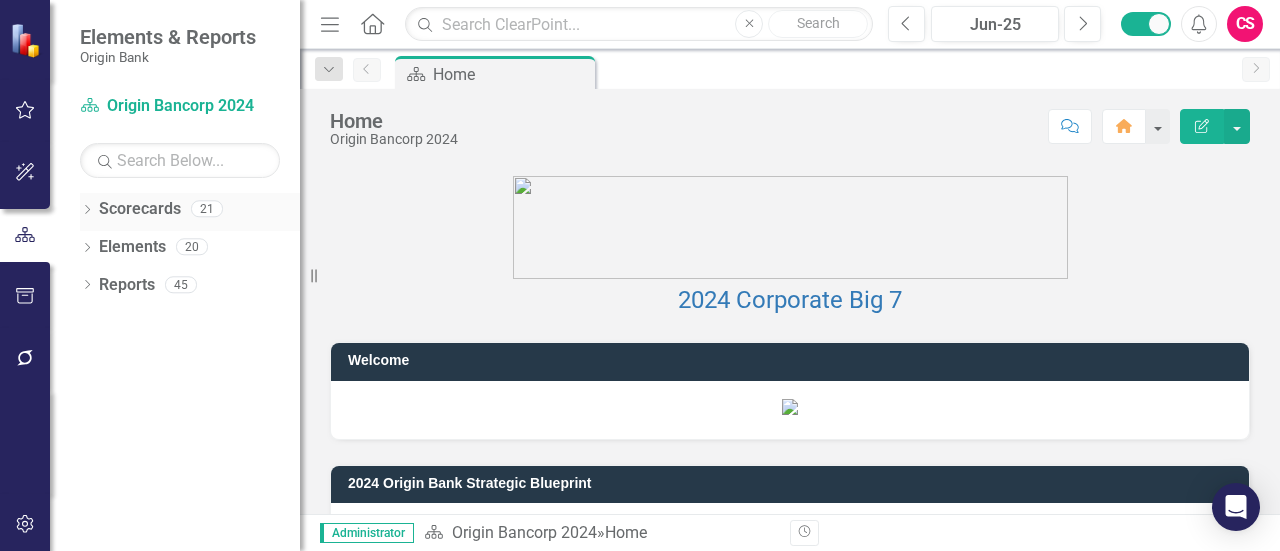click 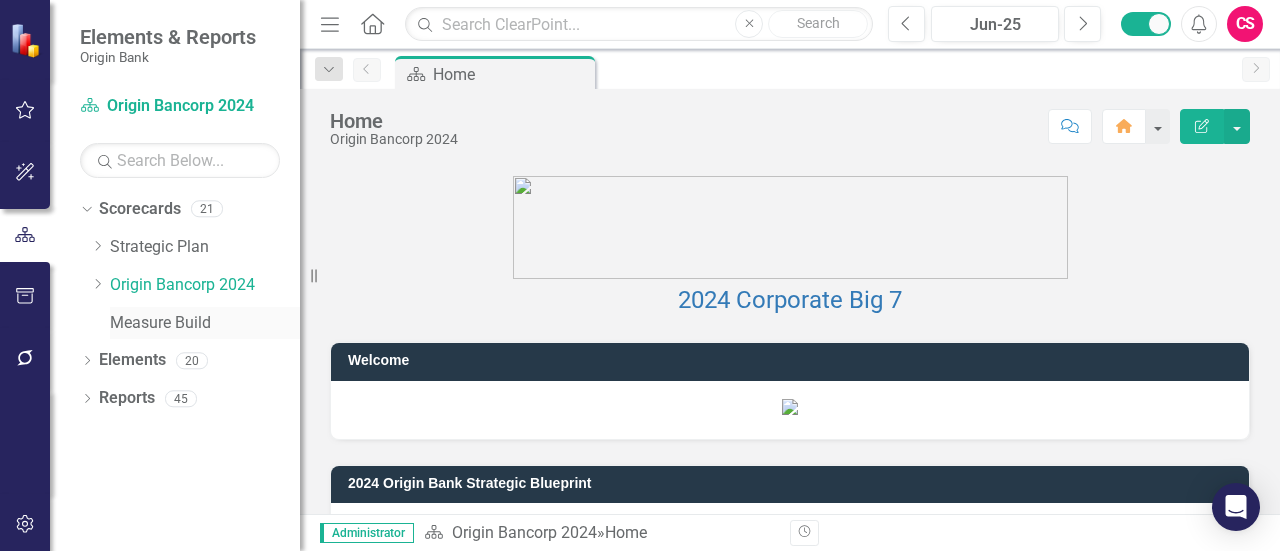click on "Measure Build" at bounding box center [205, 323] 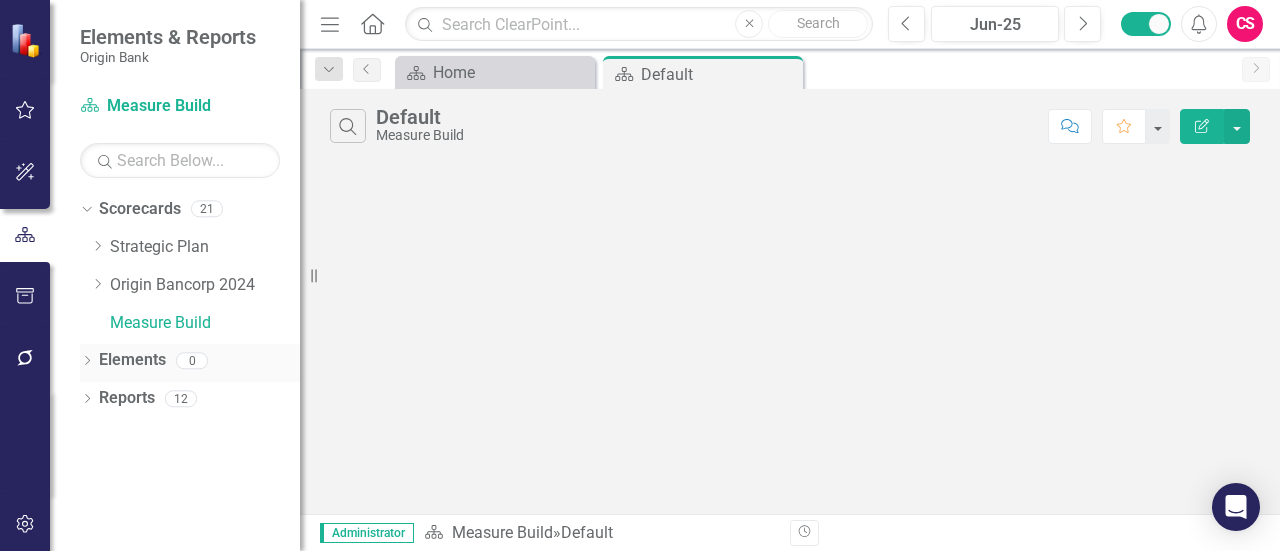 click on "Elements" at bounding box center (132, 360) 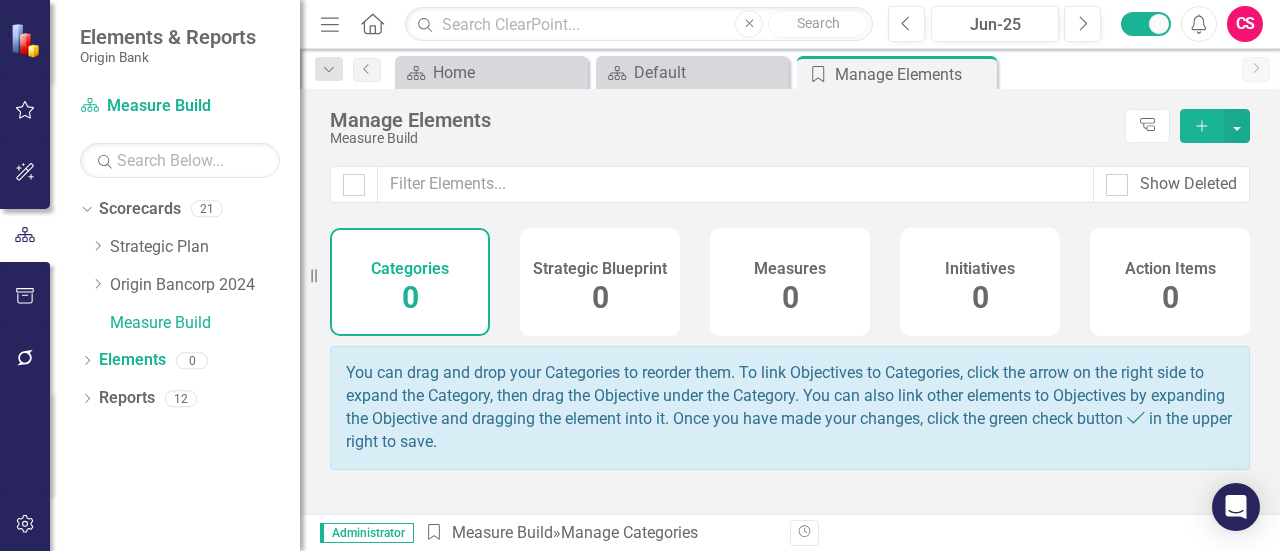 click on "Measures 0" at bounding box center [790, 282] 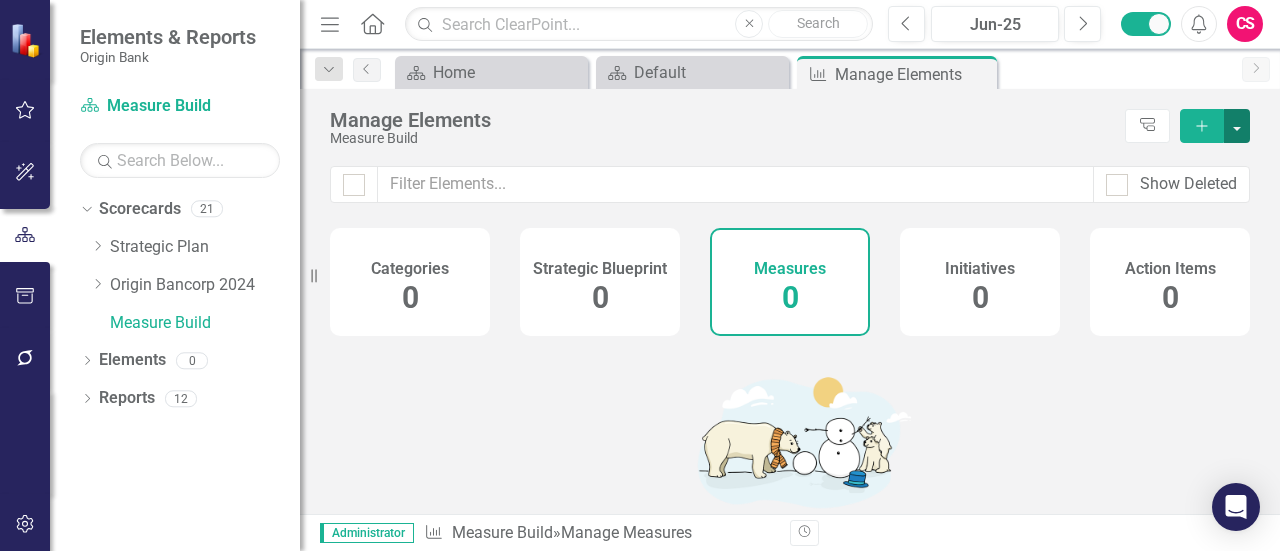 click at bounding box center (1237, 126) 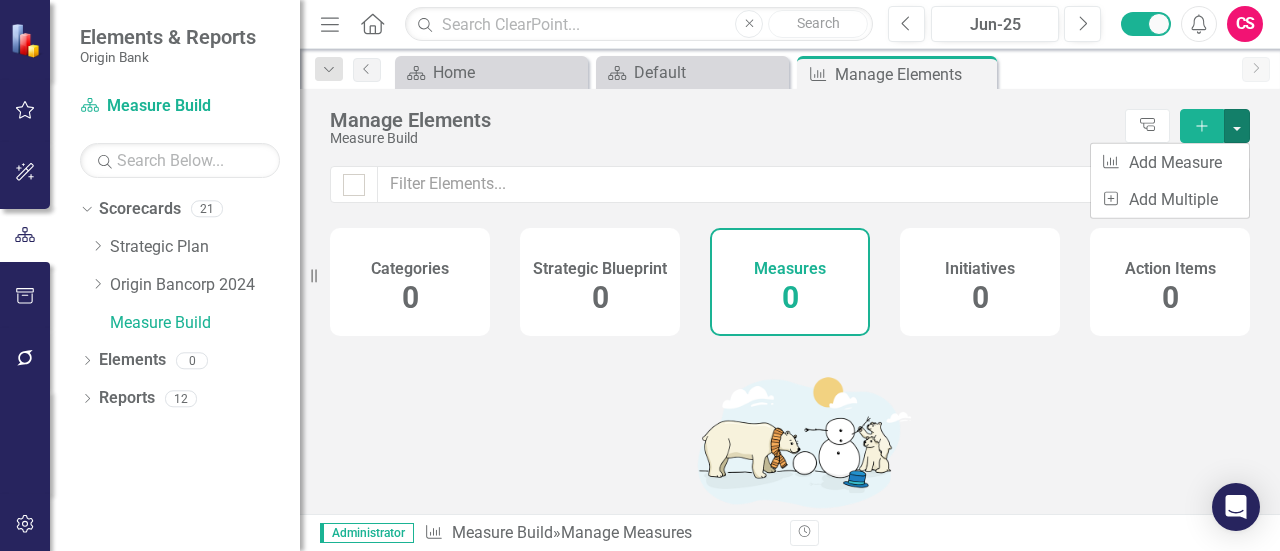 click at bounding box center [798, 441] 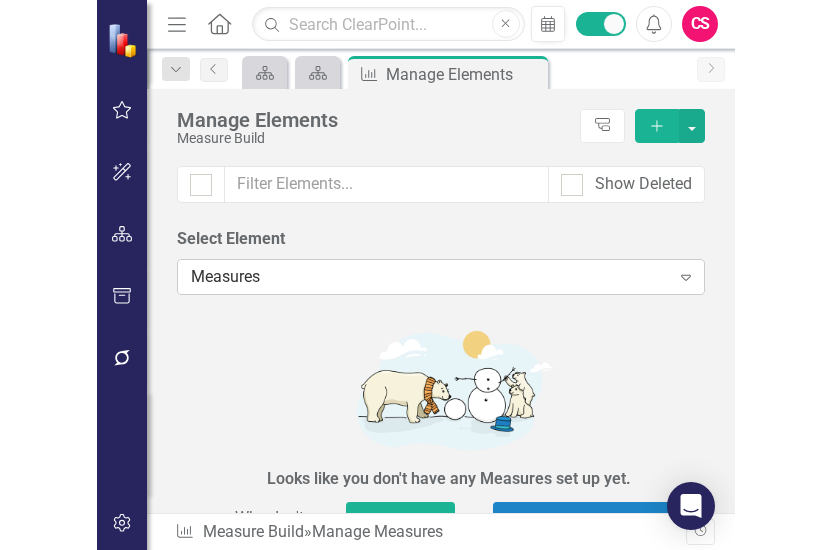 scroll, scrollTop: 100, scrollLeft: 0, axis: vertical 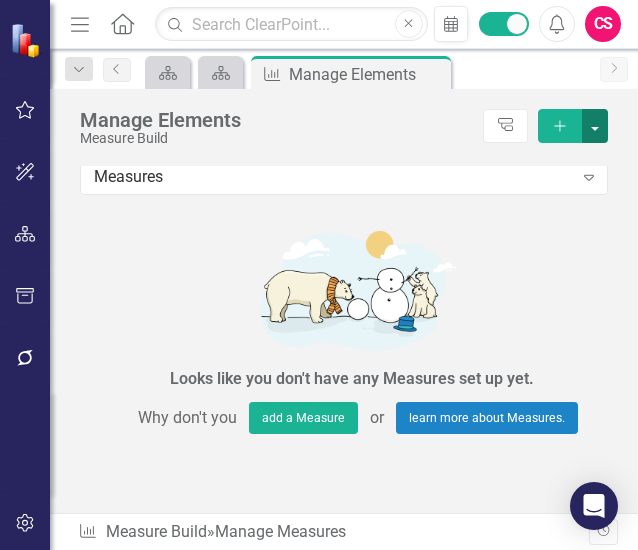 click at bounding box center [595, 126] 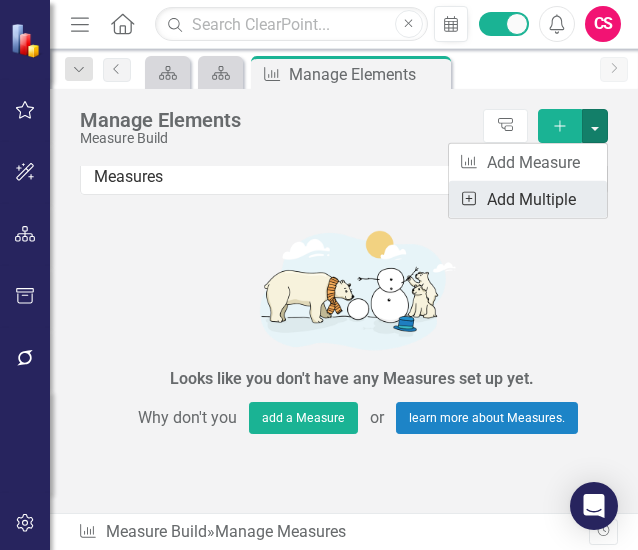 click on "Add Multiple Add Multiple" at bounding box center (528, 199) 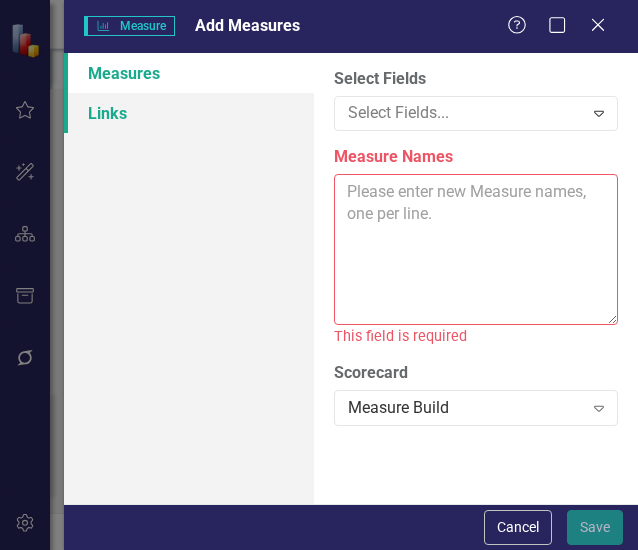 click on "Links" at bounding box center [189, 113] 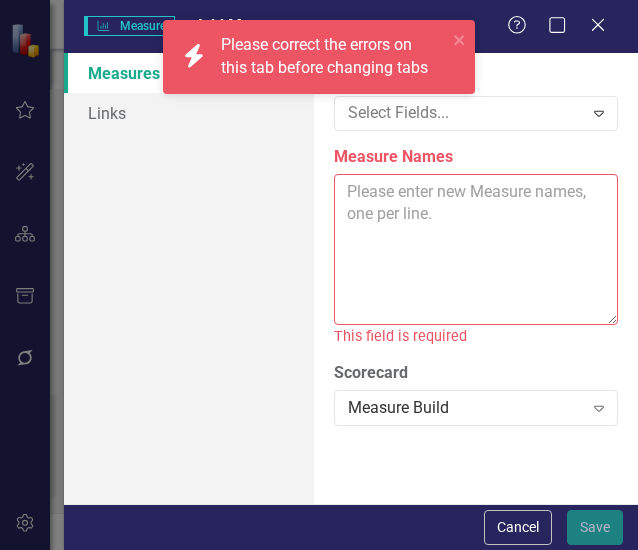 click on "icon.bolt Please correct the errors on this tab before changing tabs" at bounding box center (319, 65) 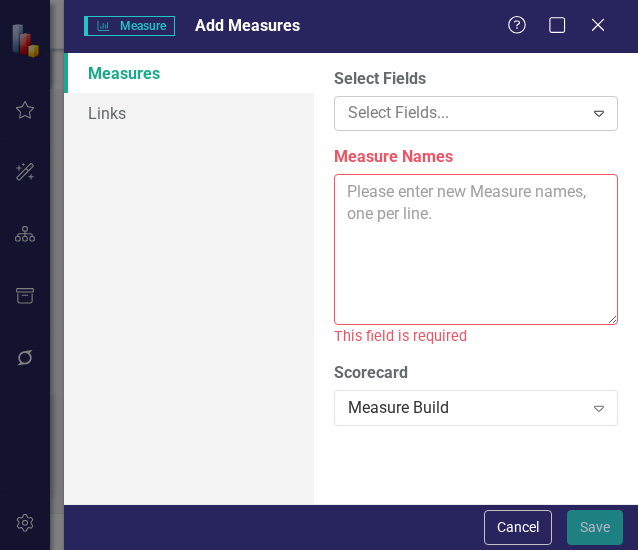 click at bounding box center (461, 113) 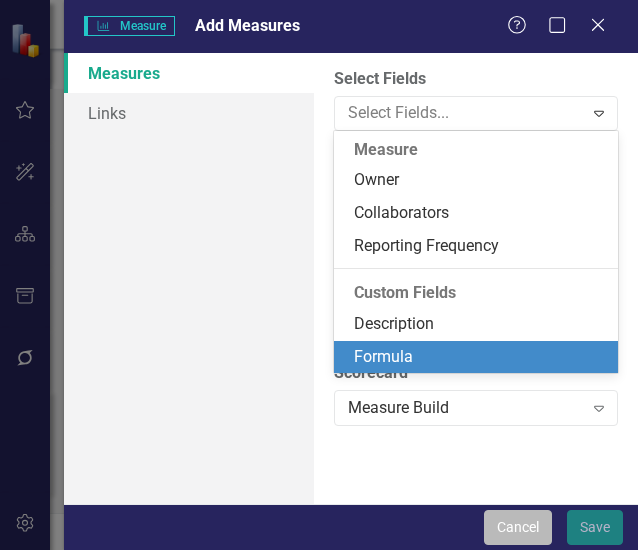 click on "Cancel" at bounding box center [518, 527] 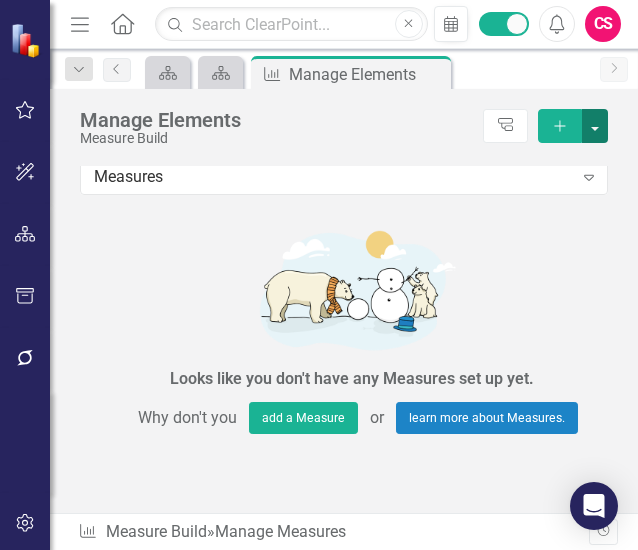 click at bounding box center (595, 126) 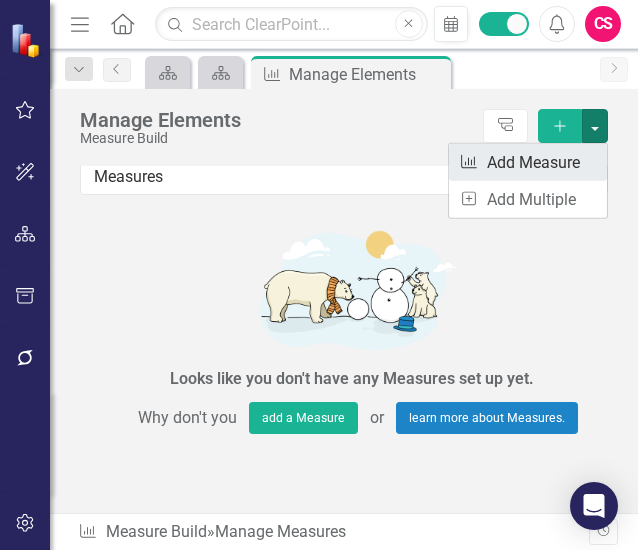 click on "Measure Add   Measure" at bounding box center [528, 162] 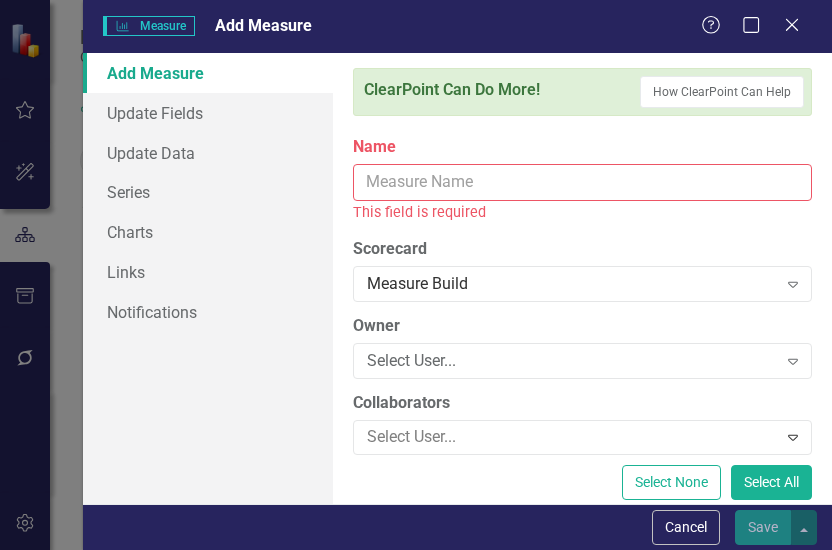 click on "Name" at bounding box center (582, 182) 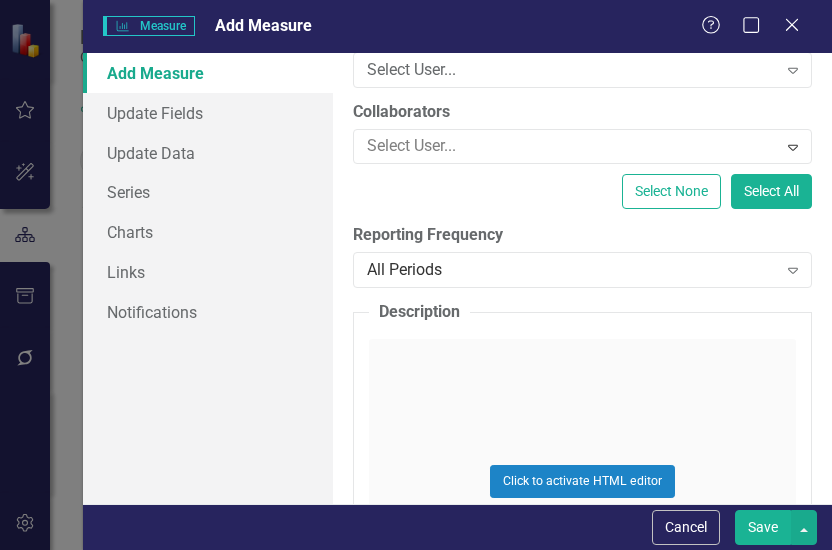 scroll, scrollTop: 300, scrollLeft: 0, axis: vertical 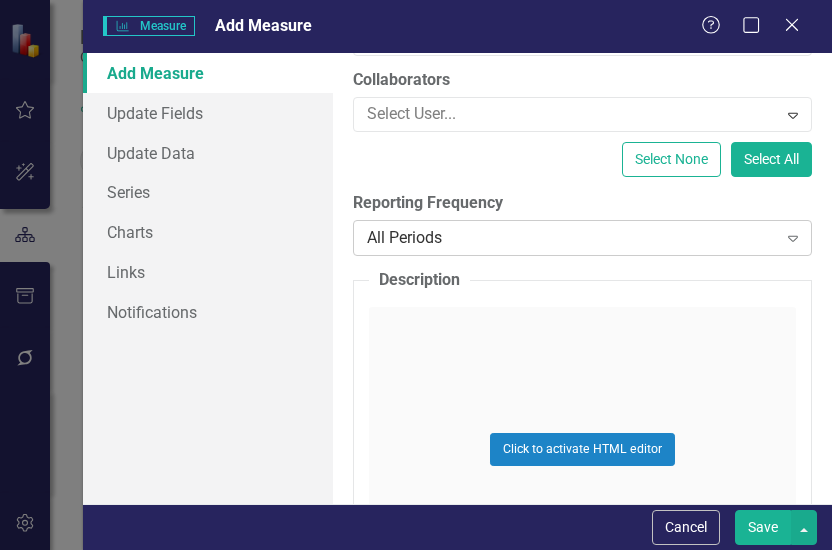 type on "Nonperforming Assets to Loan & REO" 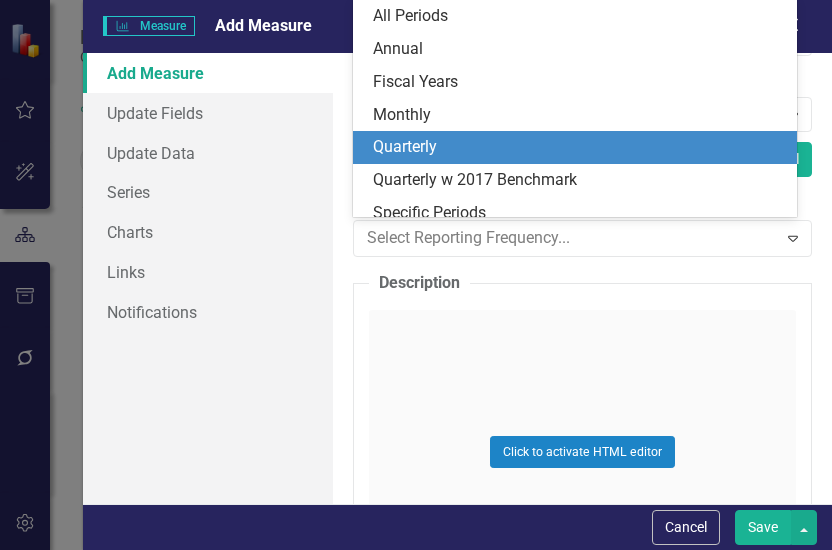 click on "Quarterly" at bounding box center (579, 147) 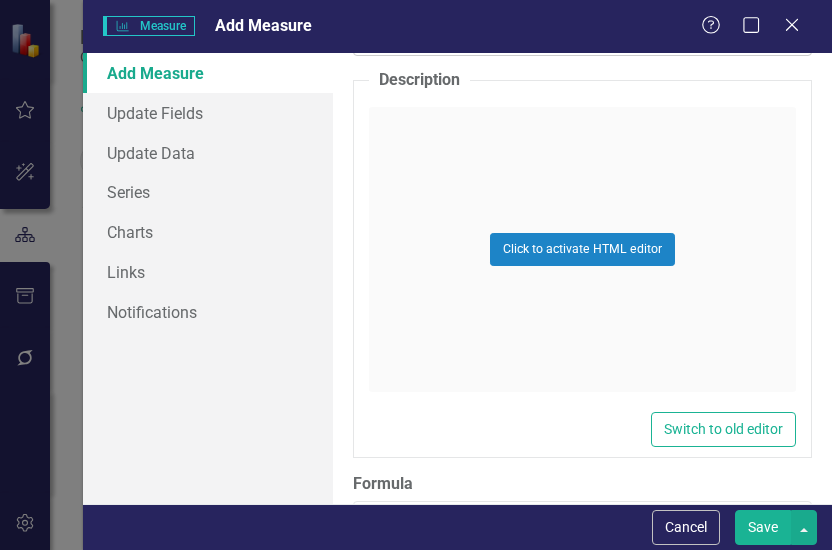scroll, scrollTop: 559, scrollLeft: 0, axis: vertical 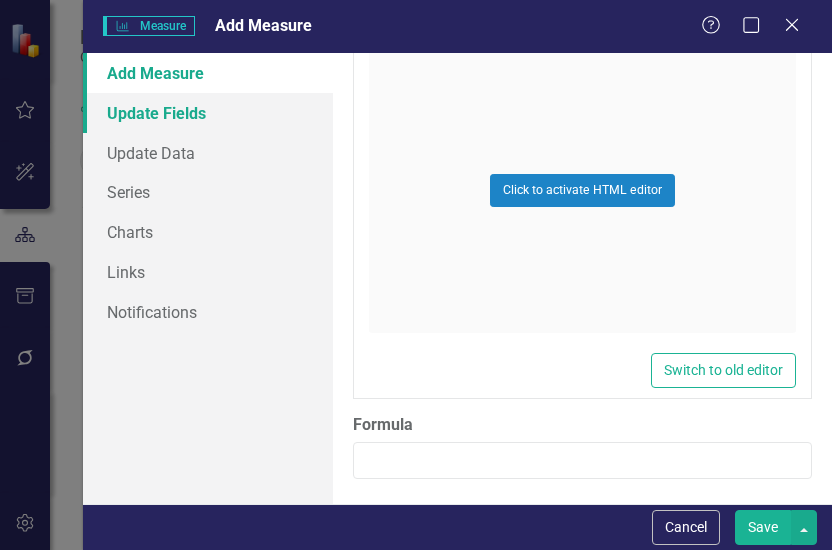 click on "Update Fields" at bounding box center [208, 113] 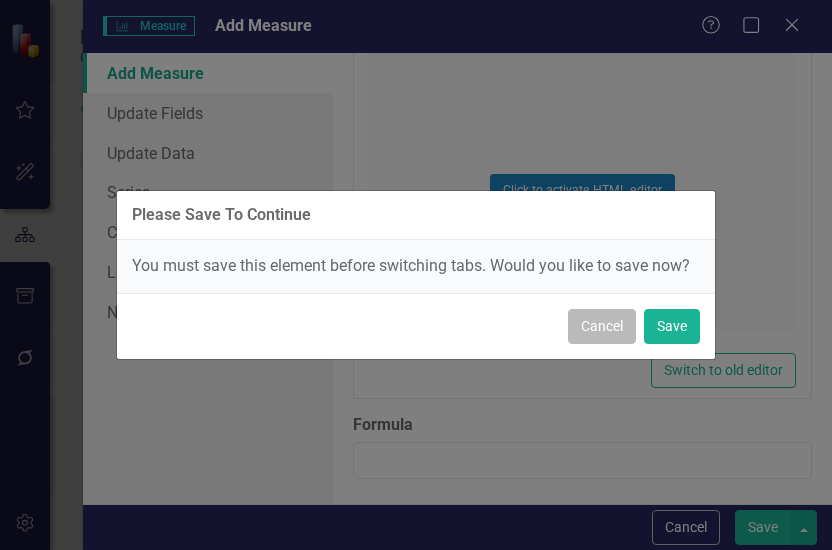 click on "Cancel" at bounding box center (602, 326) 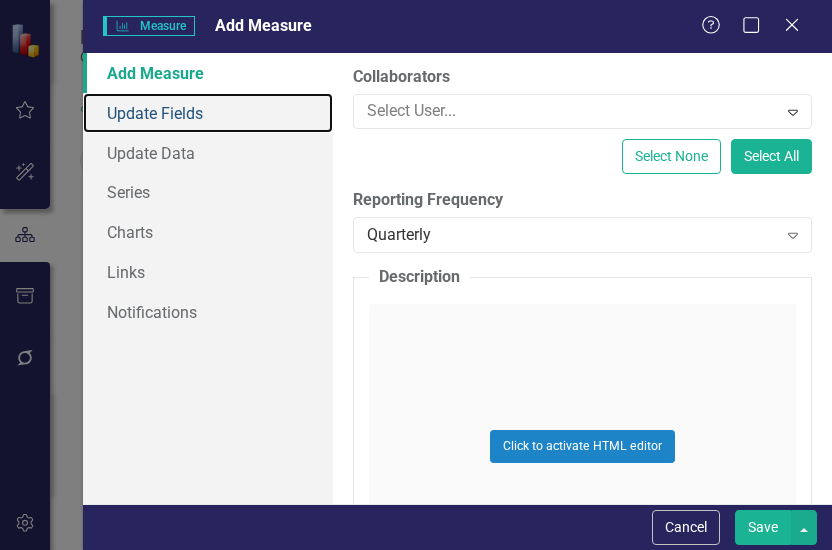 scroll, scrollTop: 259, scrollLeft: 0, axis: vertical 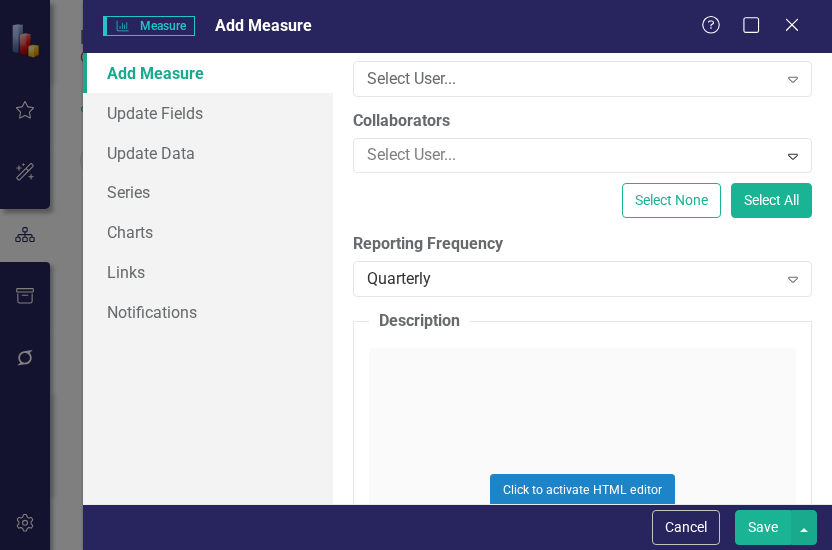 click on "Save" at bounding box center [763, 527] 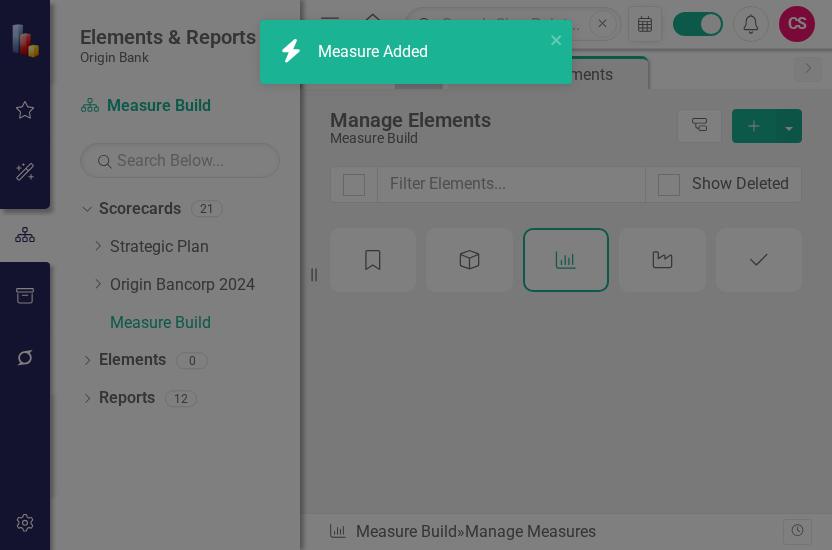 scroll, scrollTop: 0, scrollLeft: 0, axis: both 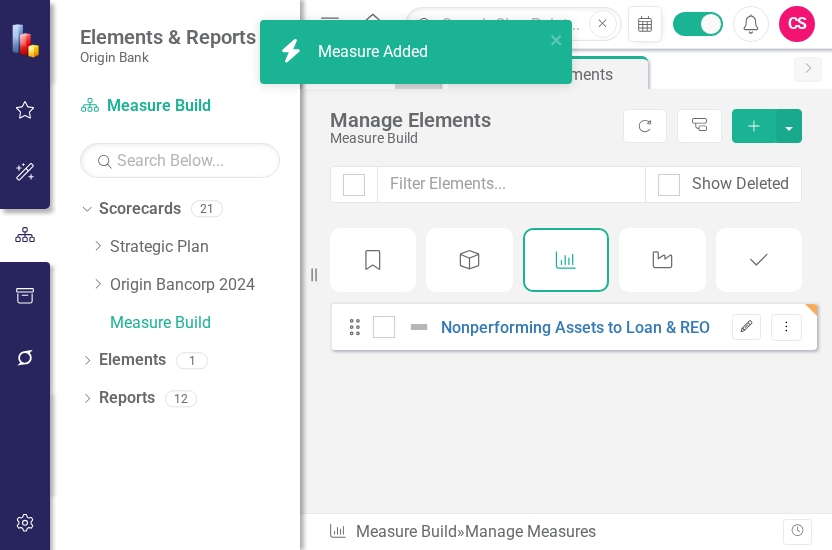 click on "Edit" at bounding box center [746, 327] 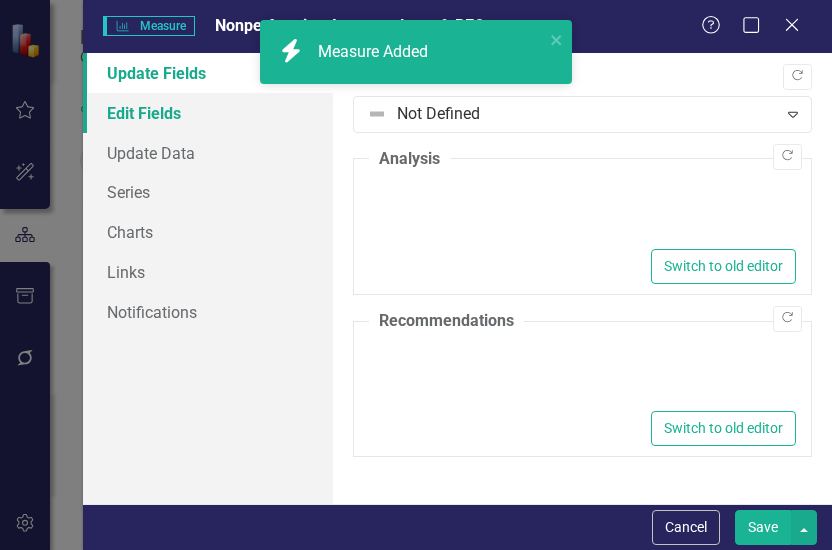 click on "Edit Fields" at bounding box center [208, 113] 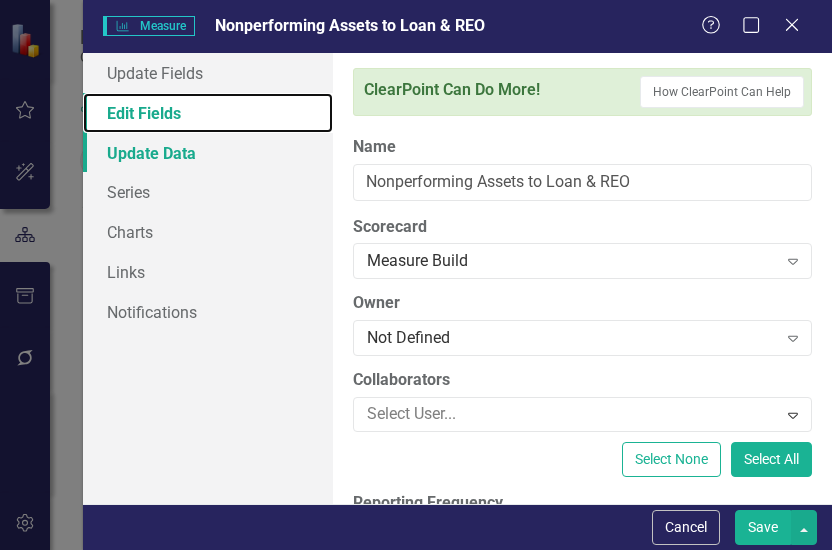 scroll, scrollTop: 0, scrollLeft: 0, axis: both 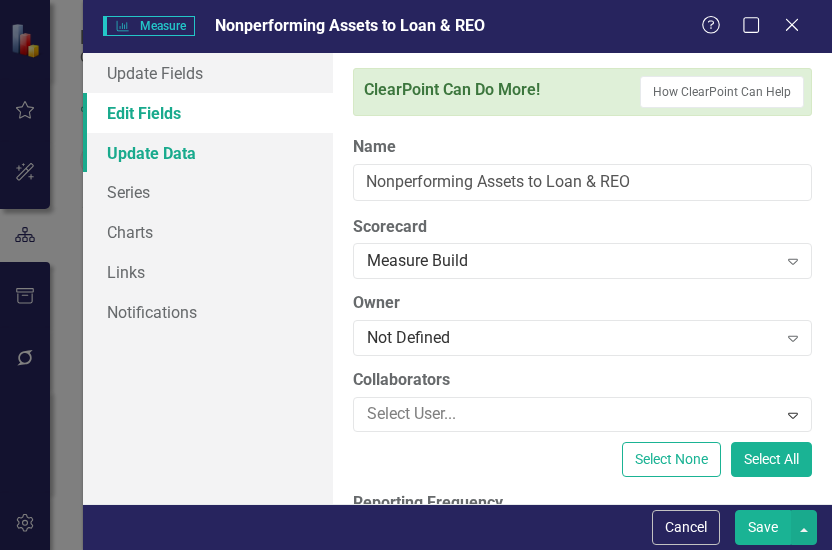 click on "Update  Data" at bounding box center (208, 153) 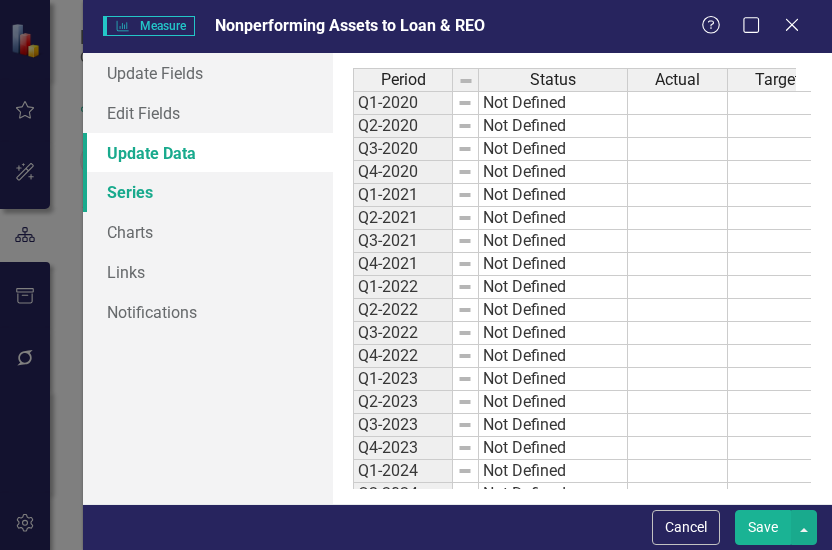 click on "Series" at bounding box center (208, 192) 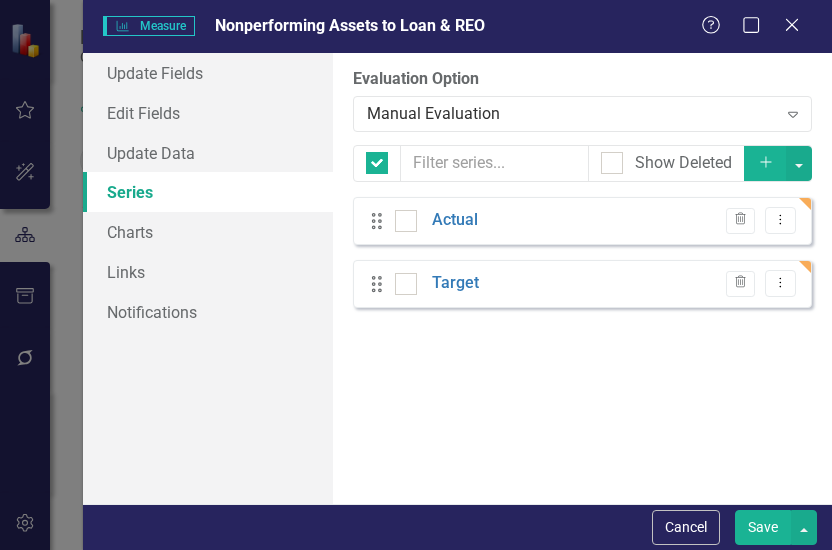 checkbox on "false" 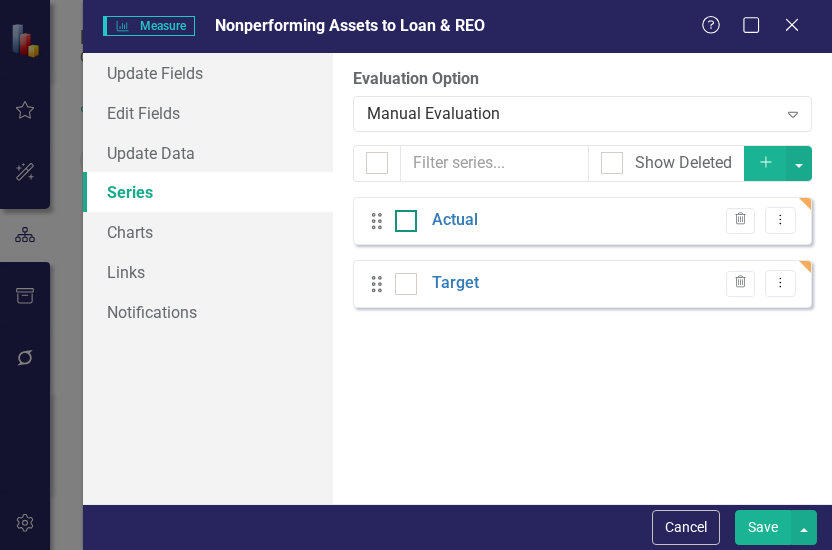 click at bounding box center [406, 221] 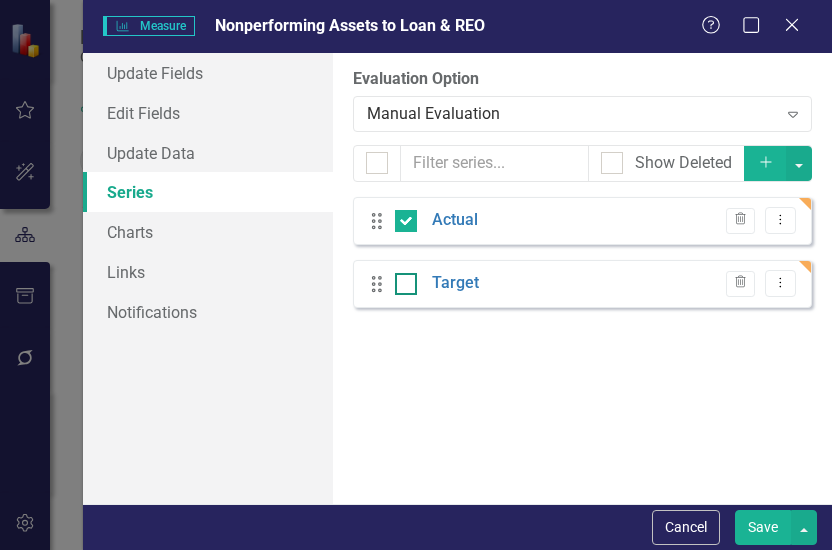 click at bounding box center [406, 284] 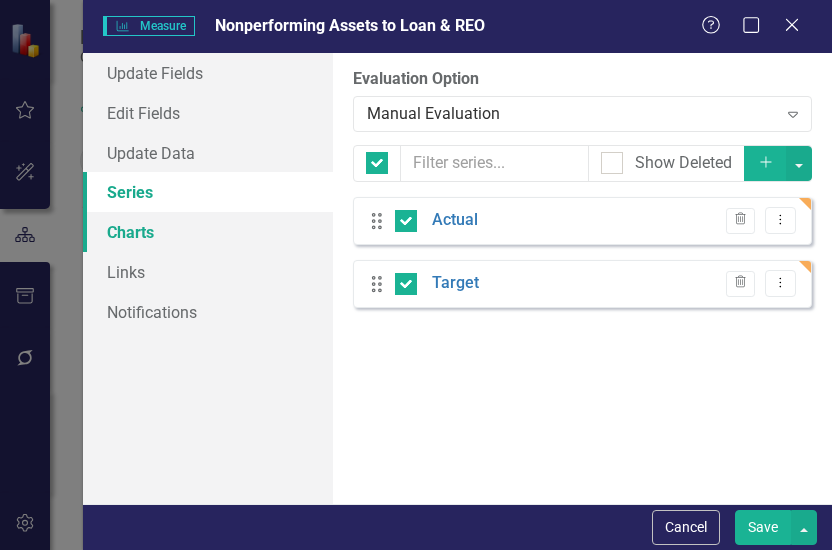 click on "Charts" at bounding box center (208, 232) 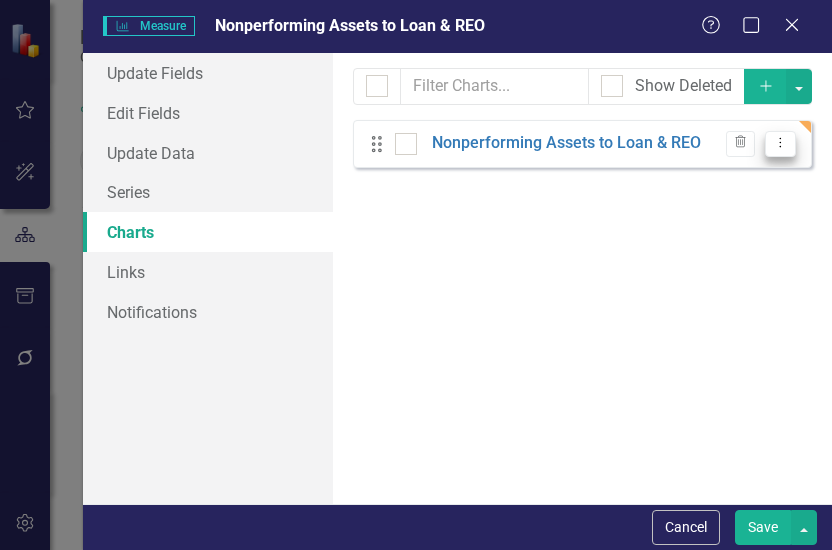 click on "Dropdown Menu" at bounding box center [780, 144] 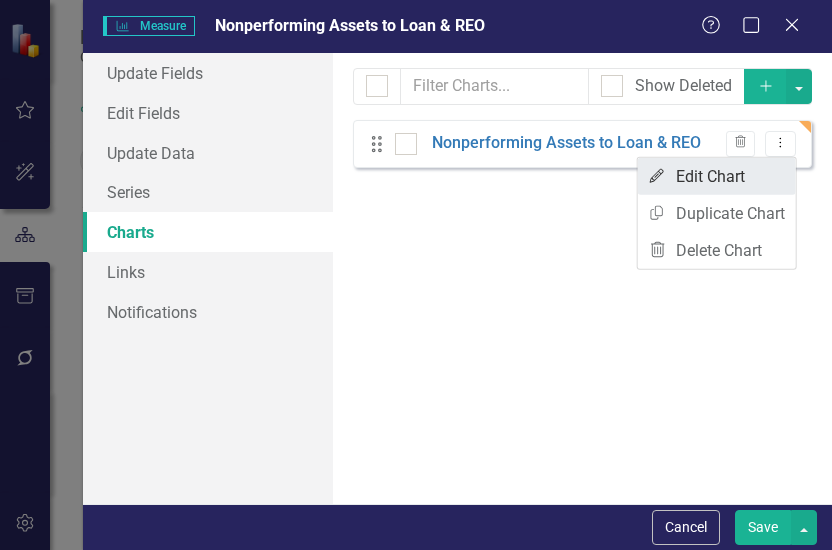 click on "Edit Edit Chart" at bounding box center [717, 176] 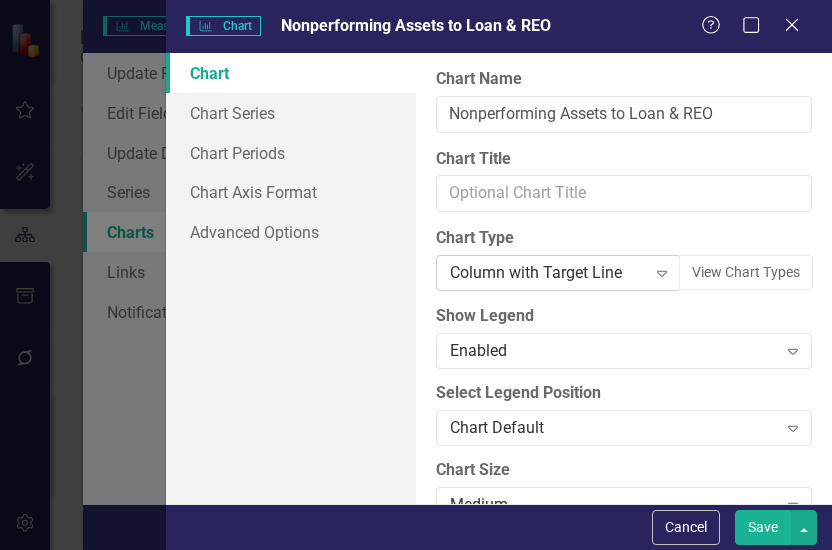click on "Column with Target Line" at bounding box center [547, 273] 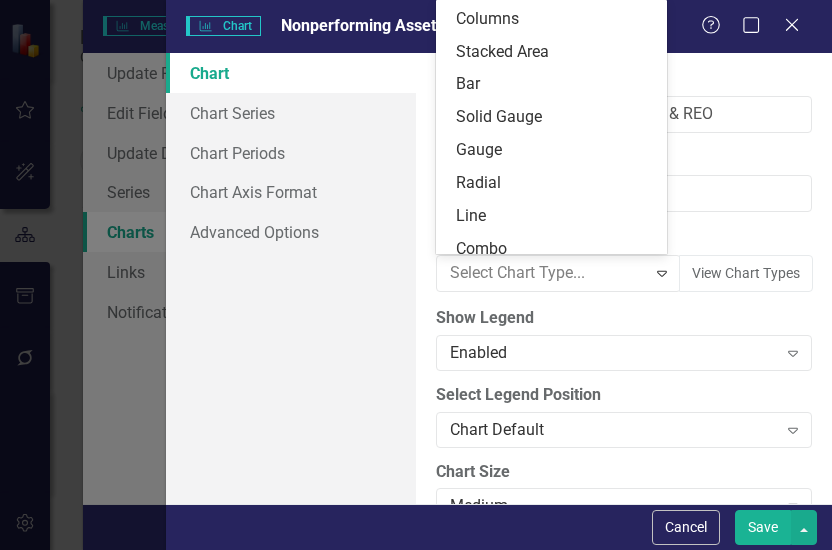 scroll, scrollTop: 0, scrollLeft: 0, axis: both 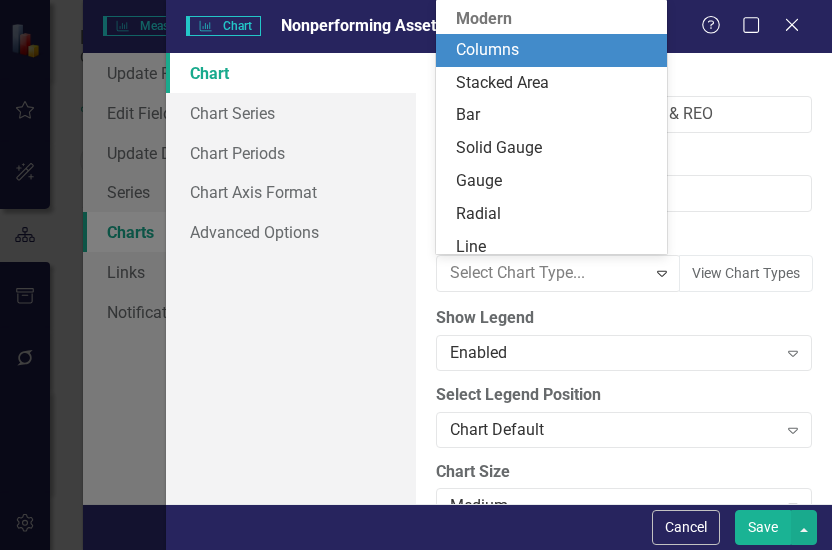 click on "Columns" at bounding box center [555, 50] 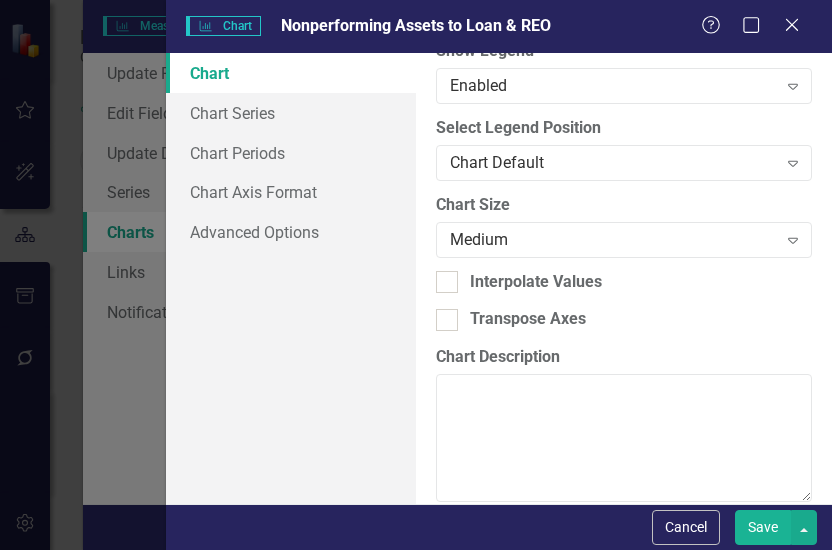 scroll, scrollTop: 290, scrollLeft: 0, axis: vertical 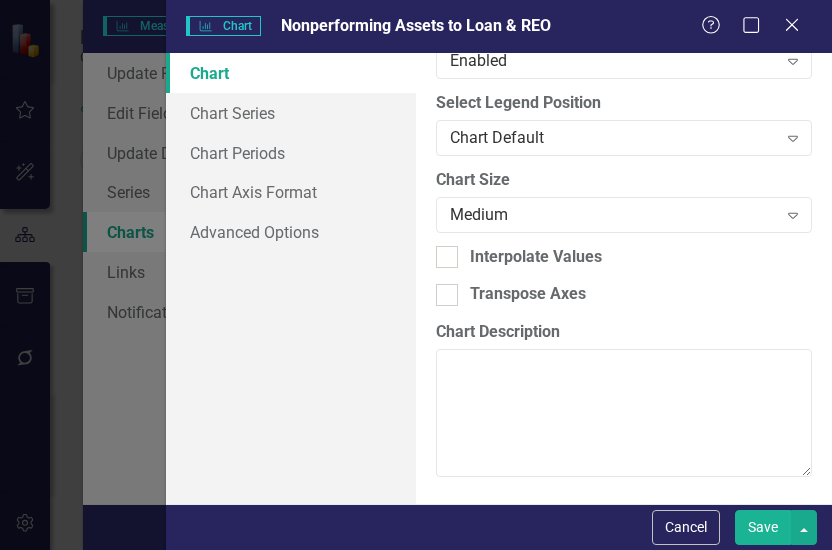 click on "Save" at bounding box center [763, 527] 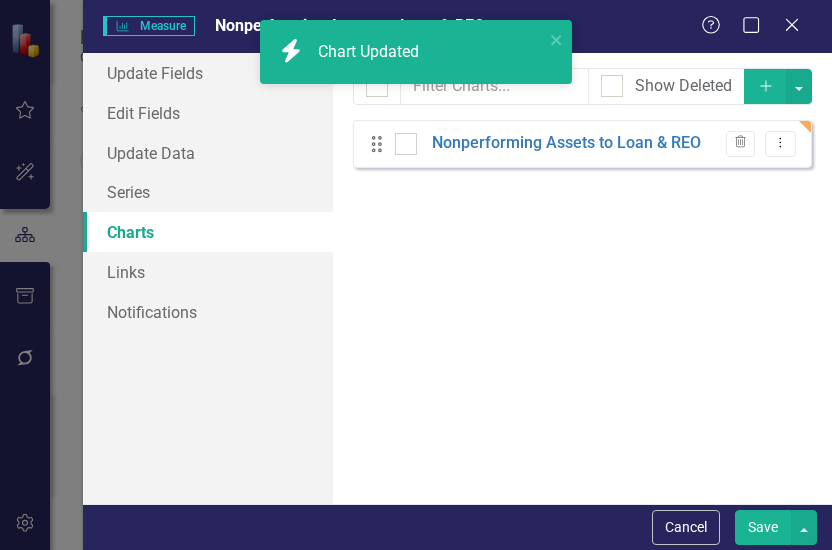 click on "Save" at bounding box center (763, 527) 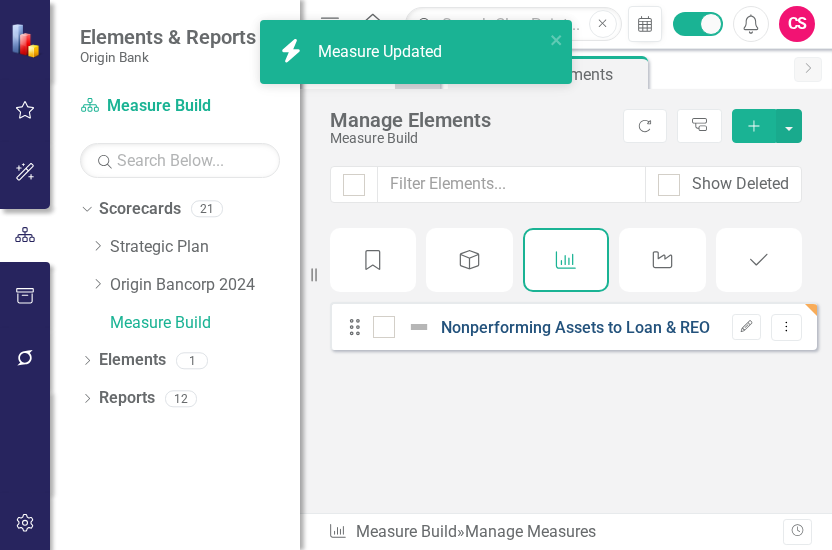 click on "Nonperforming Assets to Loan & REO" at bounding box center (575, 327) 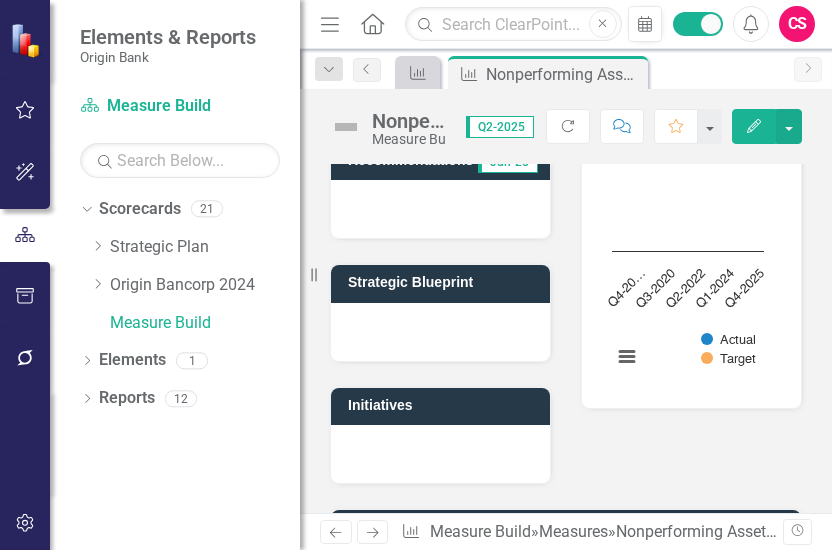 scroll, scrollTop: 300, scrollLeft: 0, axis: vertical 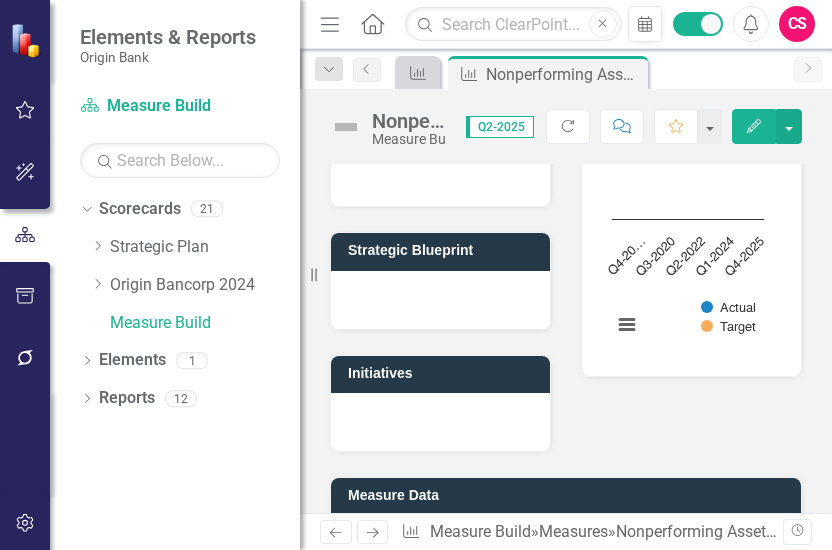 click on "Q2-2022" 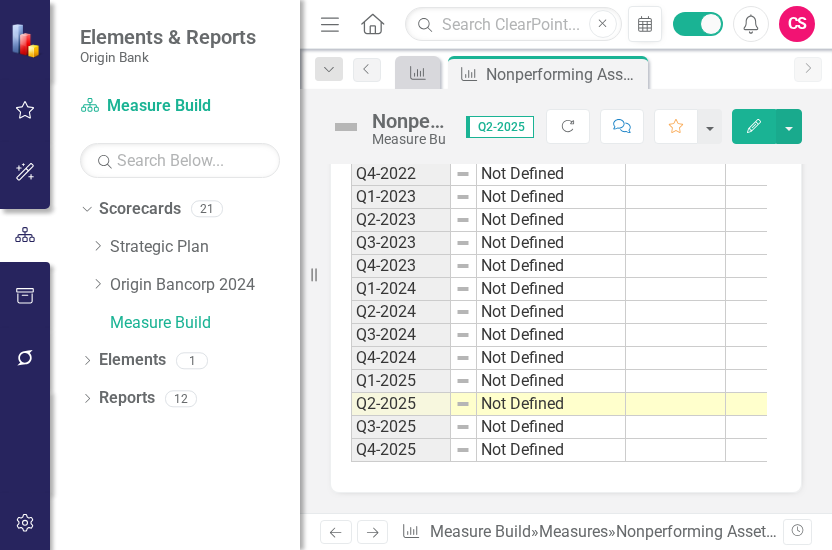 scroll, scrollTop: 954, scrollLeft: 0, axis: vertical 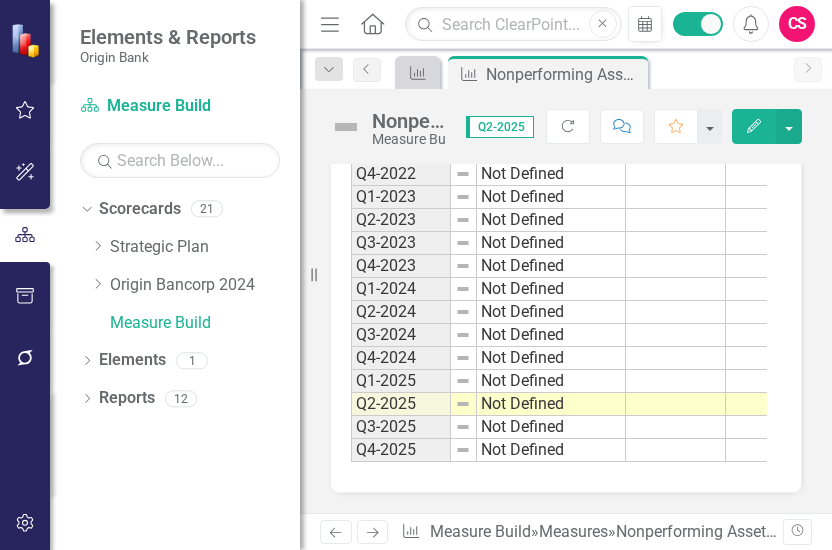 click at bounding box center [676, 358] 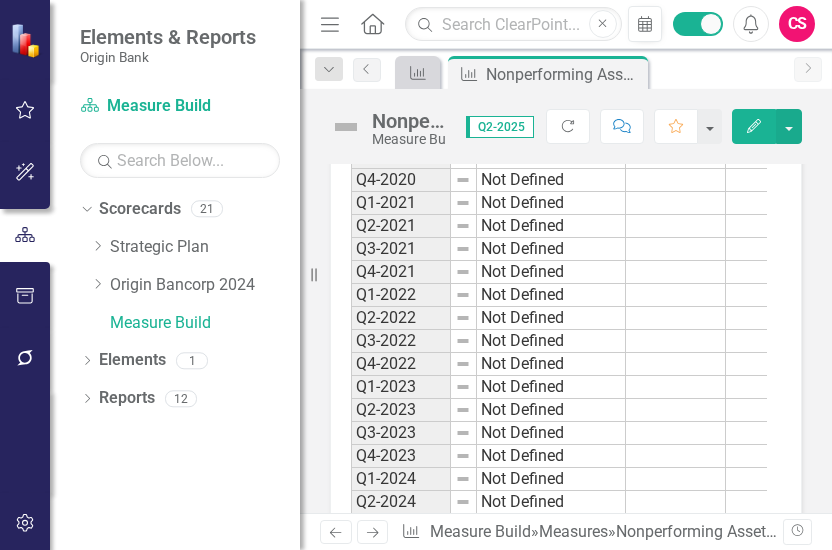 scroll, scrollTop: 854, scrollLeft: 0, axis: vertical 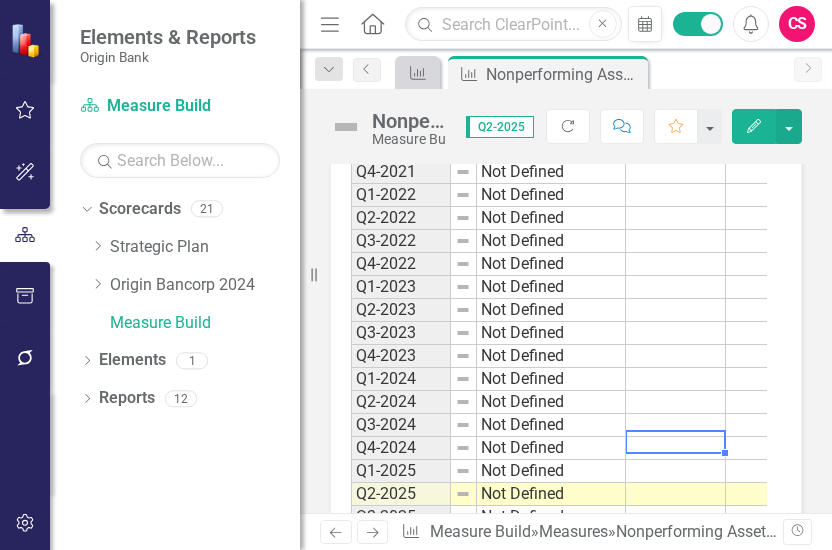 click at bounding box center (676, 448) 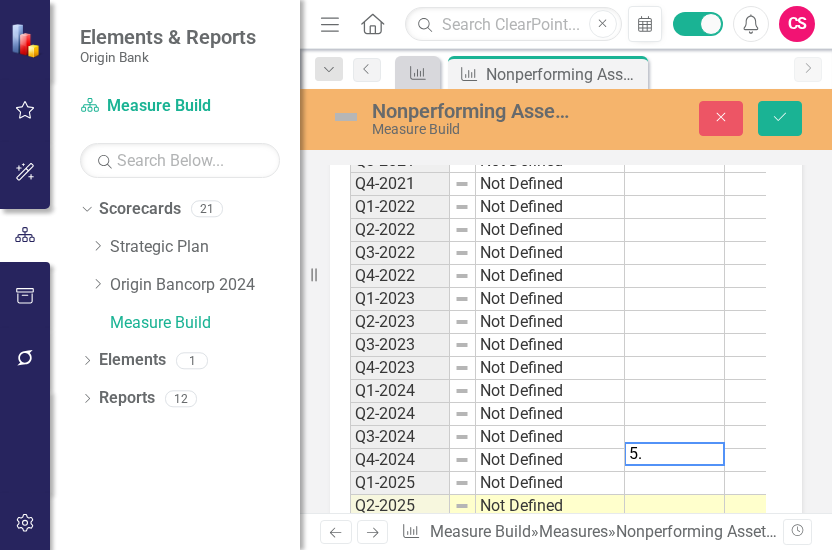 scroll, scrollTop: 864, scrollLeft: 0, axis: vertical 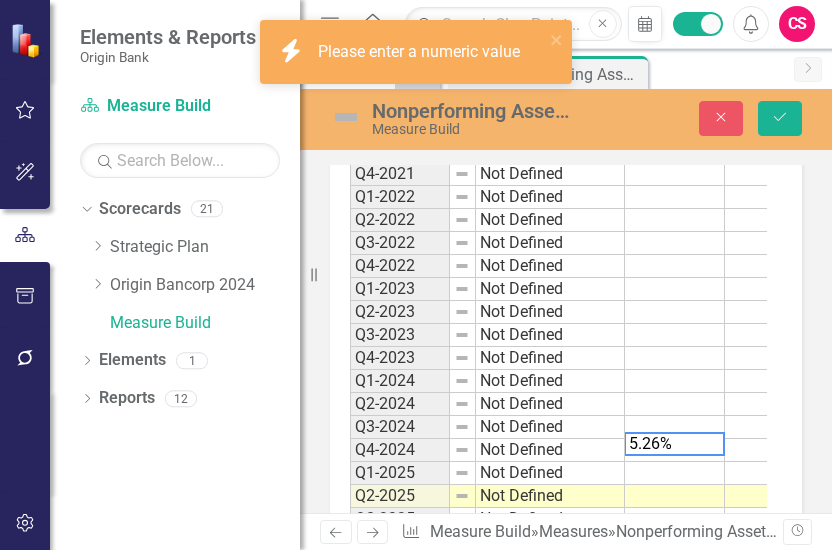click at bounding box center (775, 450) 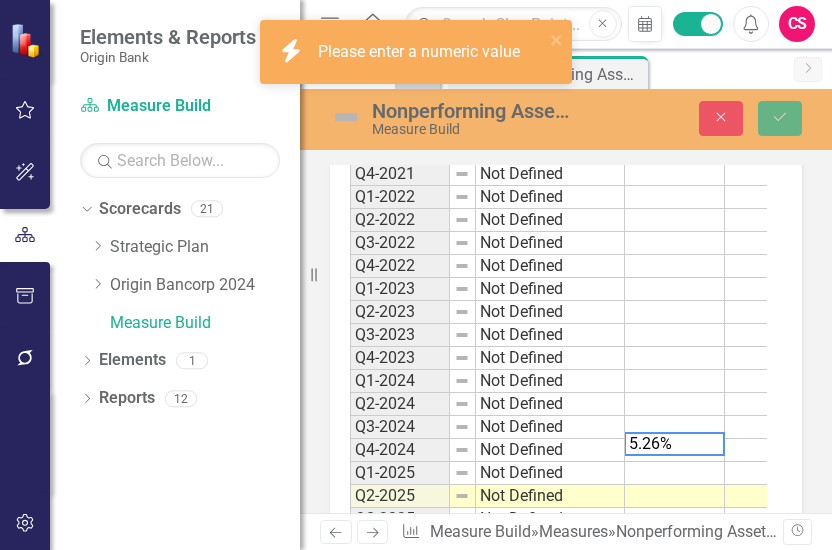 click on "5.26%" at bounding box center [674, 444] 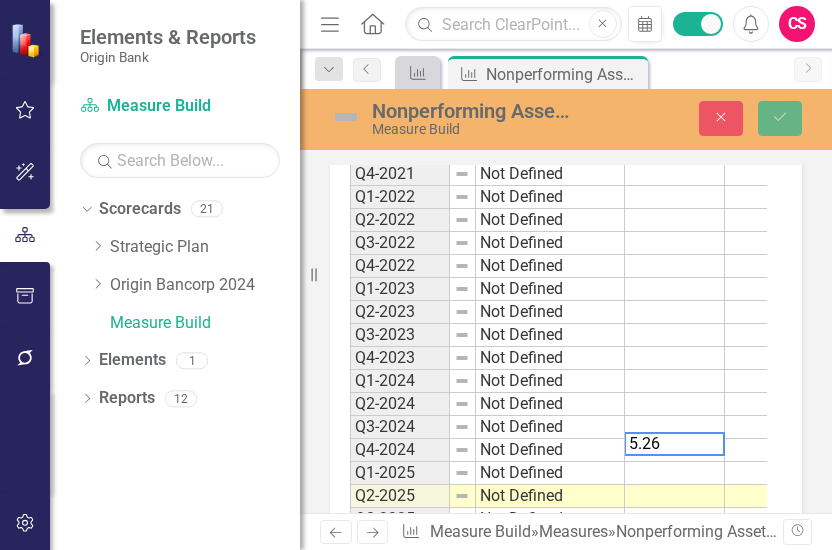 type on "5.26" 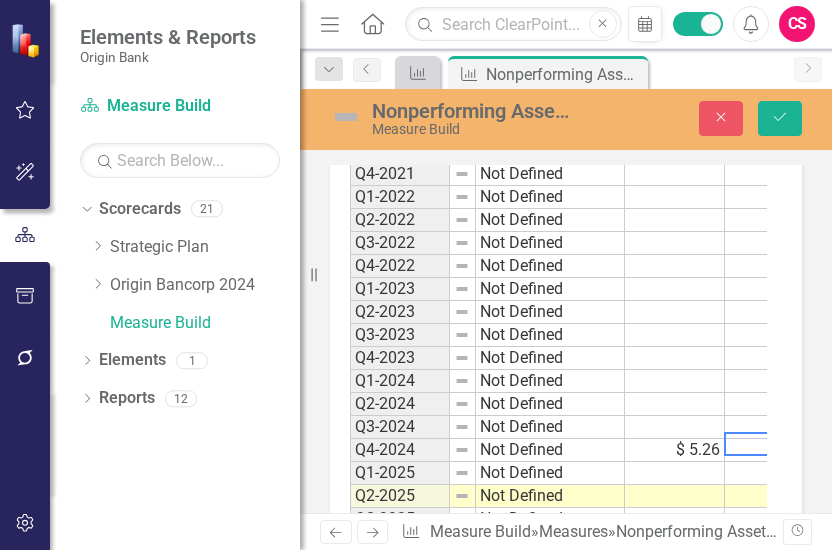 click on "$ 5.26" at bounding box center [675, 450] 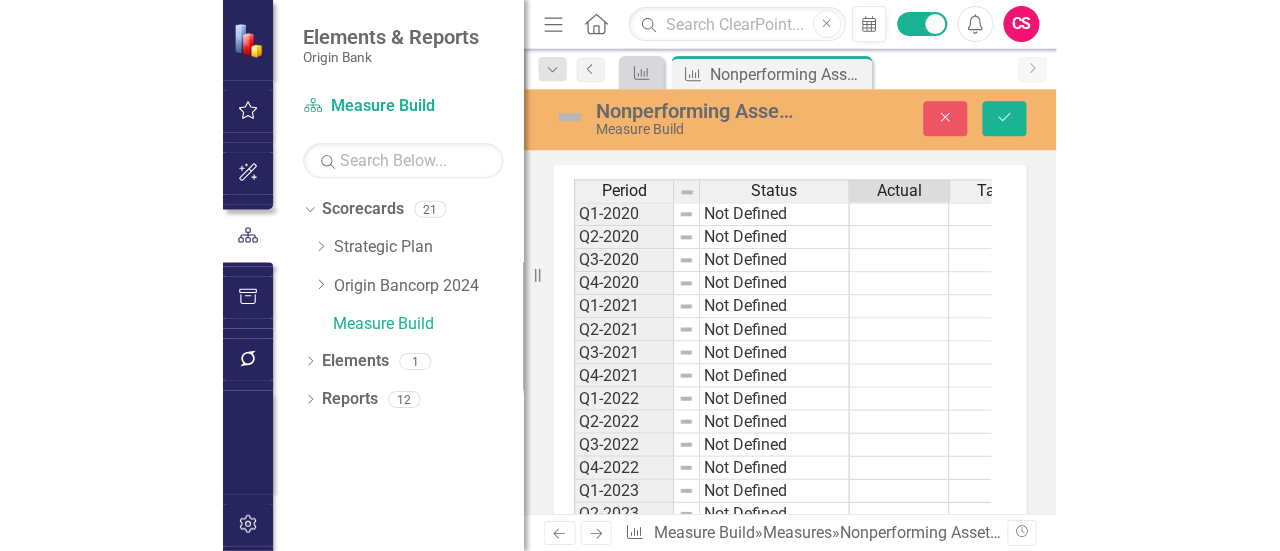scroll, scrollTop: 564, scrollLeft: 0, axis: vertical 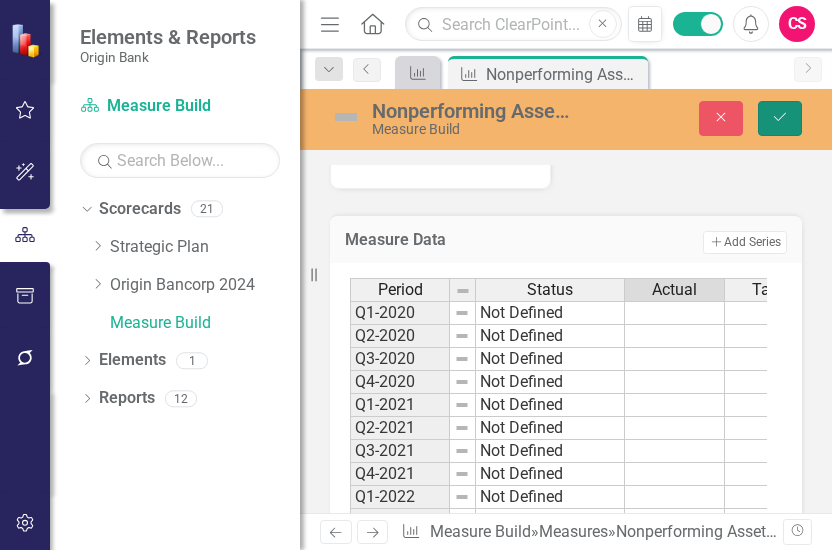 click on "Save" at bounding box center (780, 118) 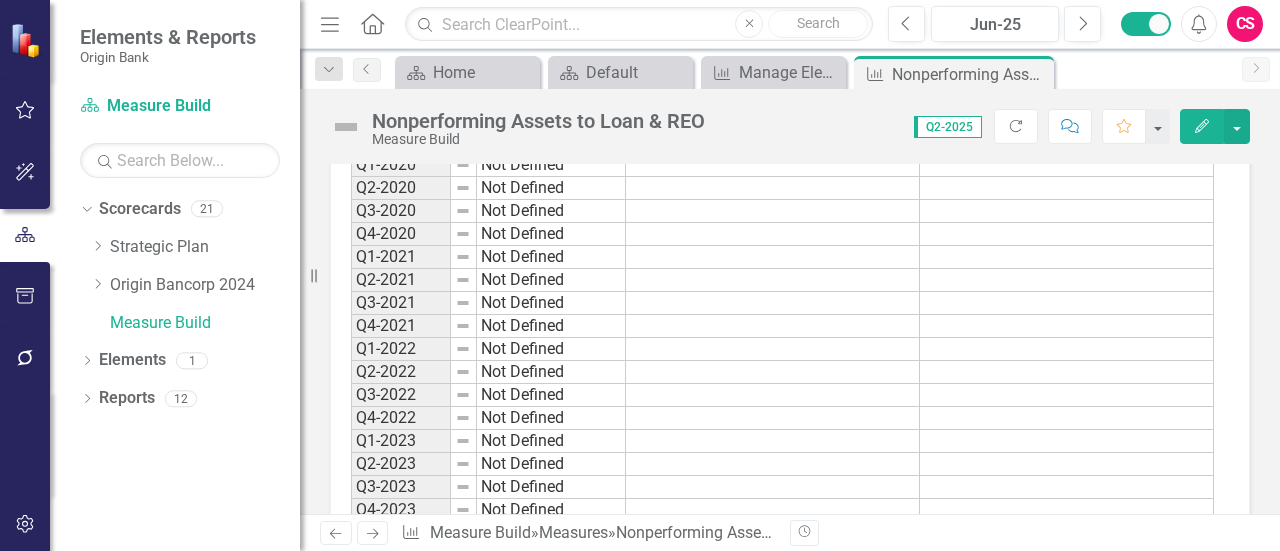 scroll, scrollTop: 900, scrollLeft: 0, axis: vertical 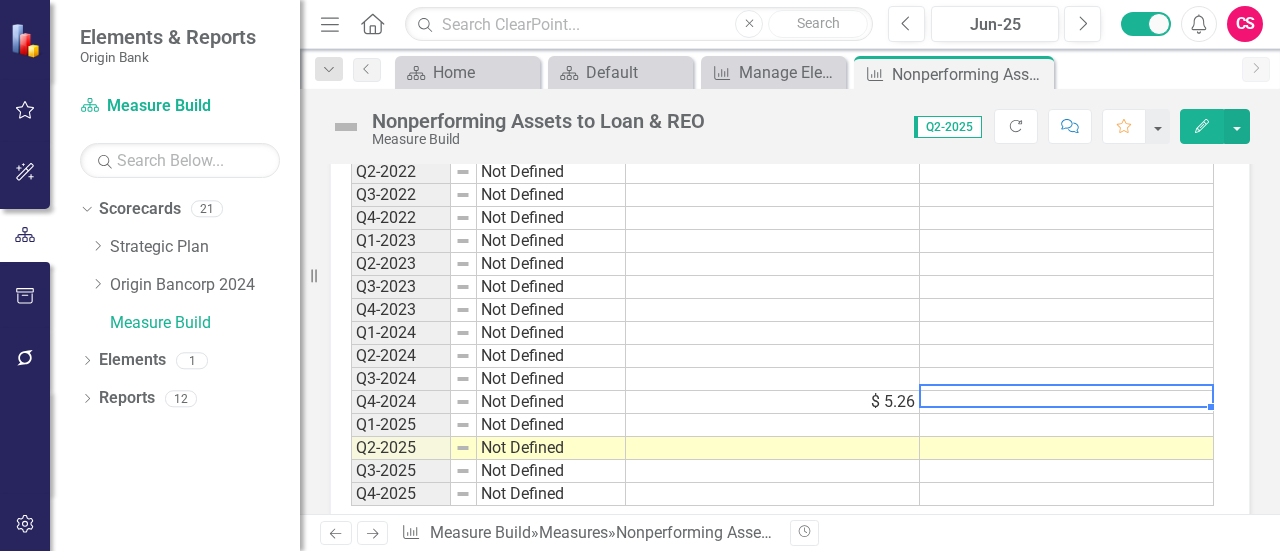 click at bounding box center (1067, 402) 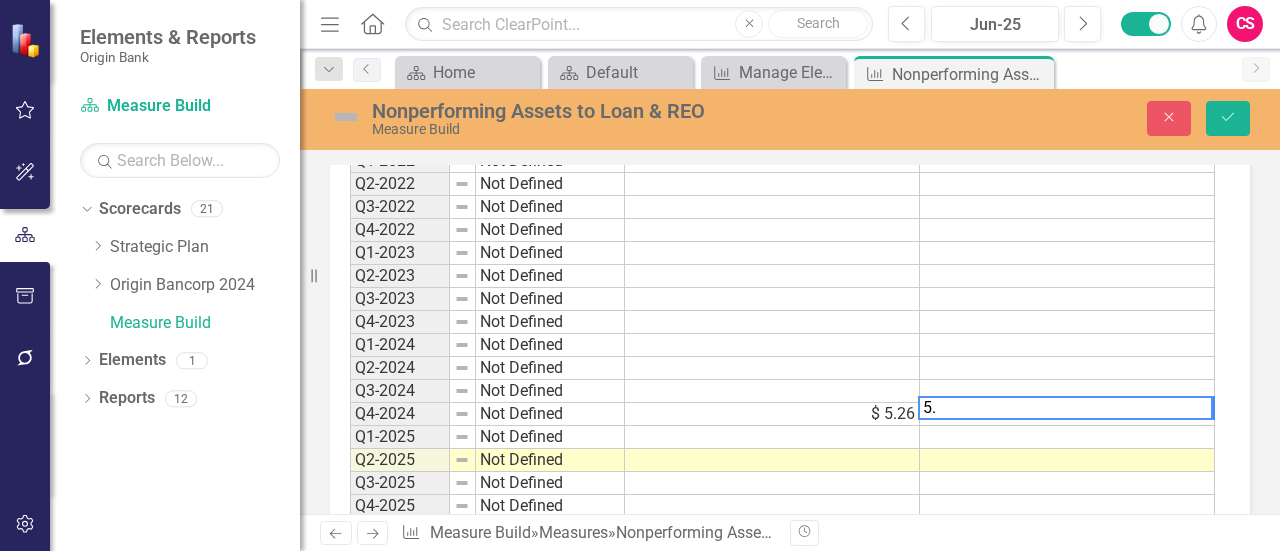 scroll, scrollTop: 910, scrollLeft: 0, axis: vertical 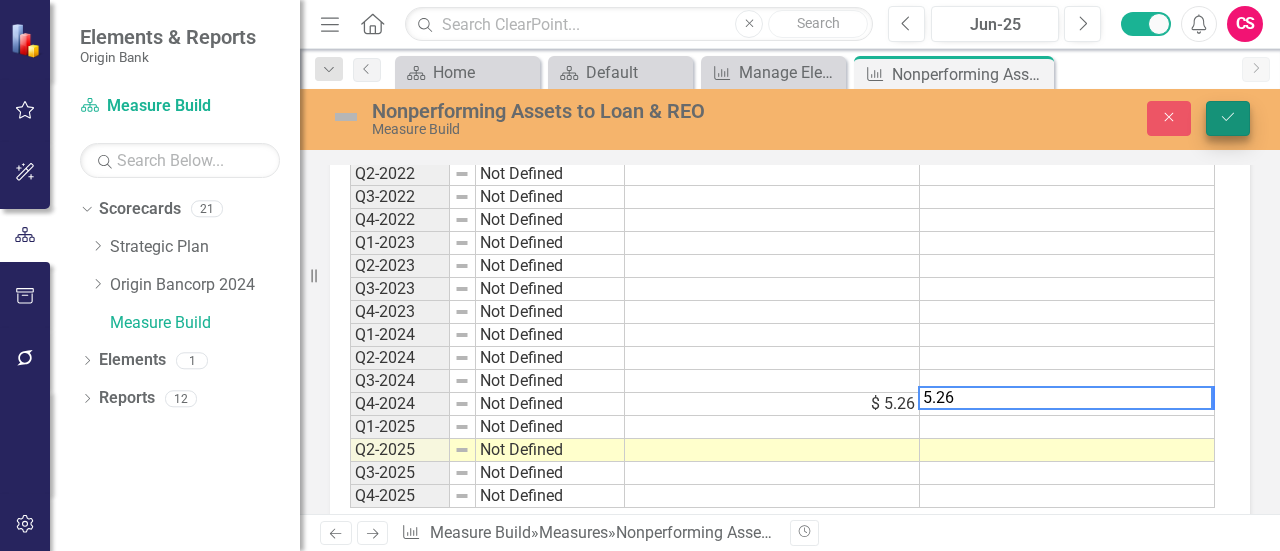 type on "5.26" 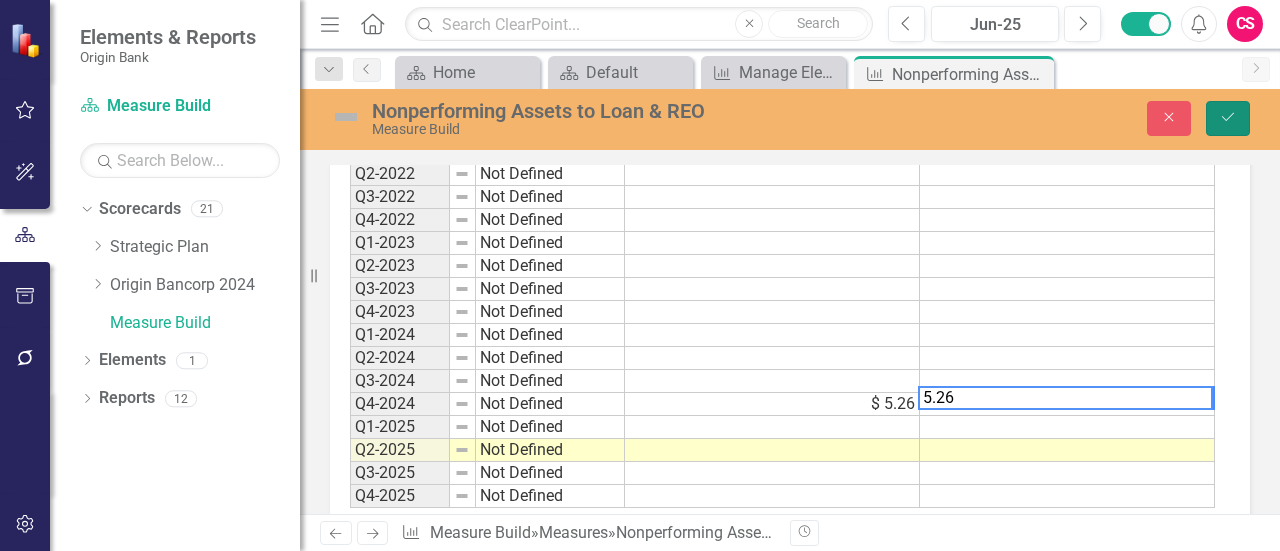 click on "Save" at bounding box center (1228, 118) 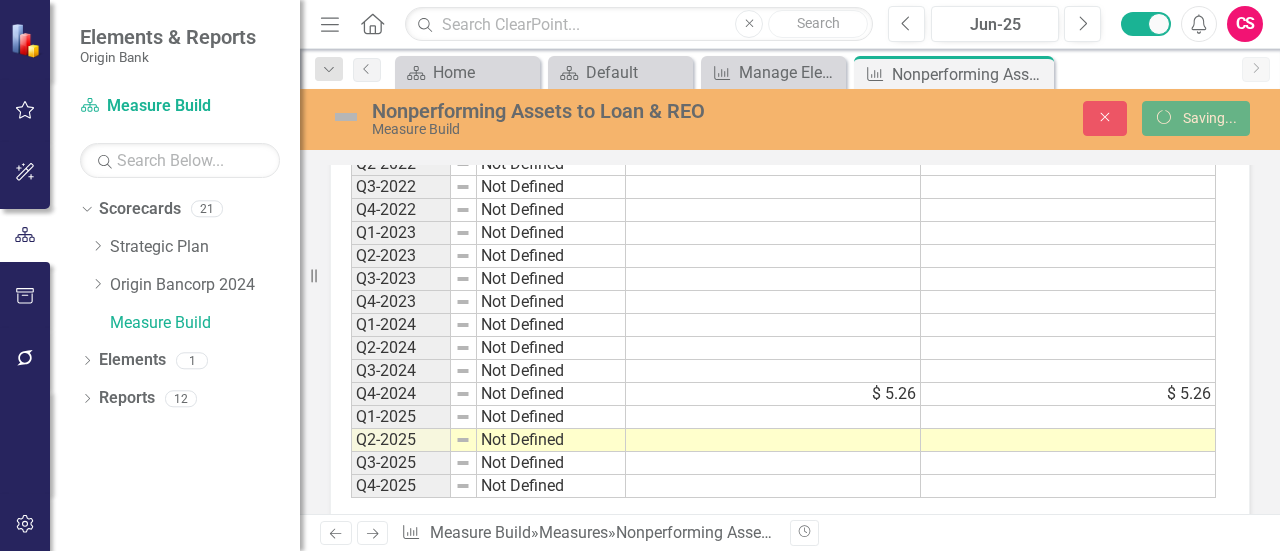 scroll, scrollTop: 0, scrollLeft: 0, axis: both 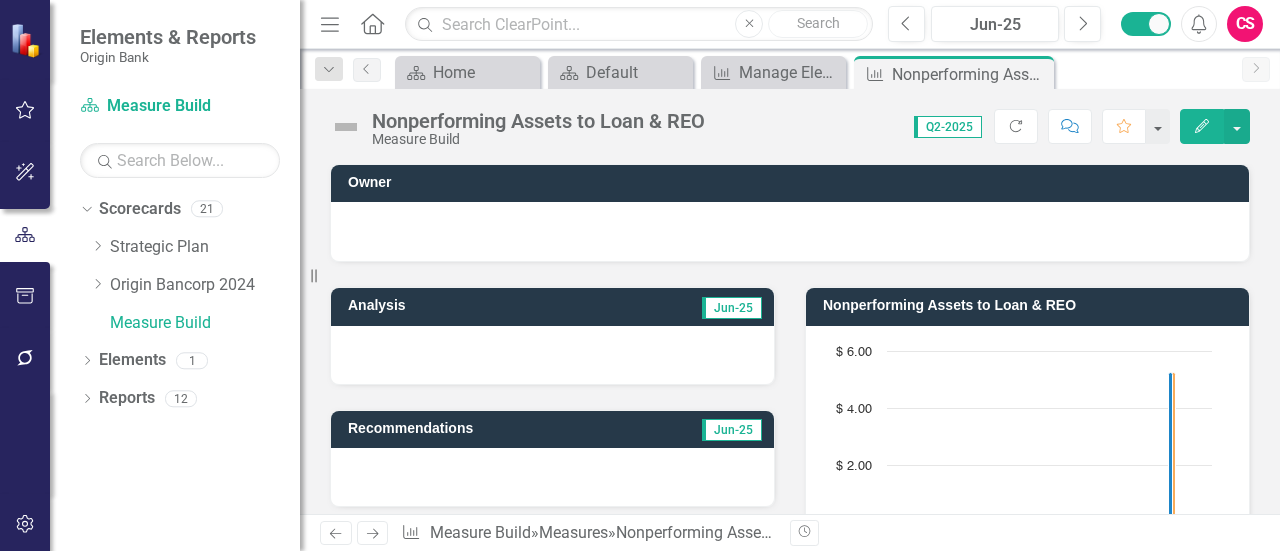 click on "Measure Data" at bounding box center (793, 795) 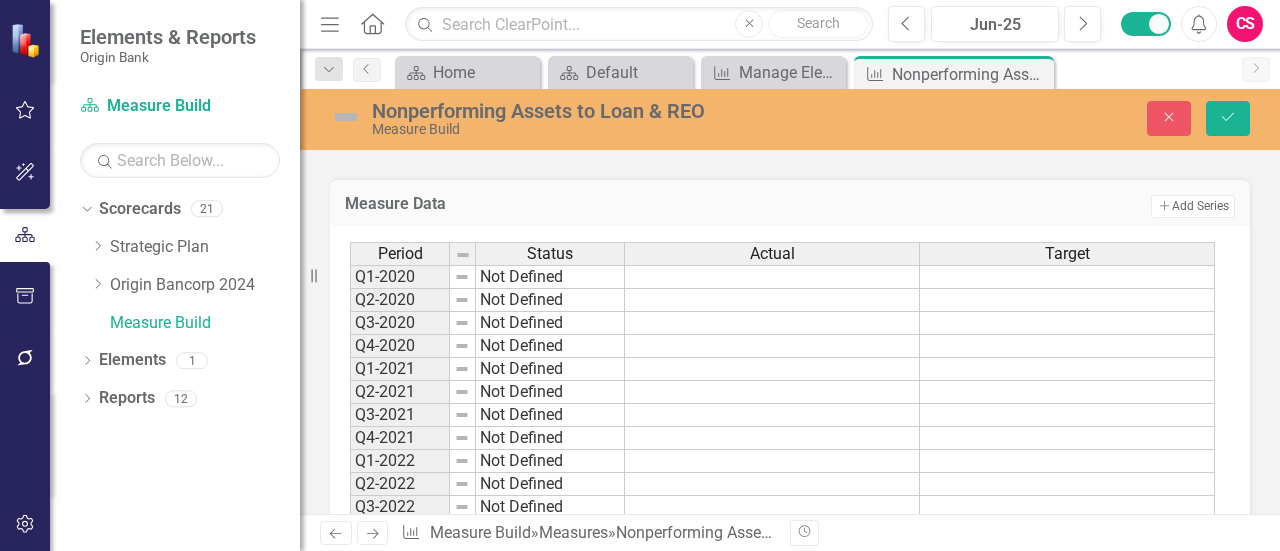 scroll, scrollTop: 500, scrollLeft: 0, axis: vertical 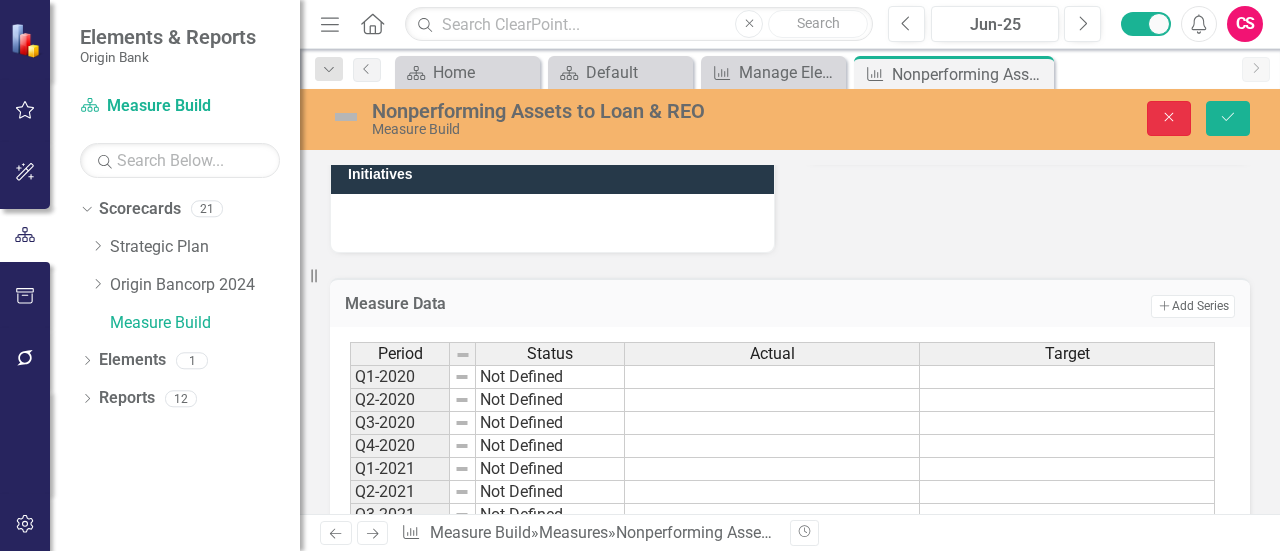 click on "Close" 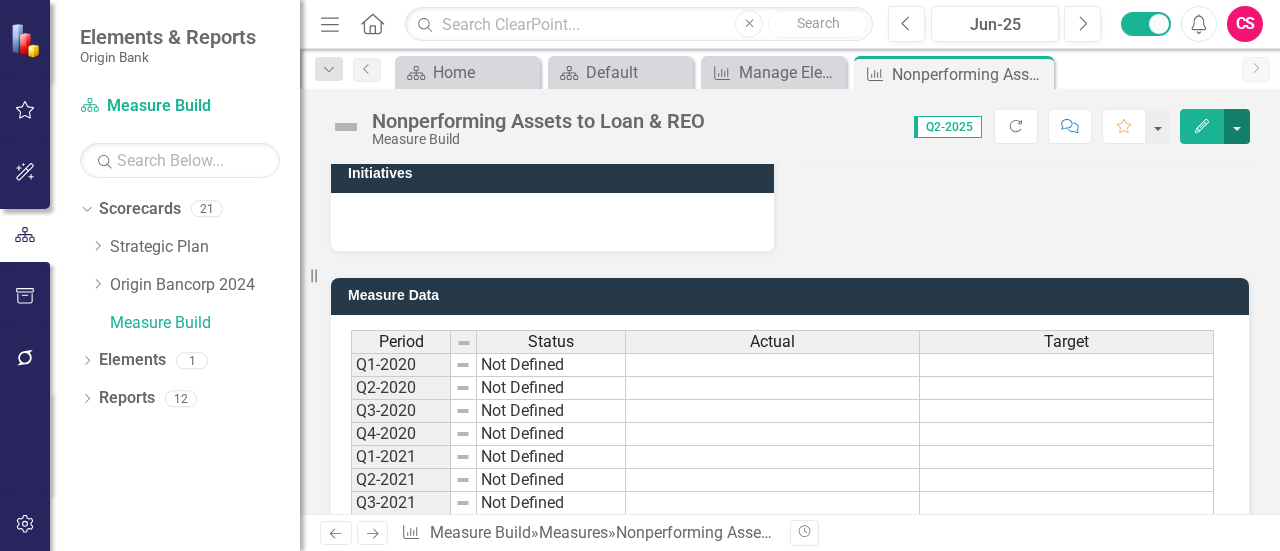 click at bounding box center (1237, 126) 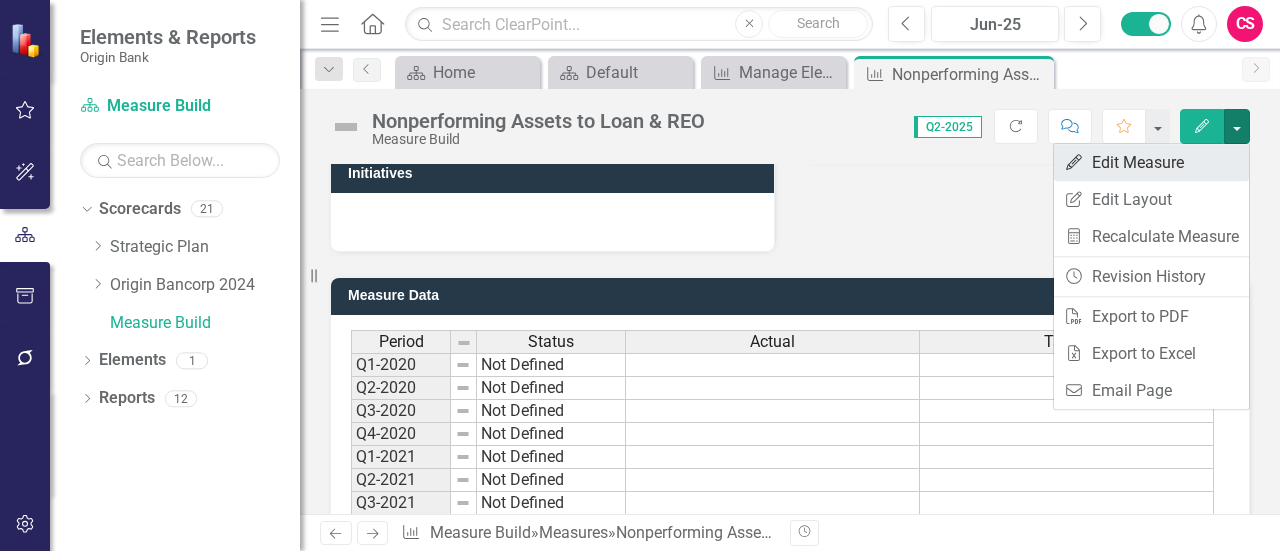click on "Edit Edit Measure" at bounding box center [1151, 162] 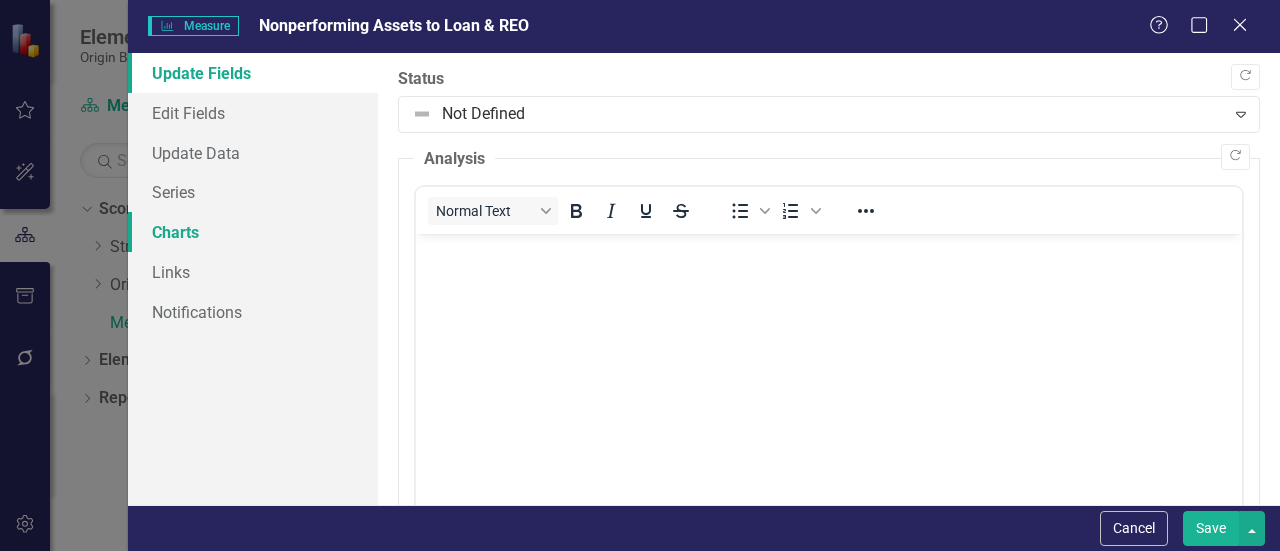 scroll, scrollTop: 0, scrollLeft: 0, axis: both 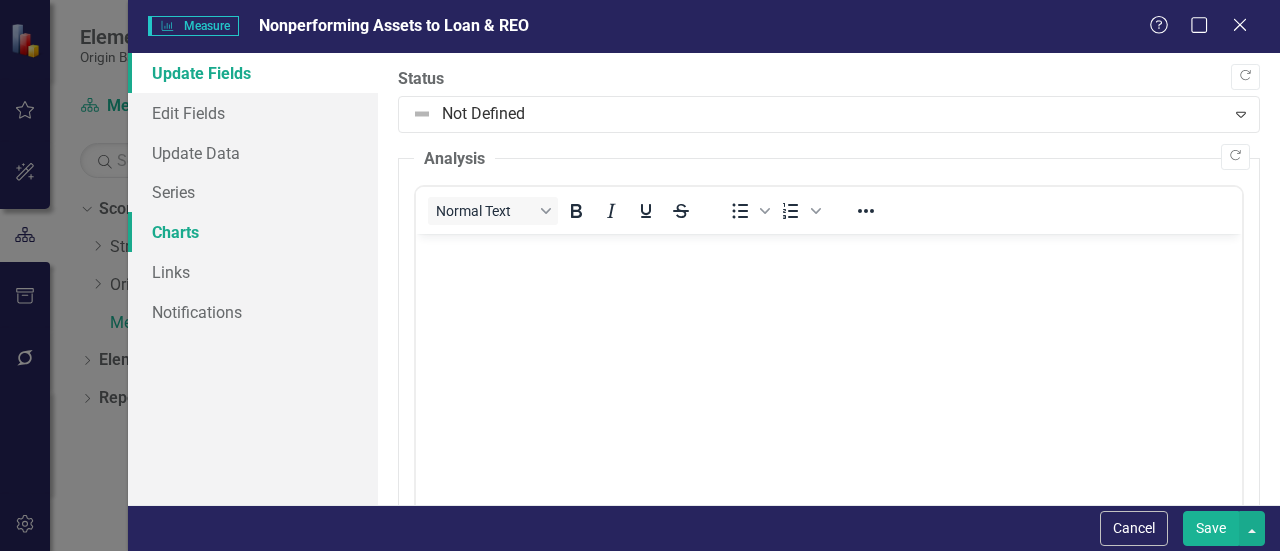 click on "Charts" at bounding box center [253, 232] 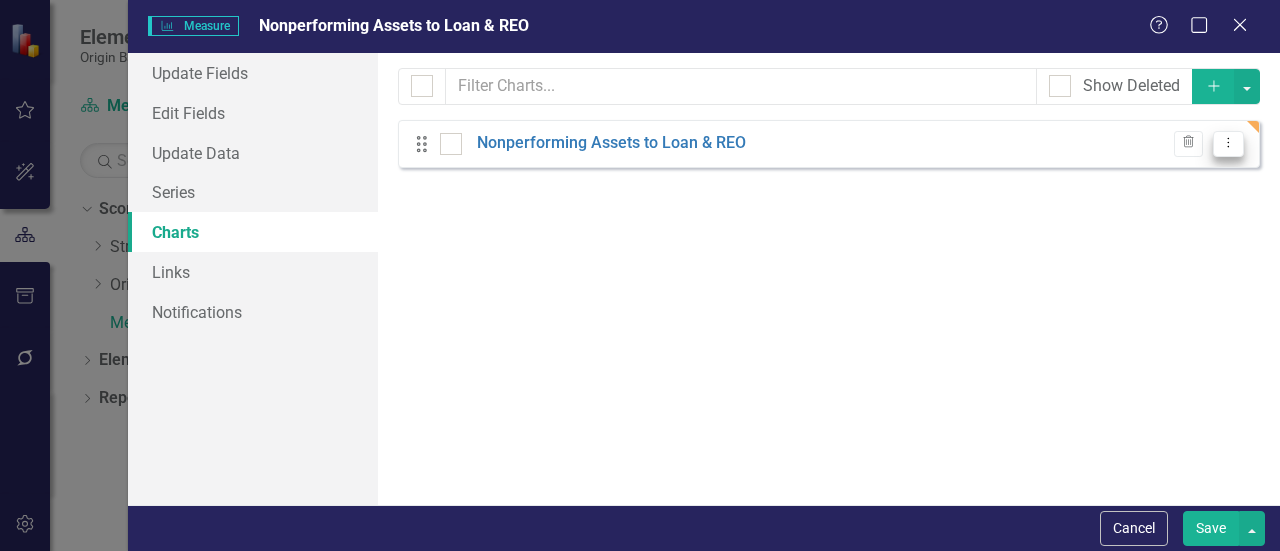 click on "Dropdown Menu" 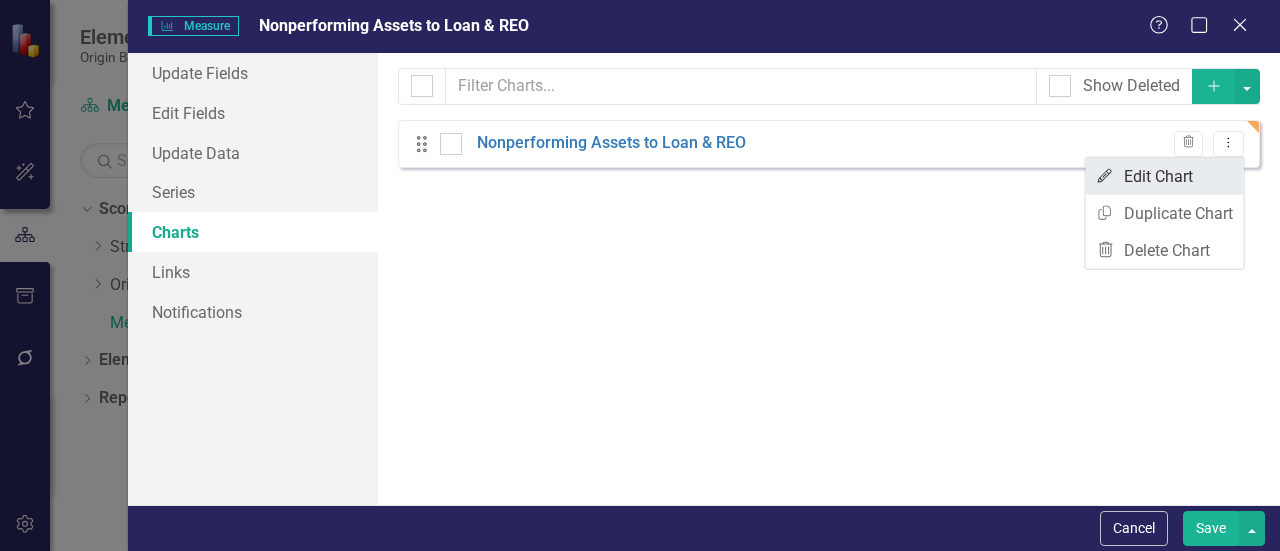 click on "Edit Edit Chart" at bounding box center [1165, 176] 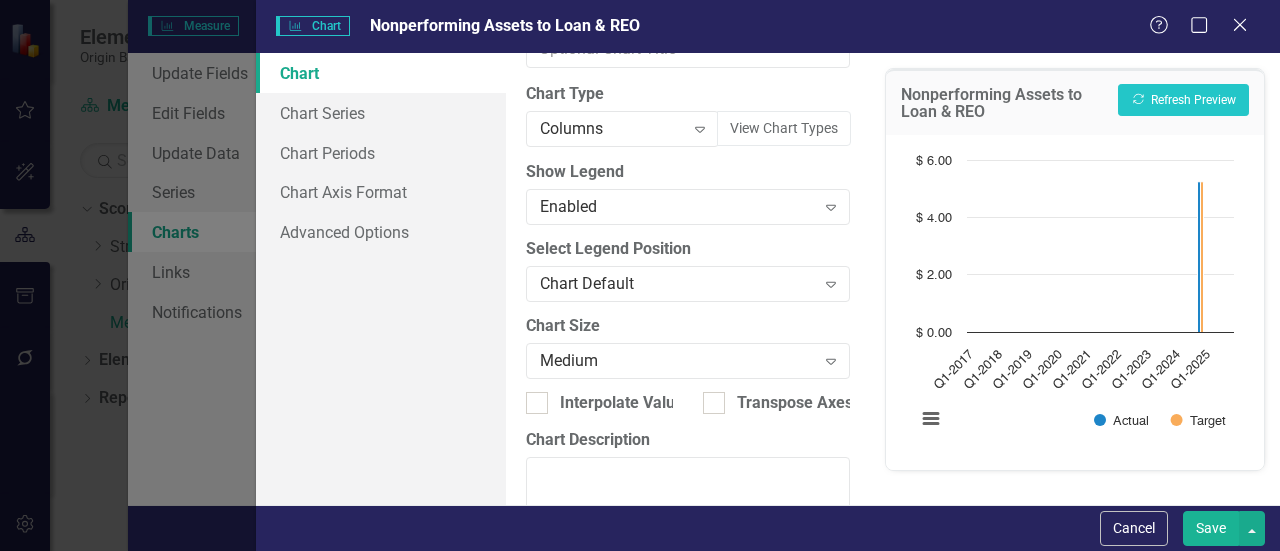 scroll, scrollTop: 0, scrollLeft: 0, axis: both 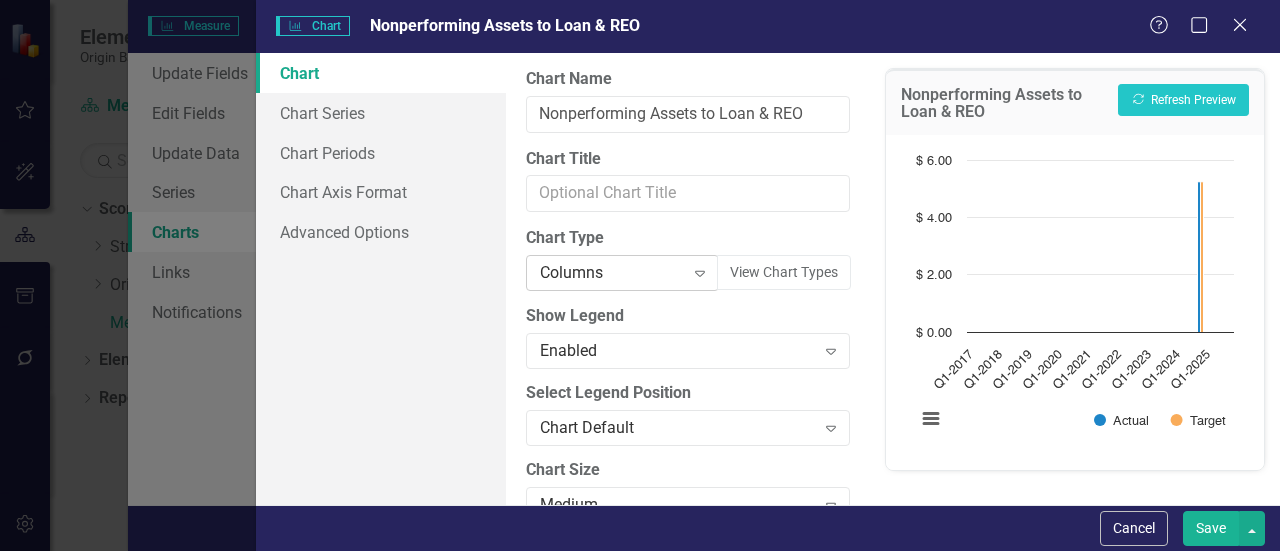 click on "Columns" at bounding box center (612, 273) 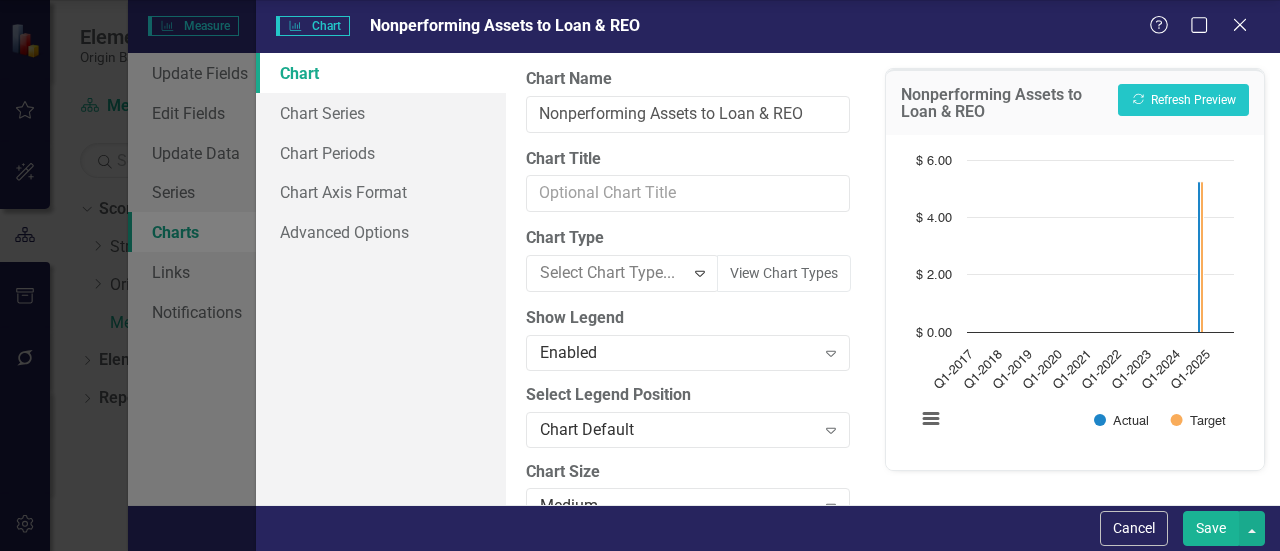 scroll, scrollTop: 0, scrollLeft: 0, axis: both 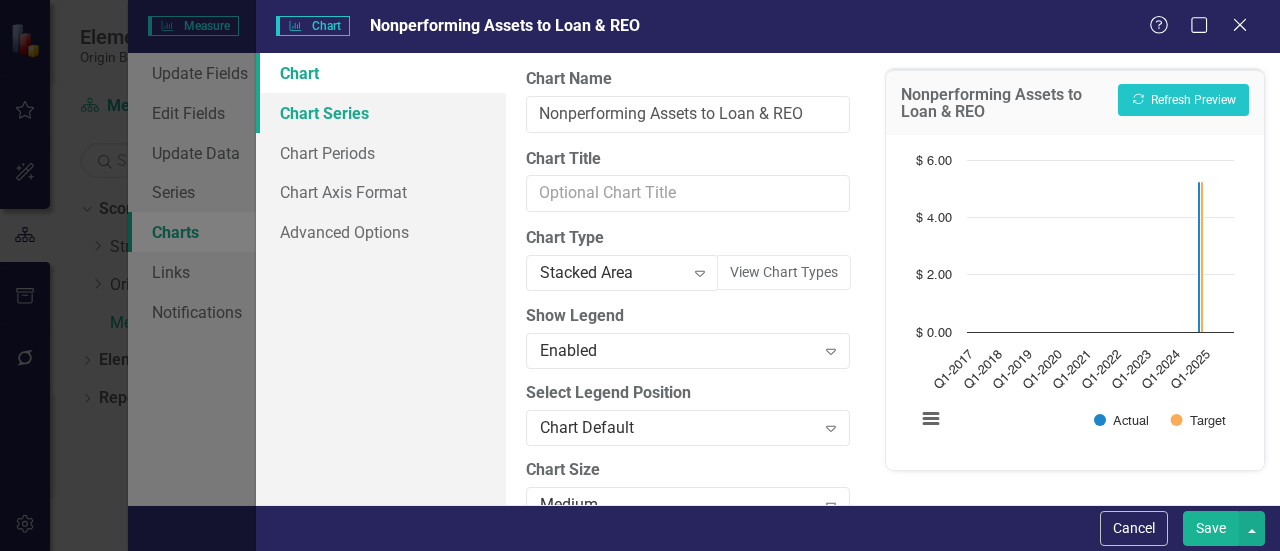 click on "Chart Series" at bounding box center (381, 113) 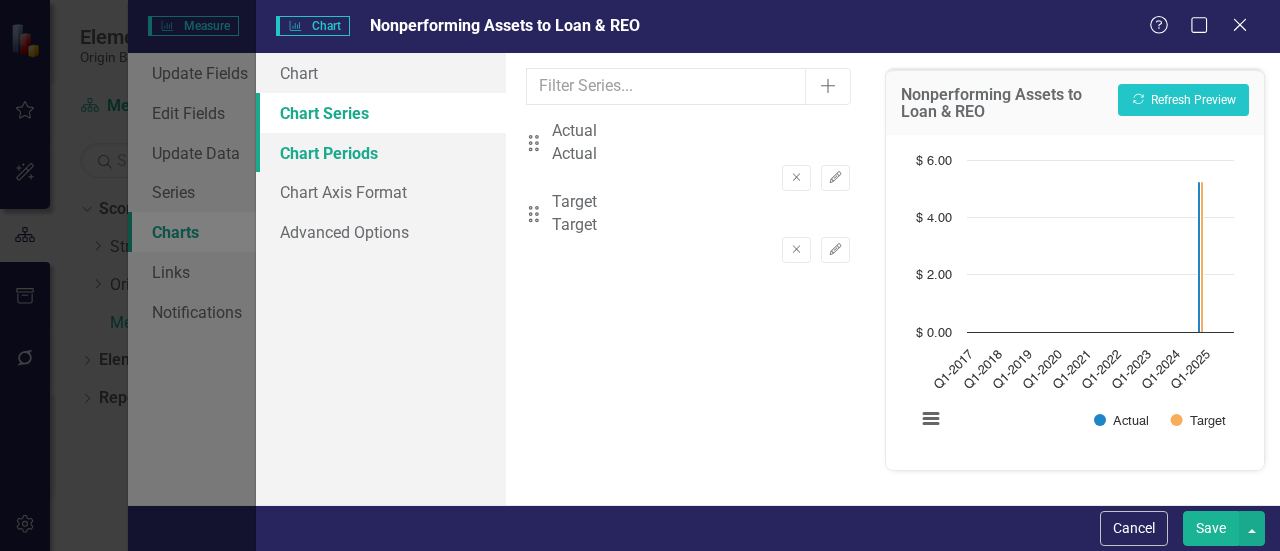 click on "Chart Periods" at bounding box center [381, 153] 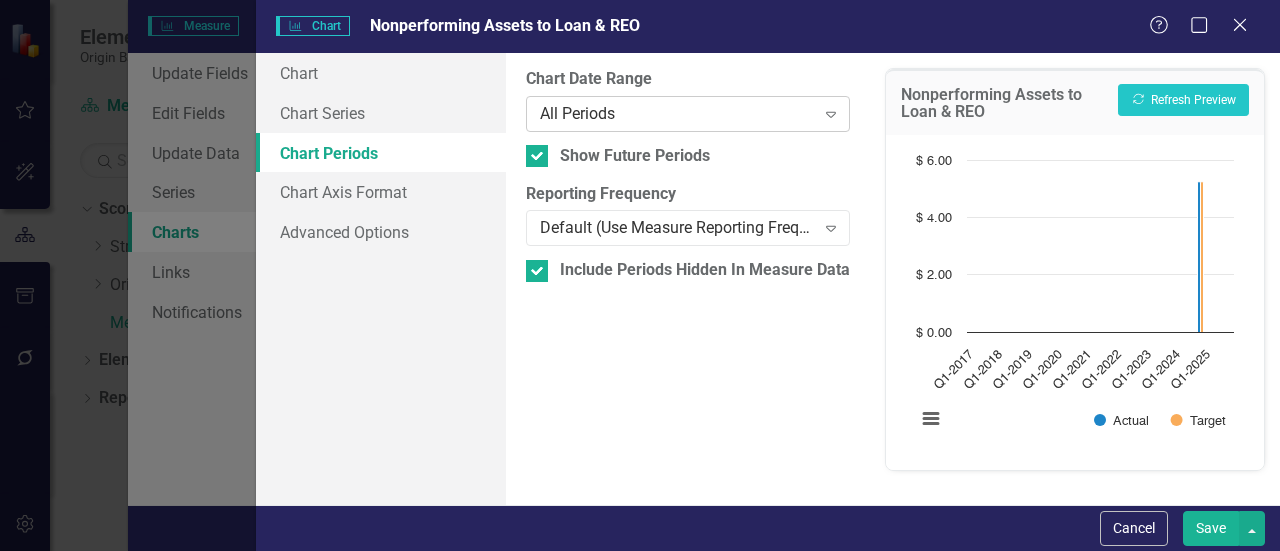click on "All Periods" at bounding box center [677, 113] 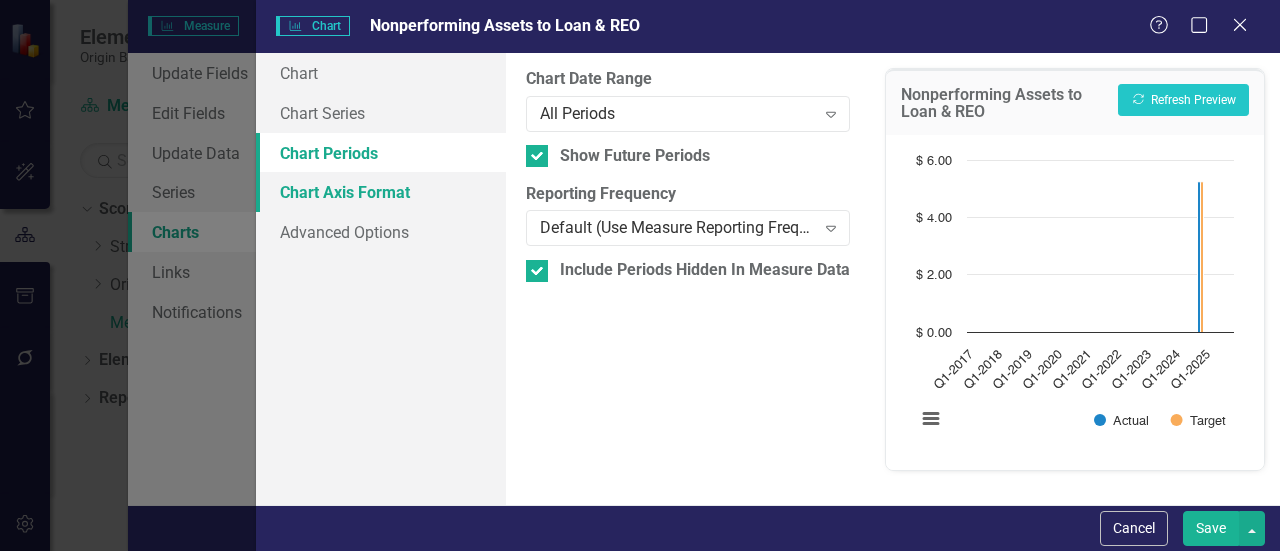 click on "Chart Axis Format" at bounding box center (381, 192) 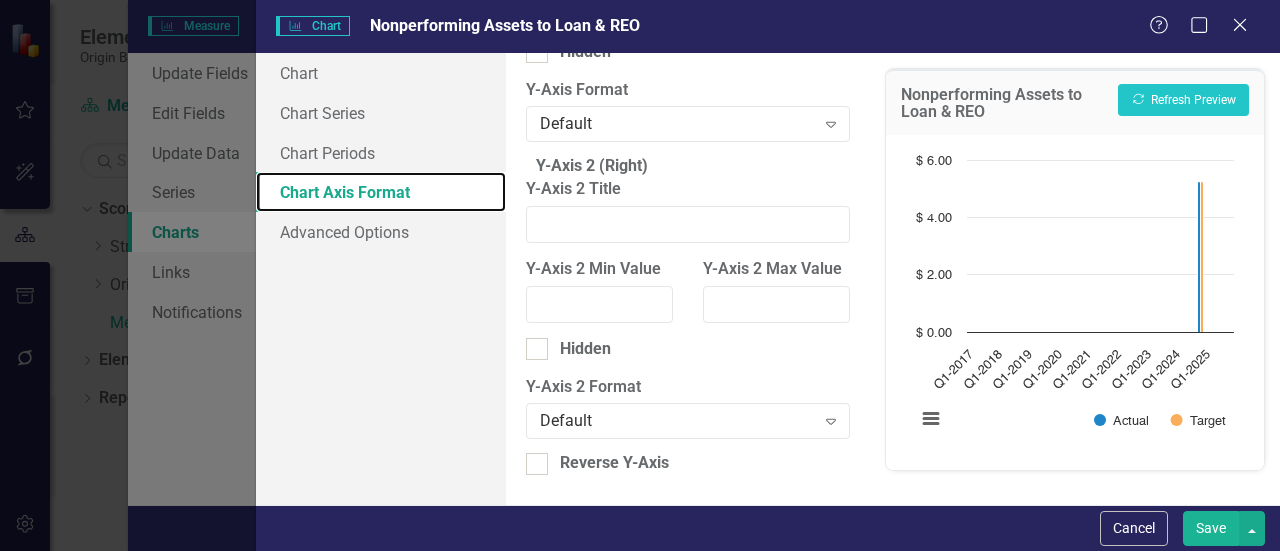 scroll, scrollTop: 292, scrollLeft: 0, axis: vertical 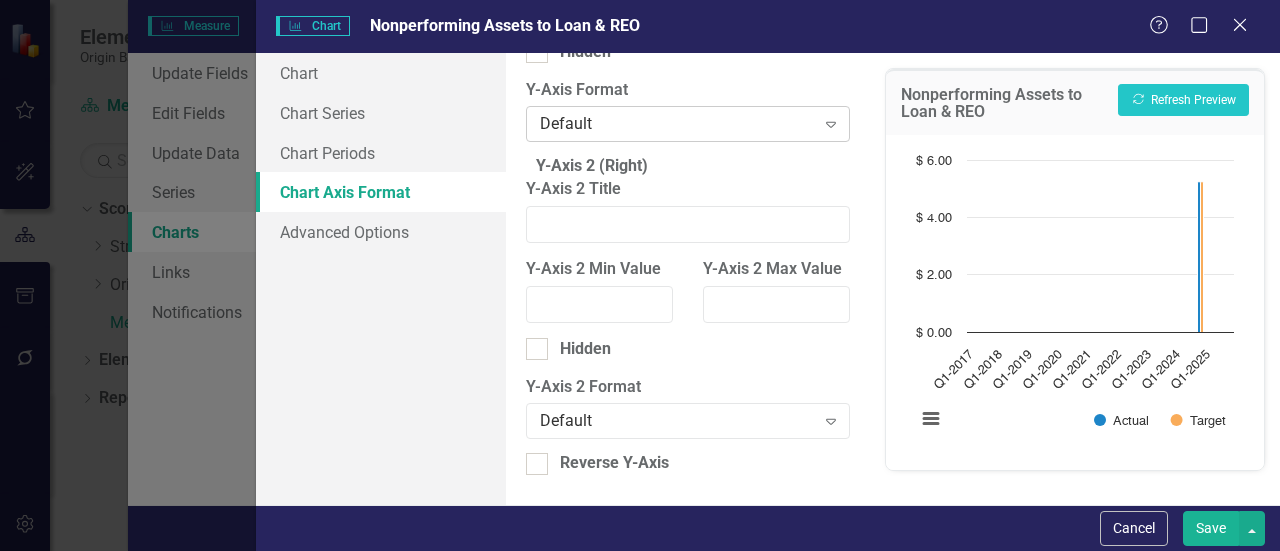 click on "Default" at bounding box center [677, 124] 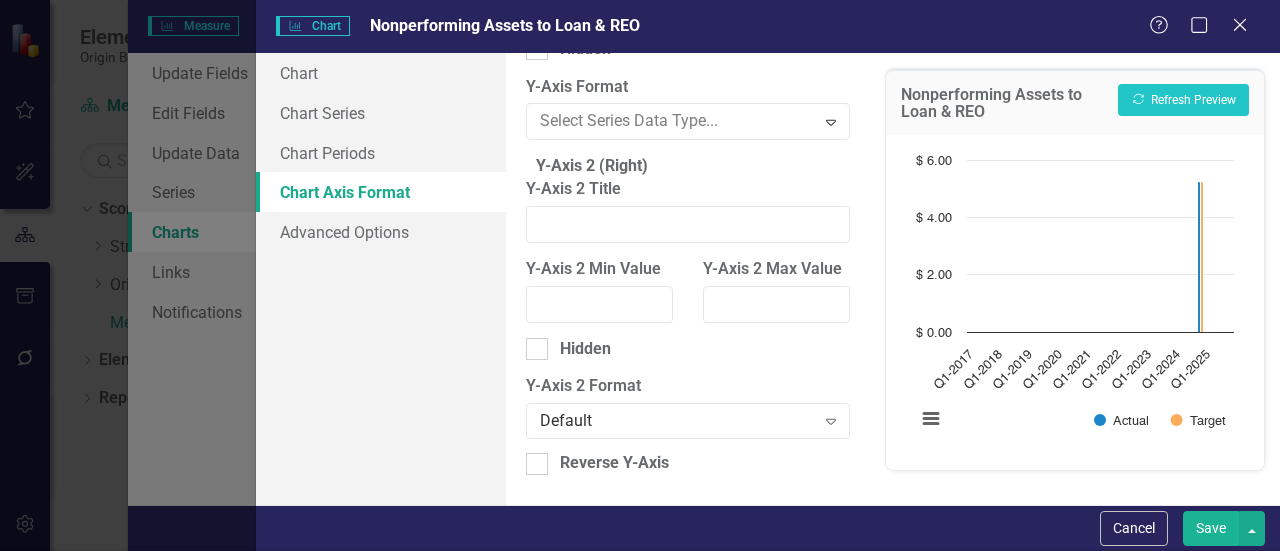 click on "Percentage" at bounding box center [644, 666] 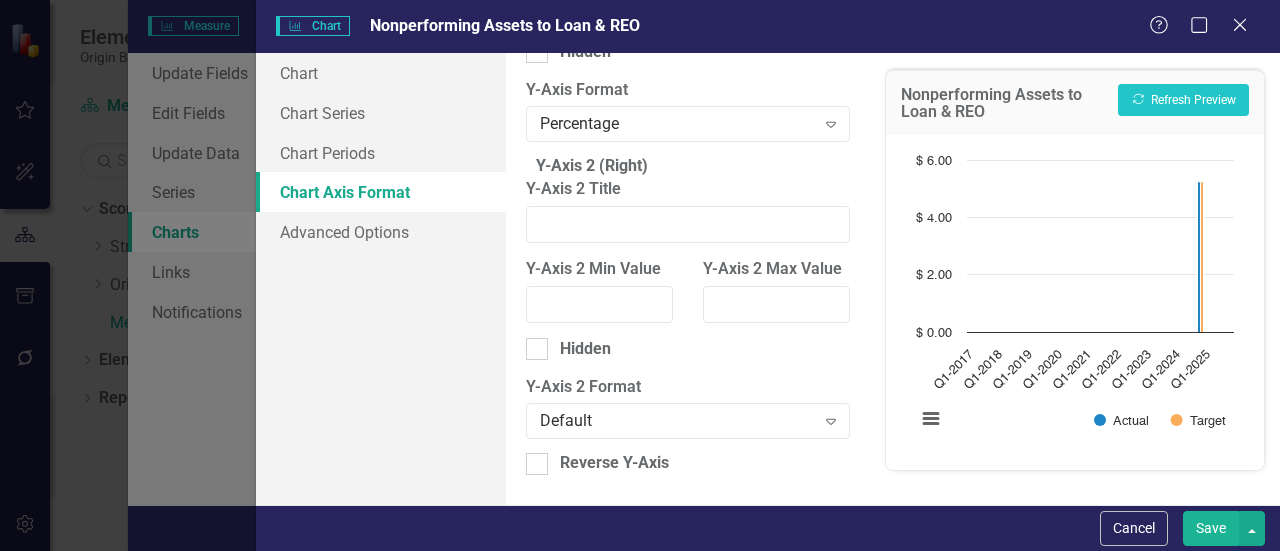 scroll, scrollTop: 392, scrollLeft: 0, axis: vertical 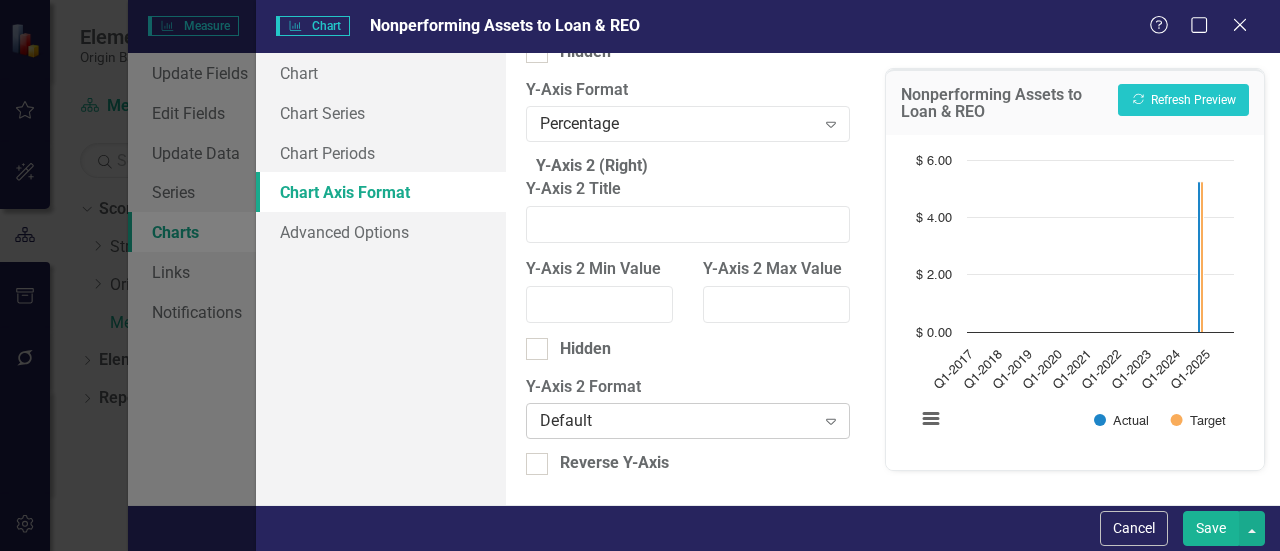 click on "Default" at bounding box center (677, 421) 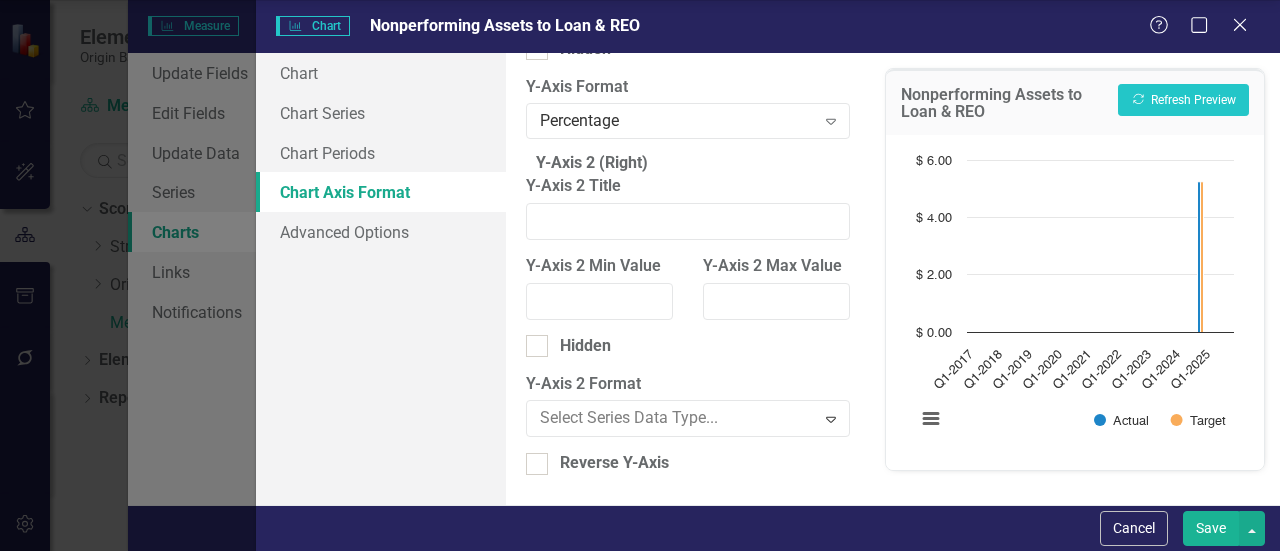 click on "Percentage" at bounding box center [644, -148] 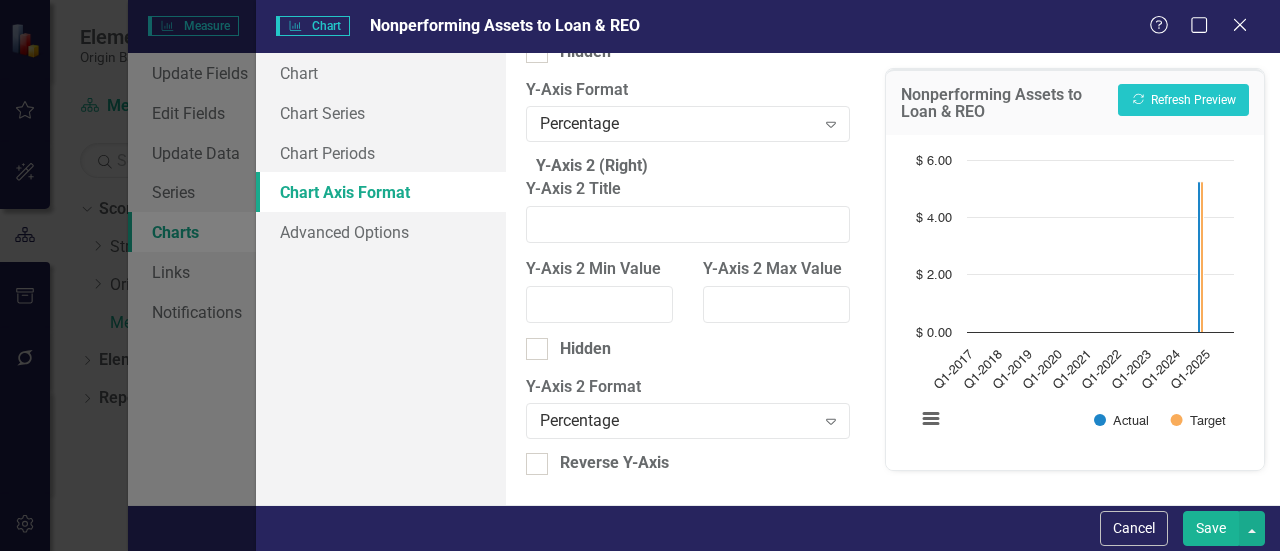 click on "Save" at bounding box center (1211, 528) 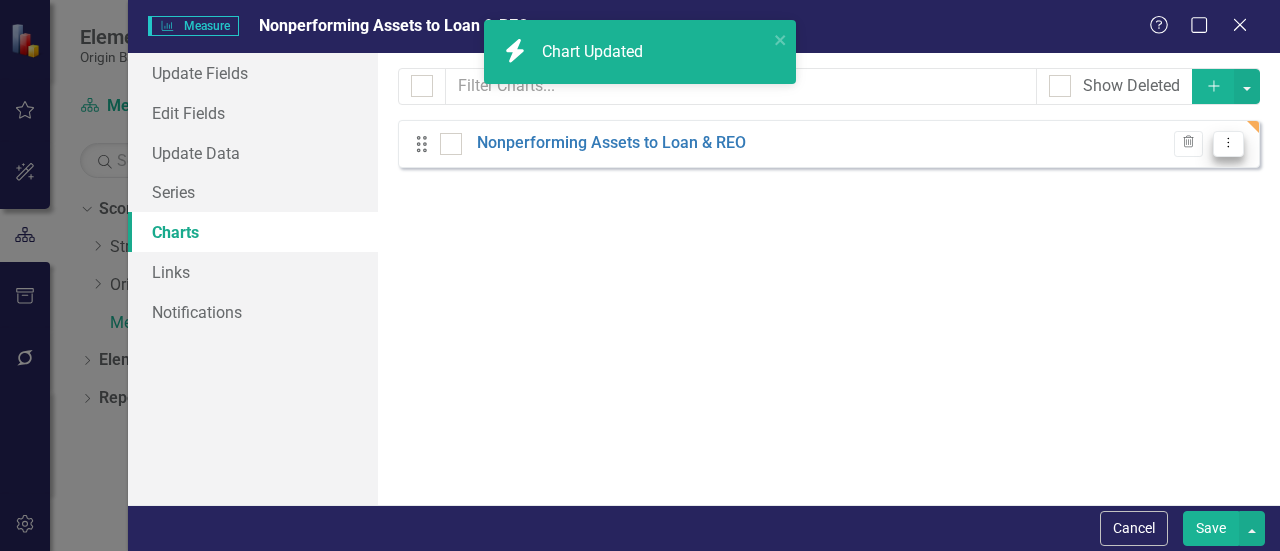 click on "Dropdown Menu" 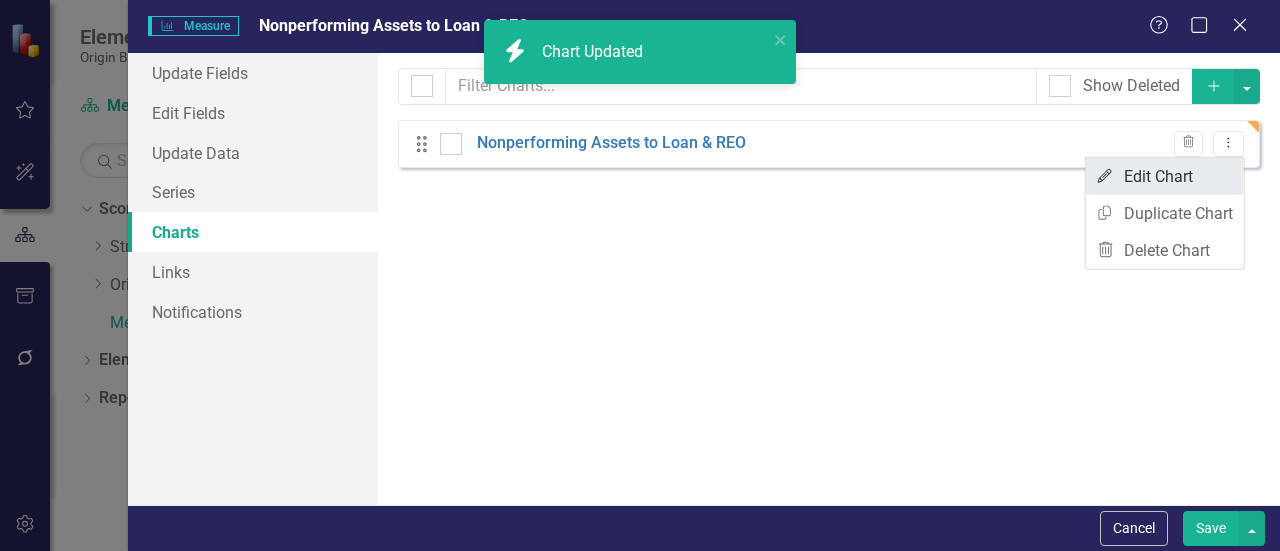 click on "Edit Edit Chart" at bounding box center (1165, 176) 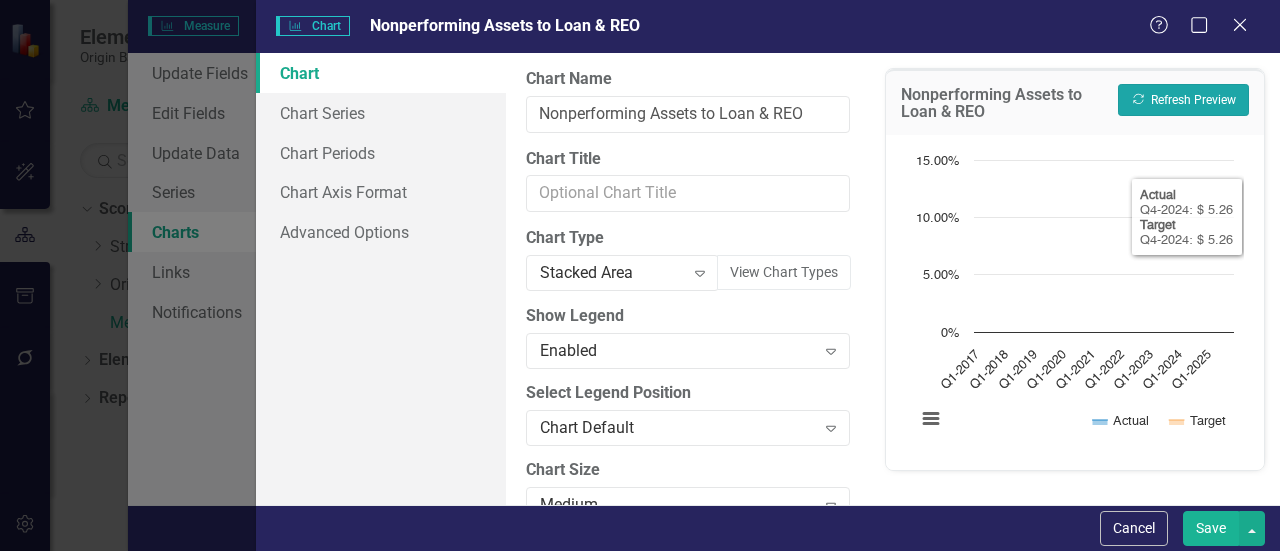 click on "Recalculate Refresh Preview" at bounding box center (1183, 100) 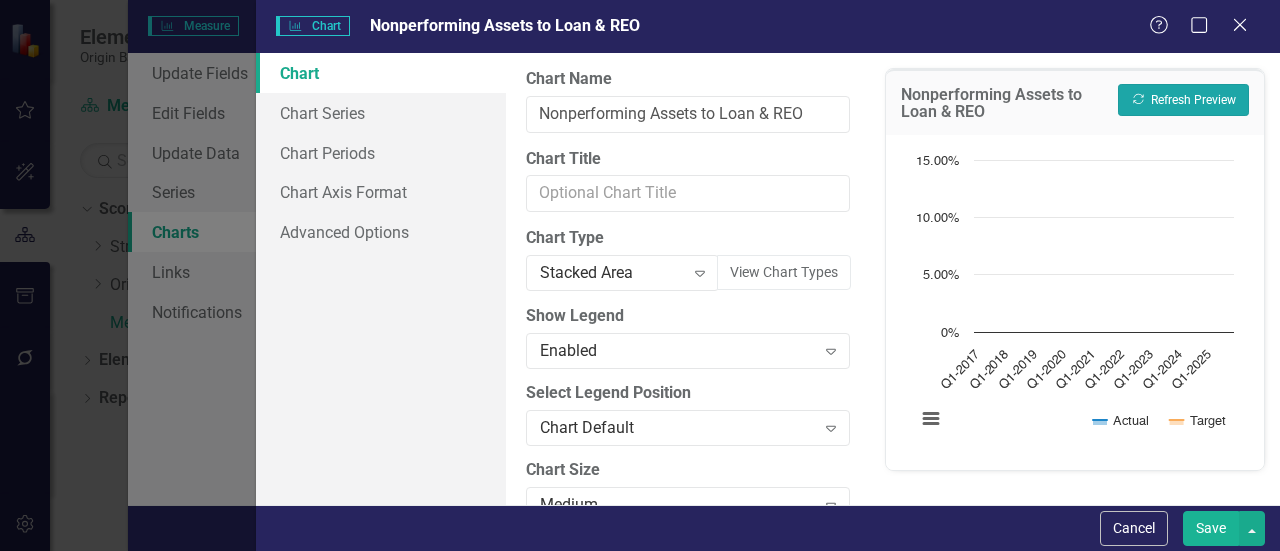 click on "Recalculate Refresh Preview" at bounding box center (1183, 100) 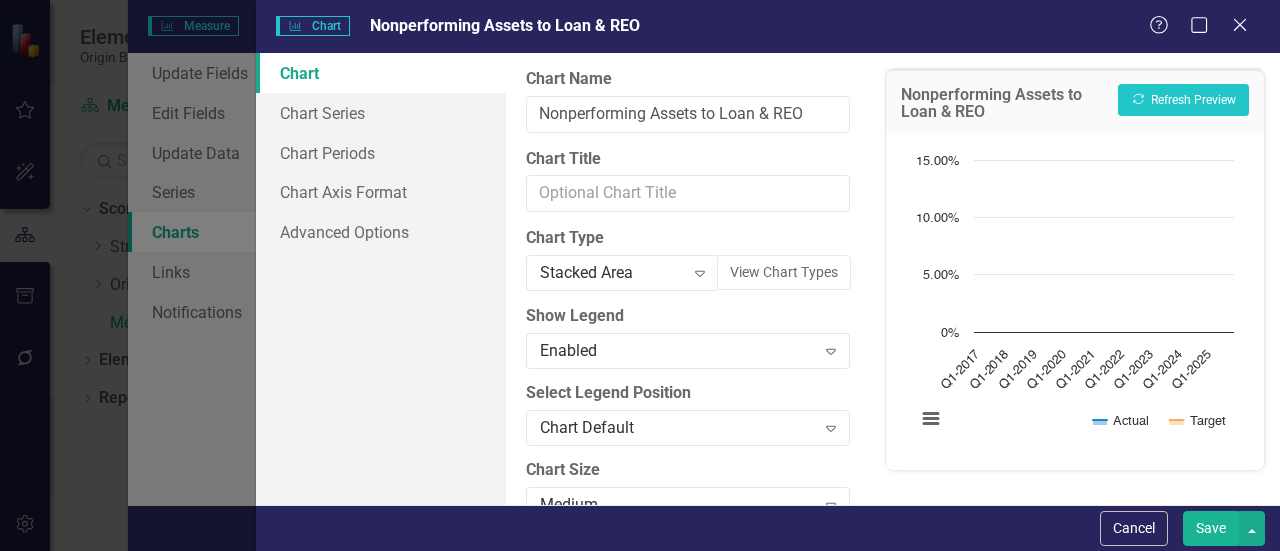 click on "Save" at bounding box center [1211, 528] 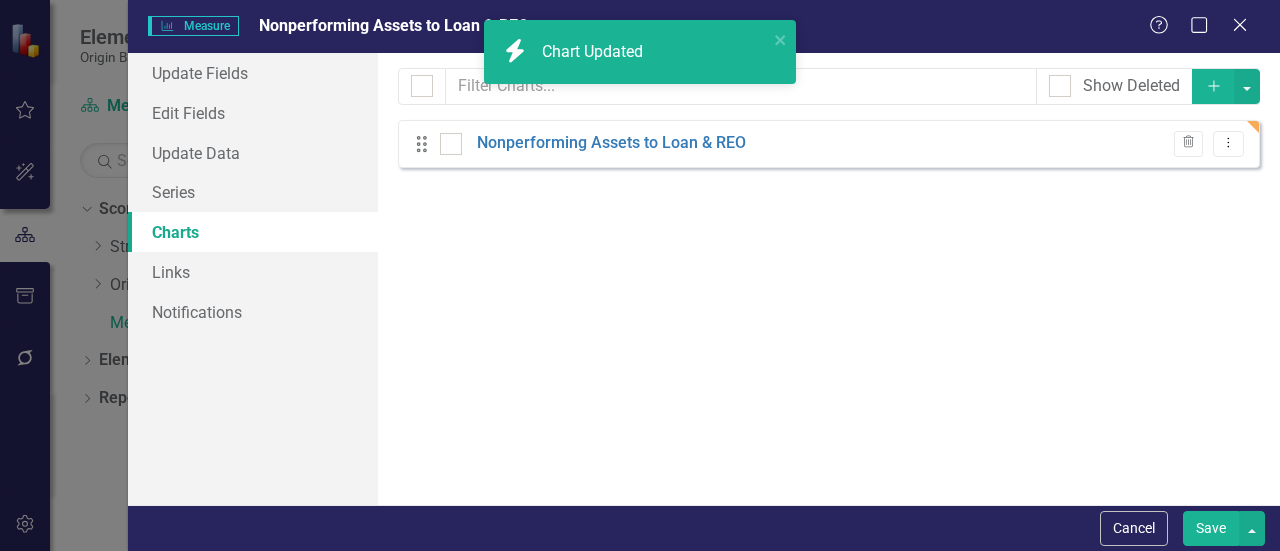 click on "Save" at bounding box center [1211, 528] 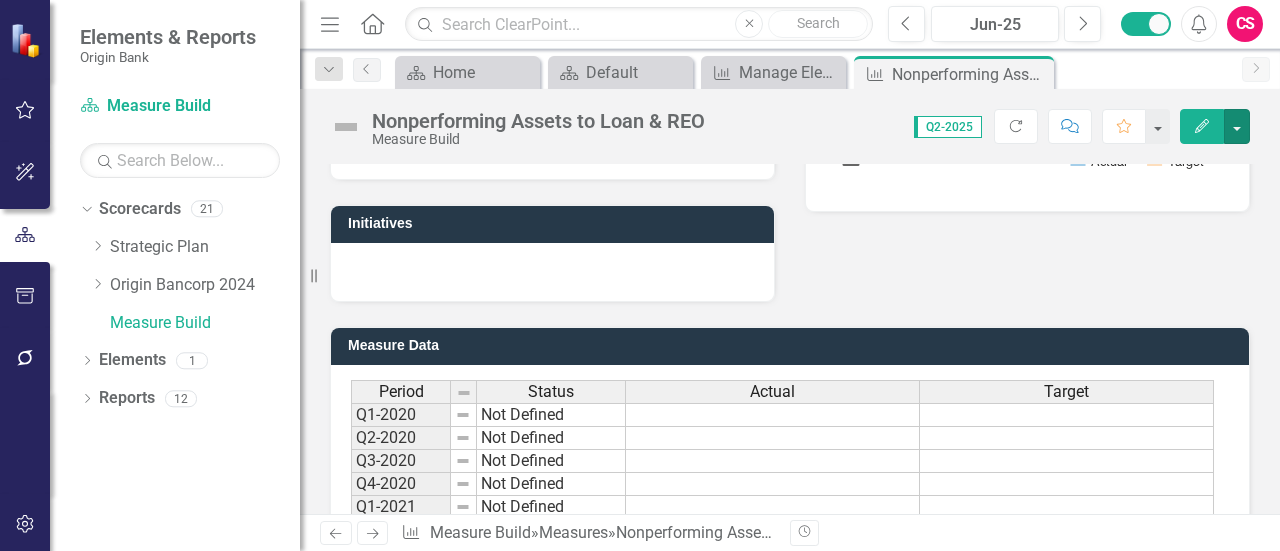 scroll, scrollTop: 438, scrollLeft: 0, axis: vertical 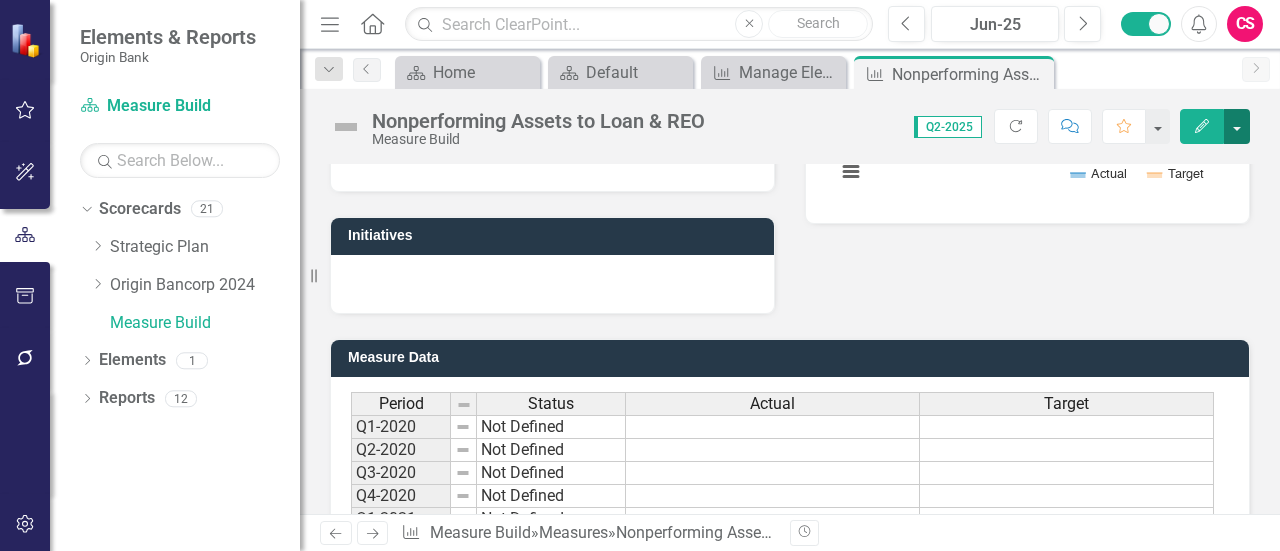 click at bounding box center [1237, 126] 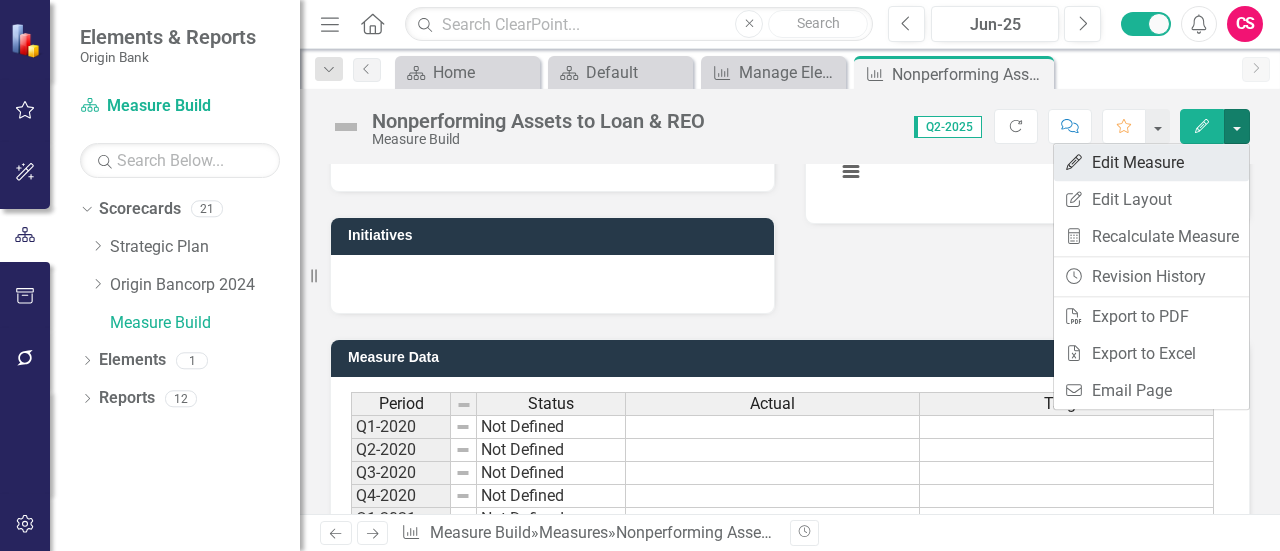 click on "Edit Edit Measure" at bounding box center (1151, 162) 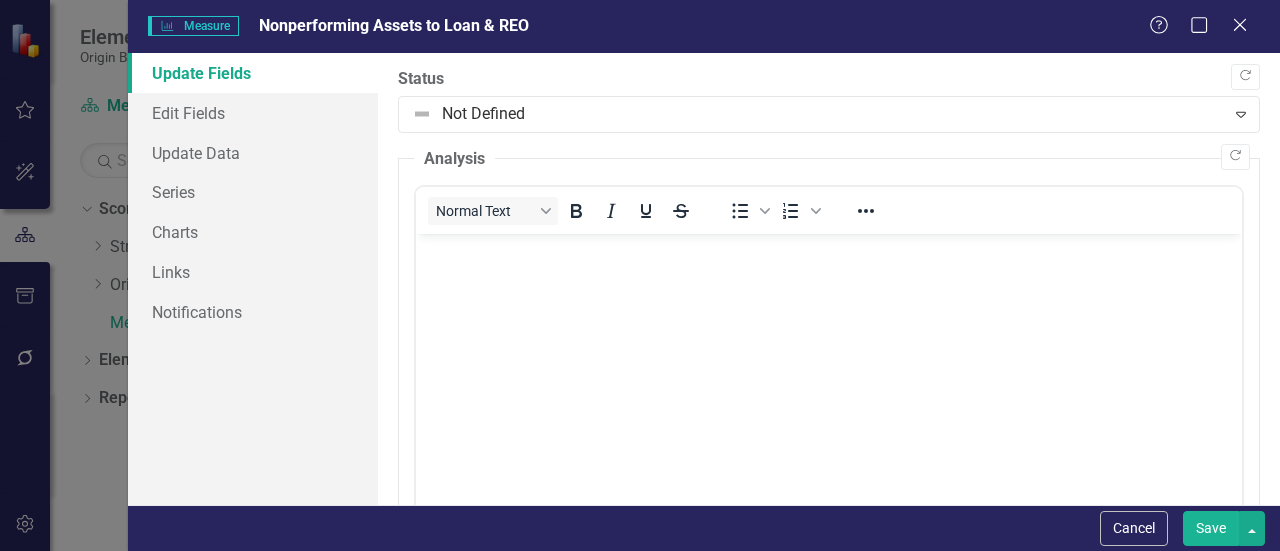 scroll, scrollTop: 0, scrollLeft: 0, axis: both 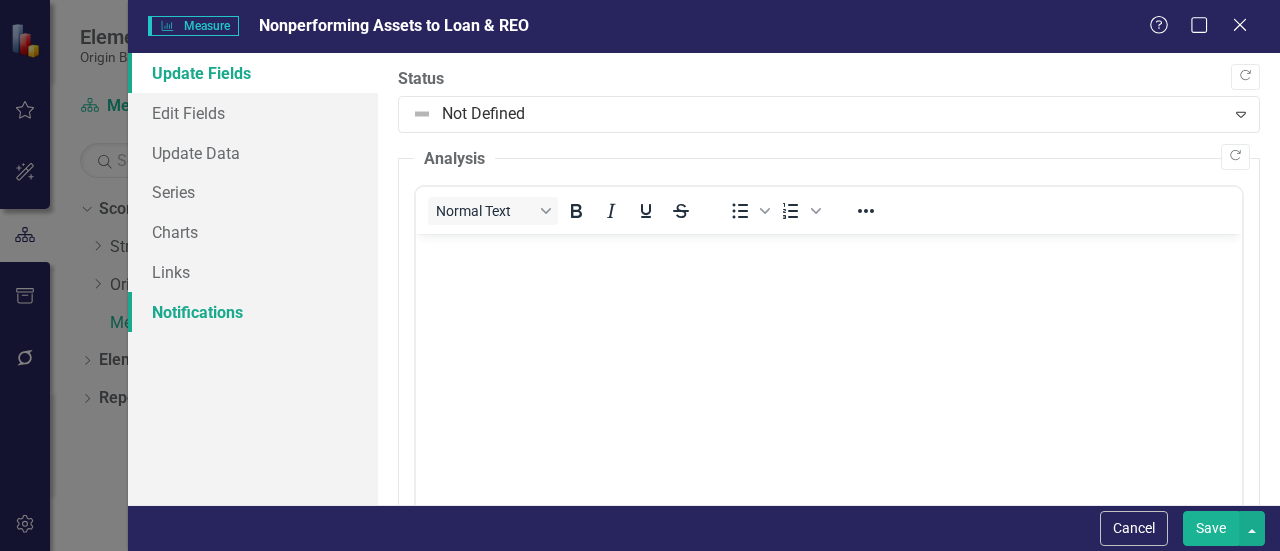 click on "Notifications" at bounding box center (253, 312) 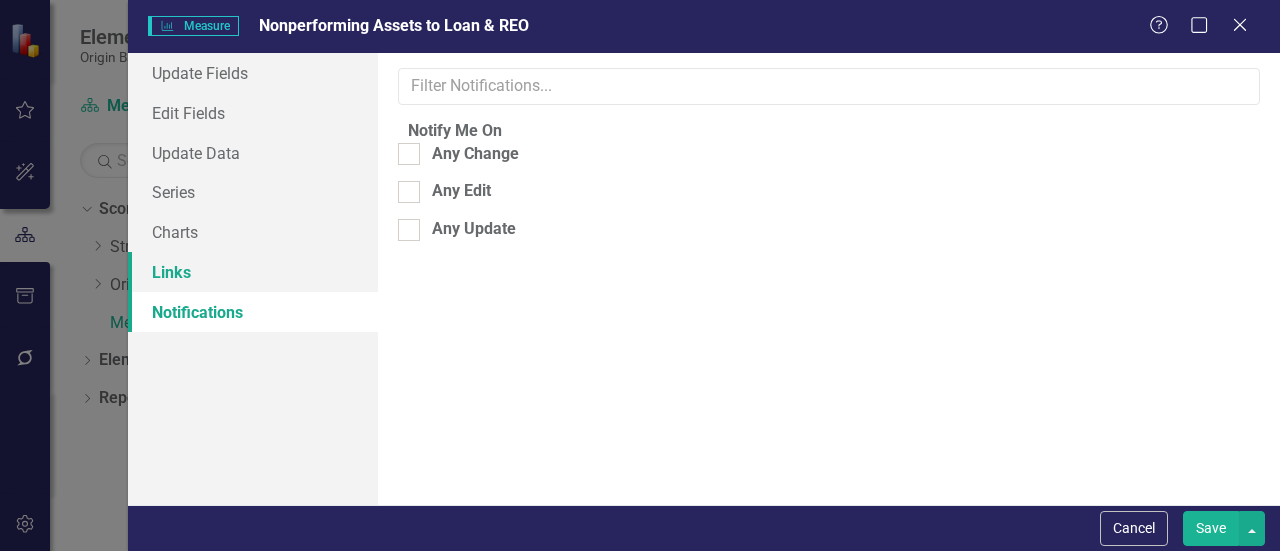click on "Links" at bounding box center [253, 272] 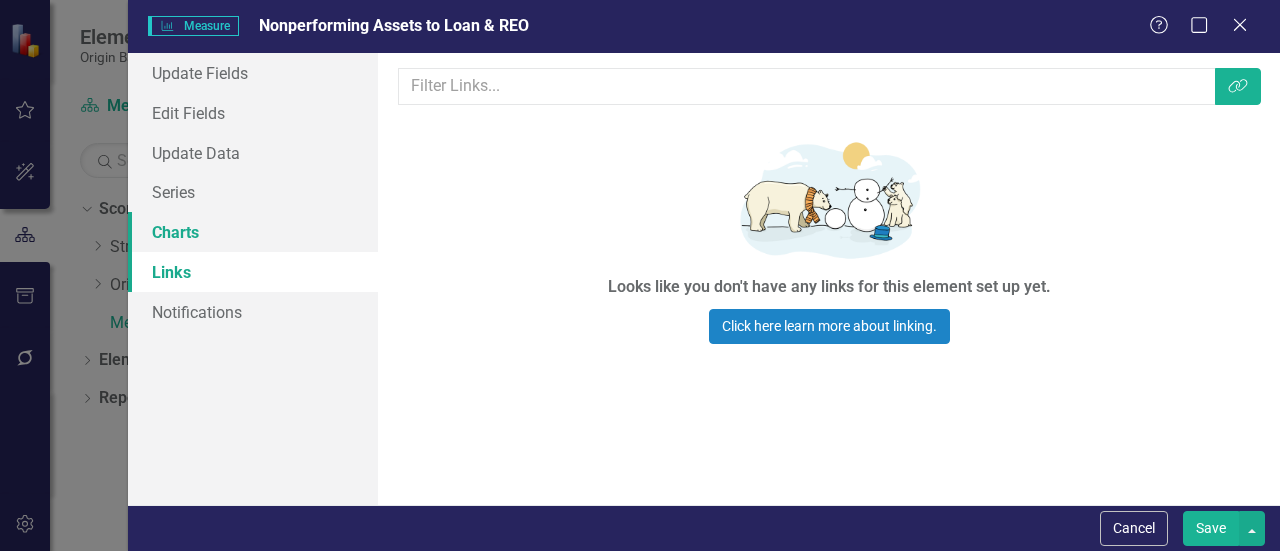 click on "Charts" at bounding box center (253, 232) 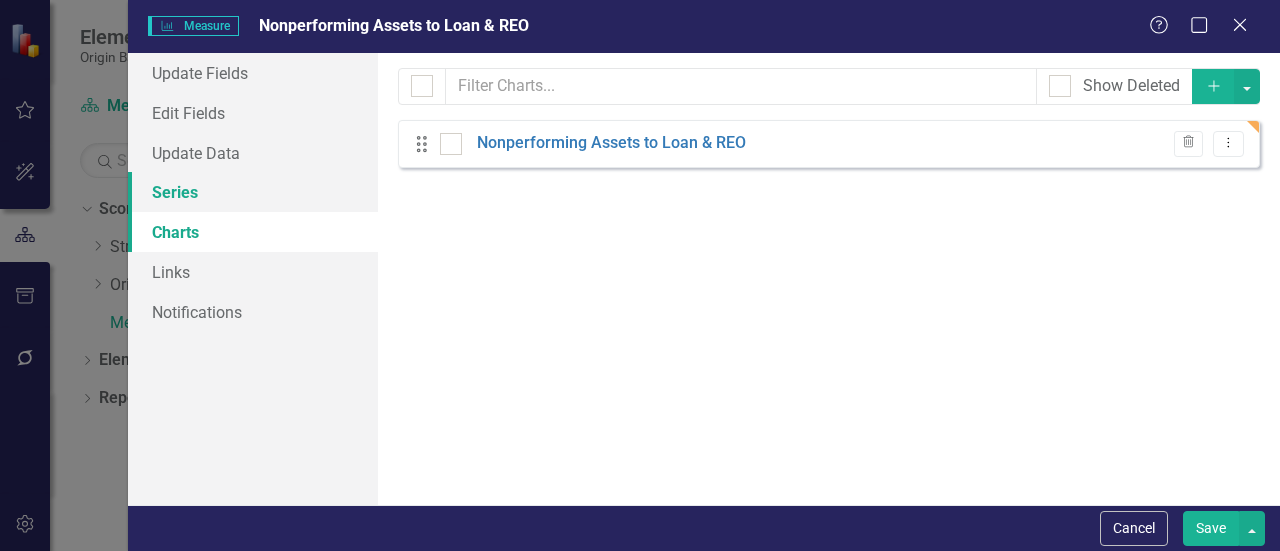 click on "Series" at bounding box center (253, 192) 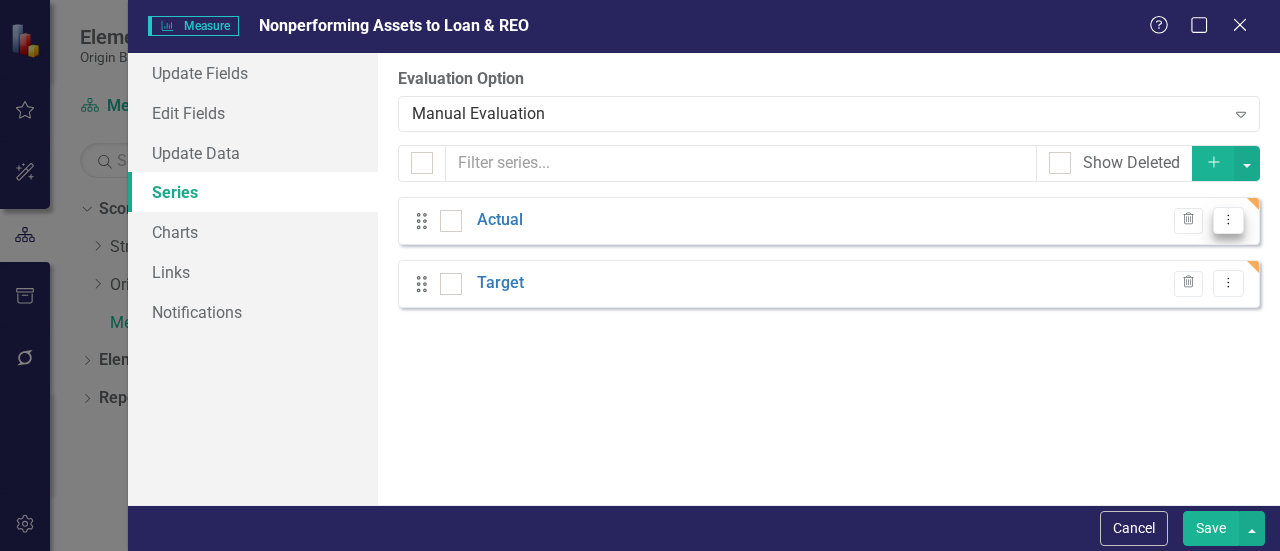 click on "Dropdown Menu" 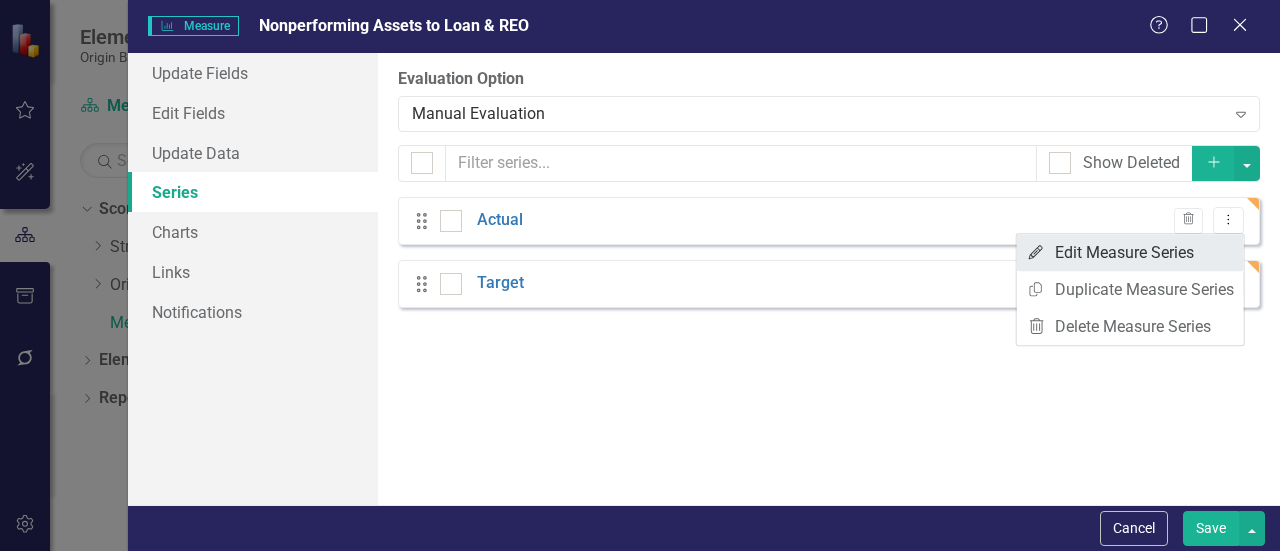 click on "Edit Edit Measure Series" at bounding box center (1130, 252) 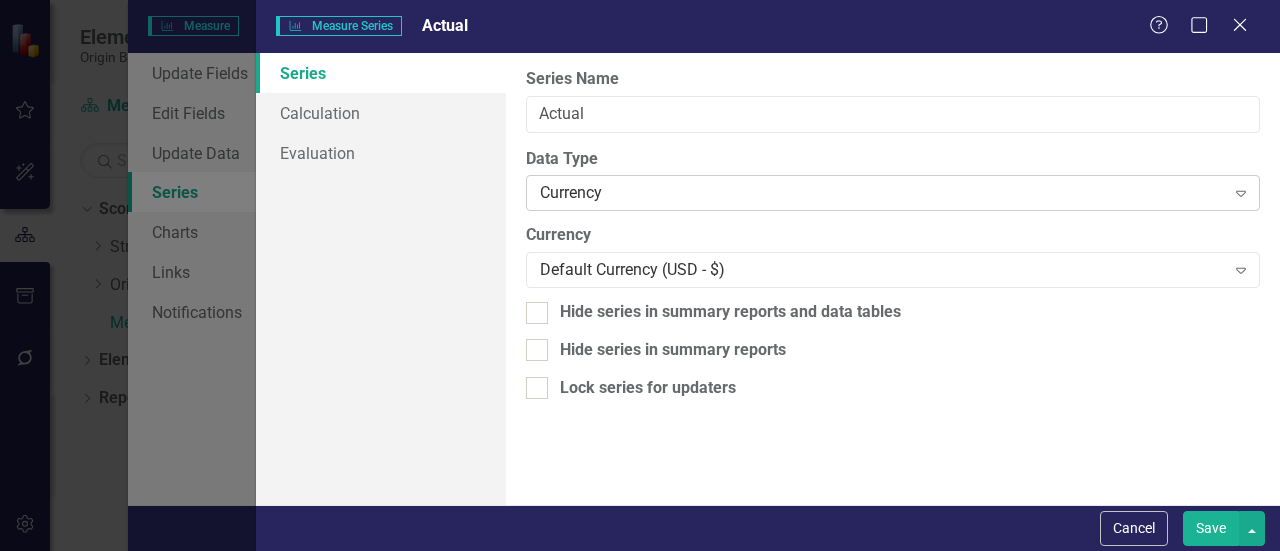 click on "Currency" at bounding box center [882, 193] 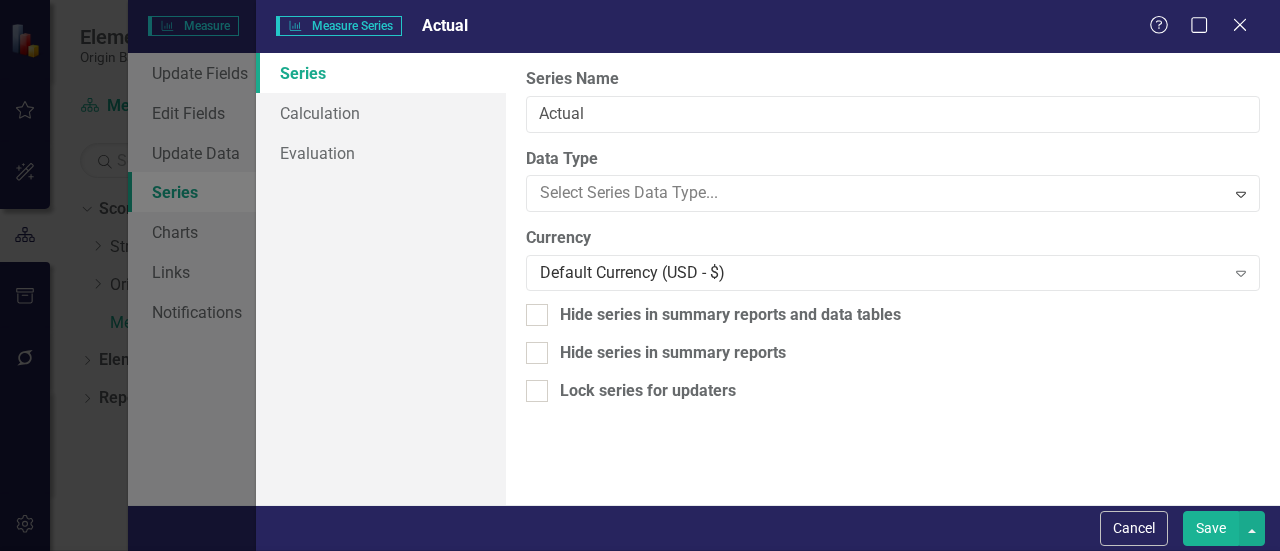 click on "Percentage" at bounding box center [644, 633] 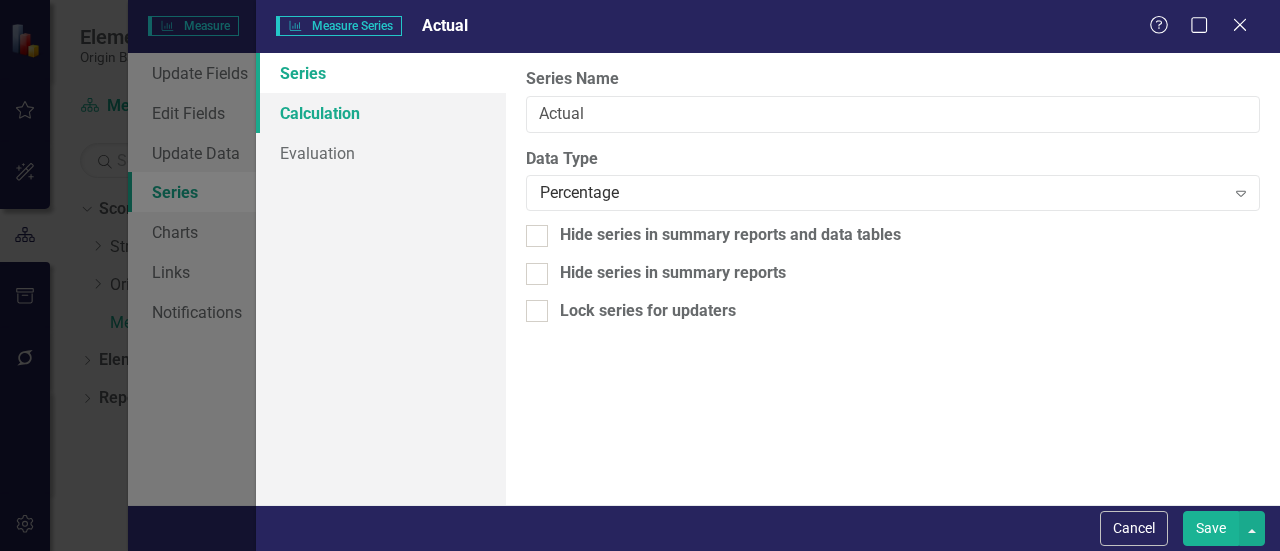 click on "Calculation" at bounding box center [381, 113] 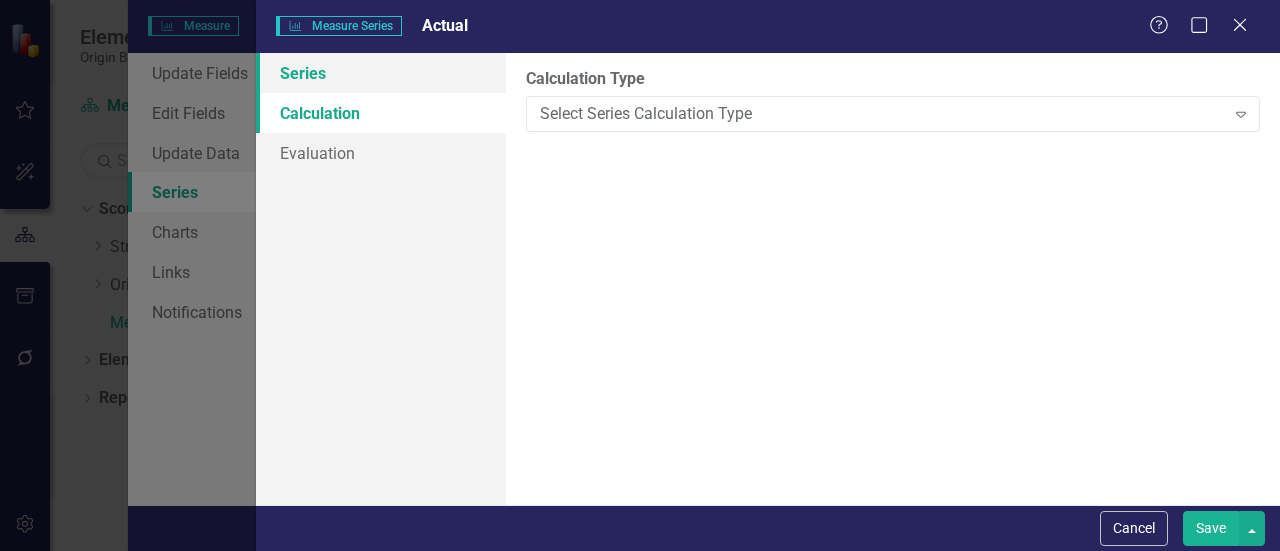 click on "Series" at bounding box center [381, 73] 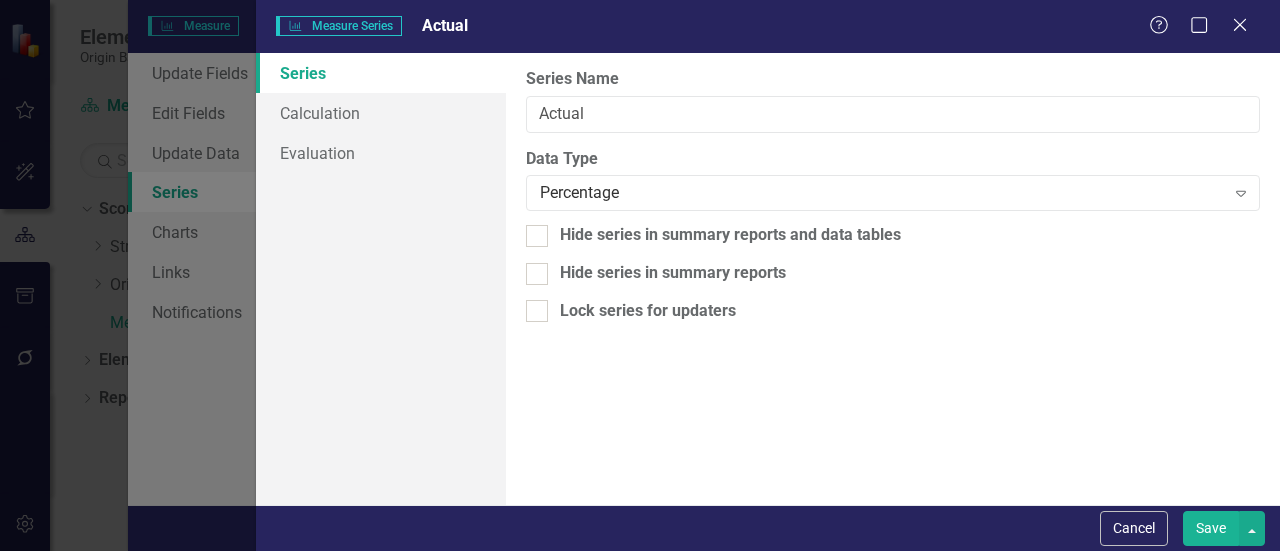 click on "Save" at bounding box center [1211, 528] 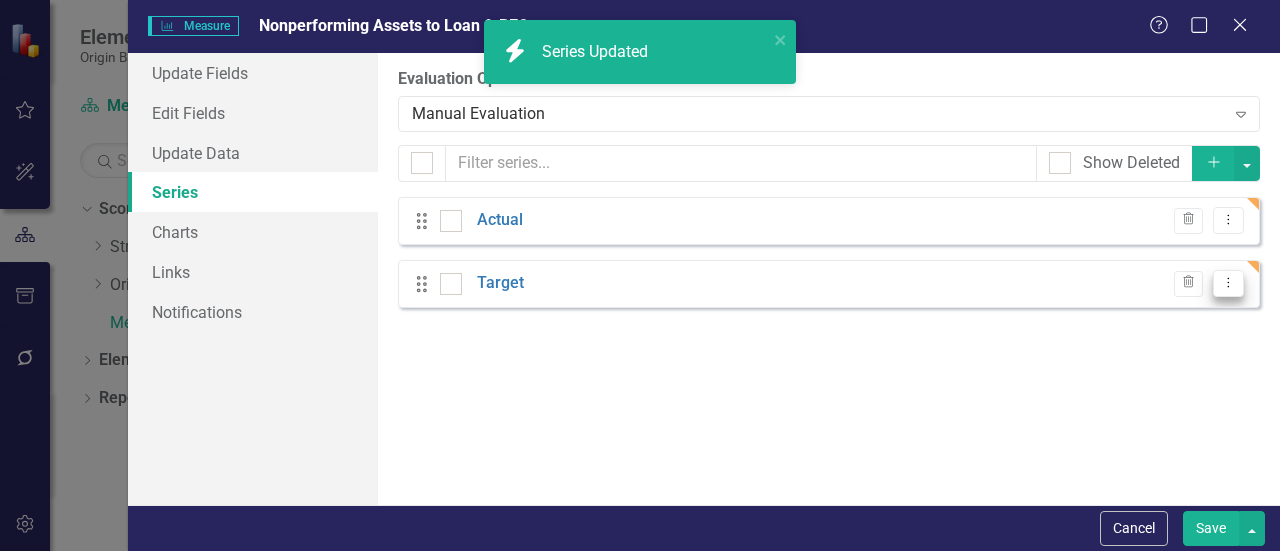 click on "Dropdown Menu" 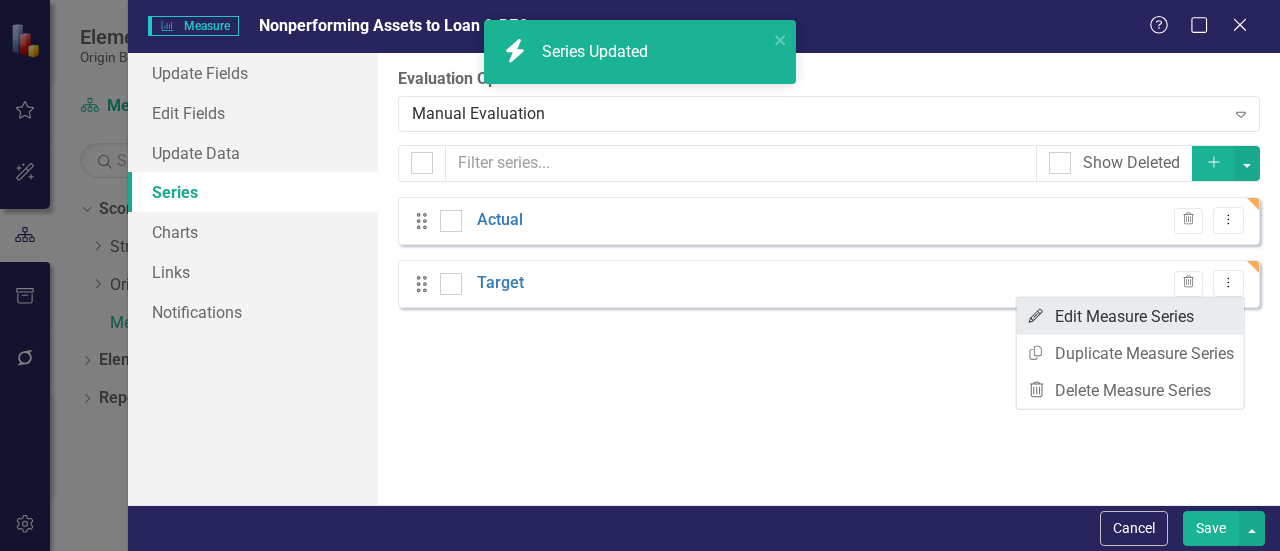 click on "Edit Edit Measure Series" at bounding box center (1130, 316) 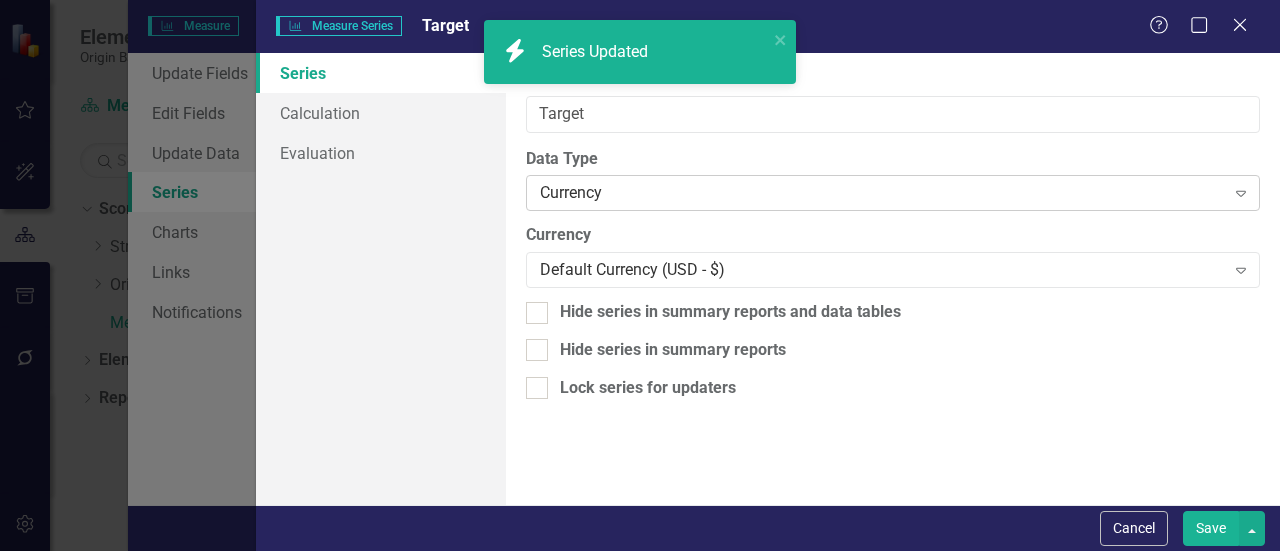 click on "Currency" at bounding box center [882, 193] 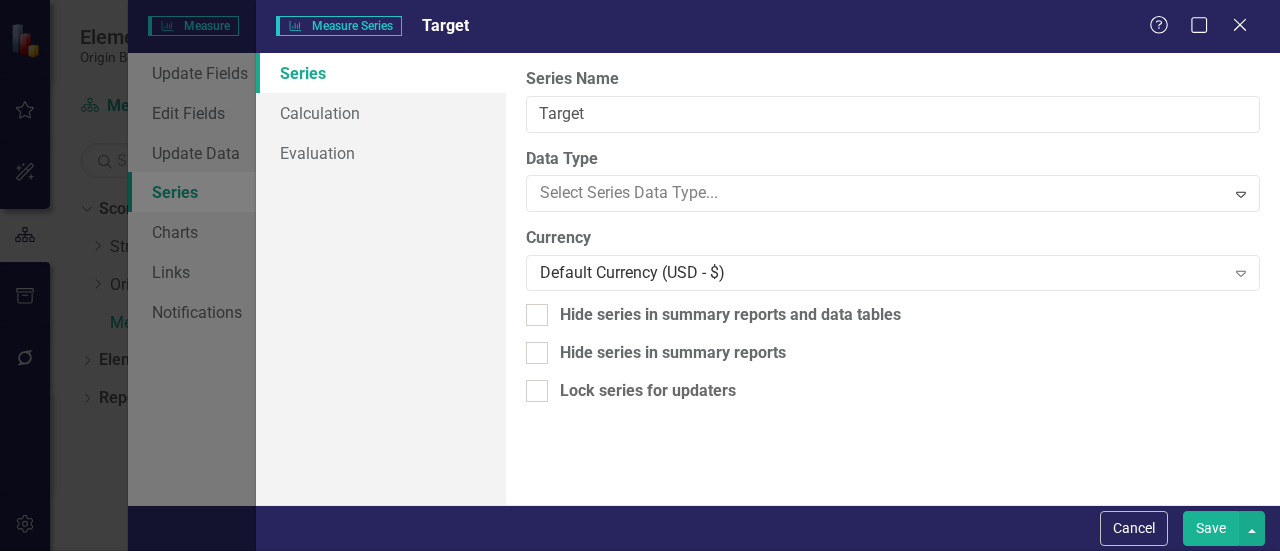 click on "Percentage" at bounding box center [644, 633] 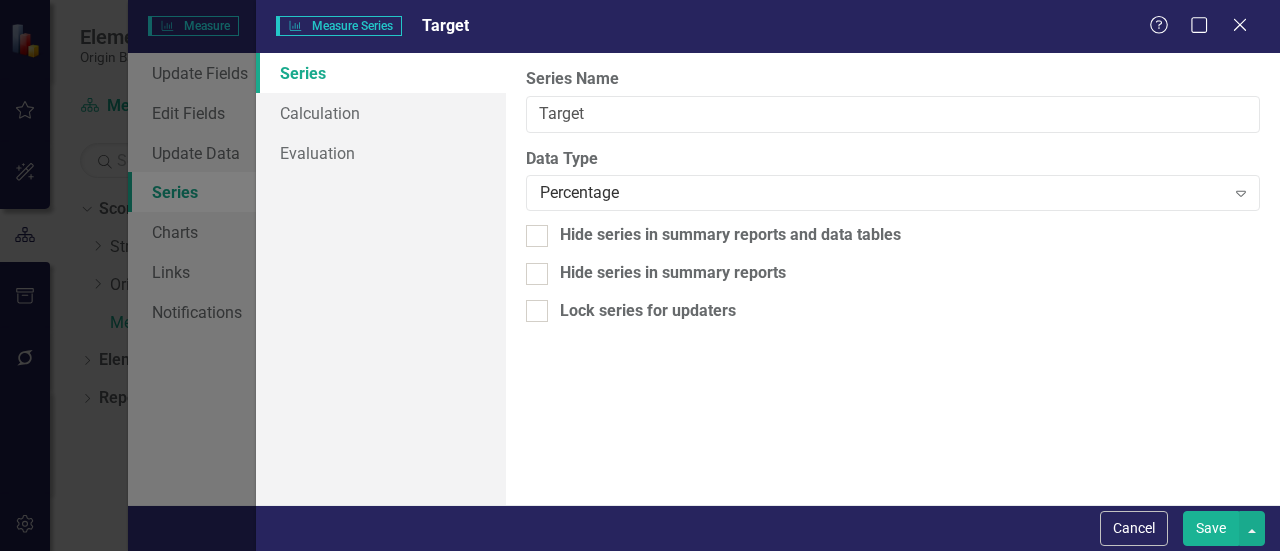 click on "Save" at bounding box center [1211, 528] 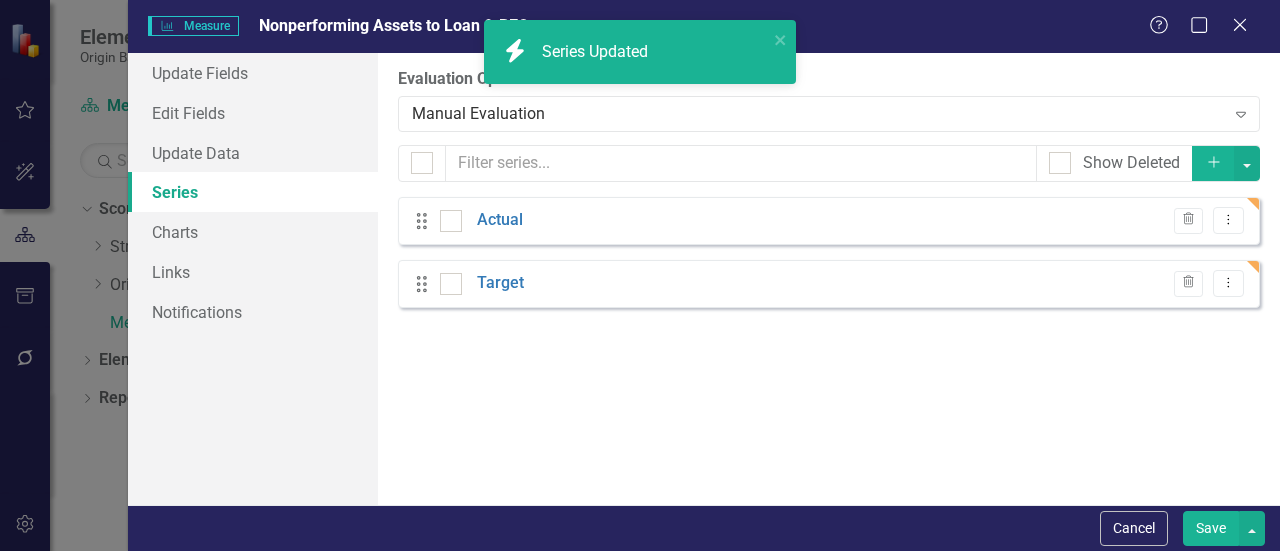 click on "Save" at bounding box center (1211, 528) 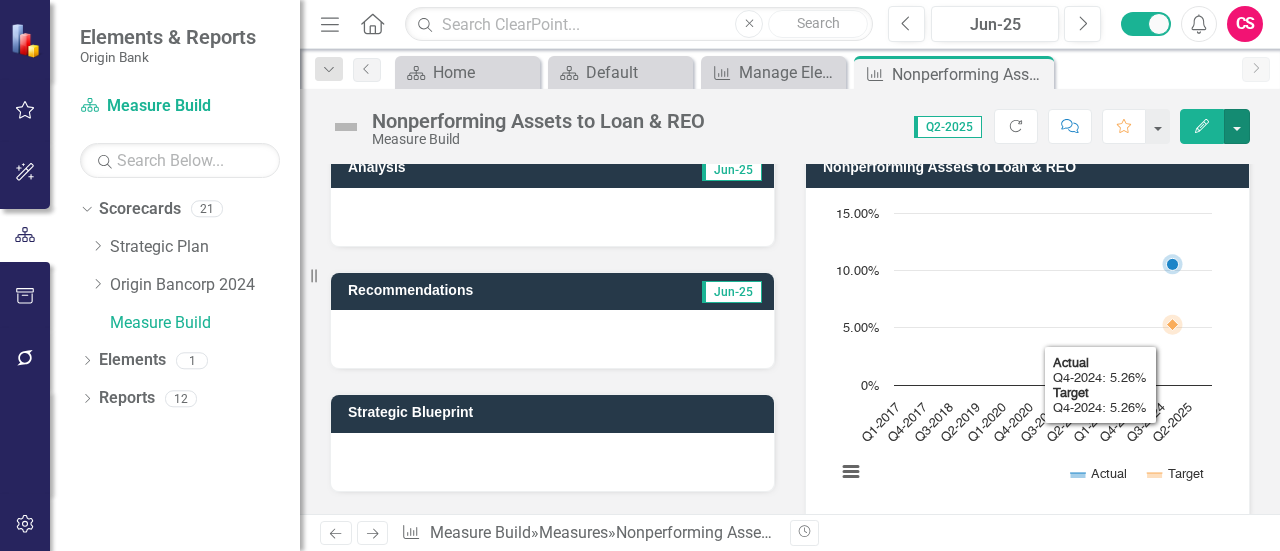 scroll, scrollTop: 38, scrollLeft: 0, axis: vertical 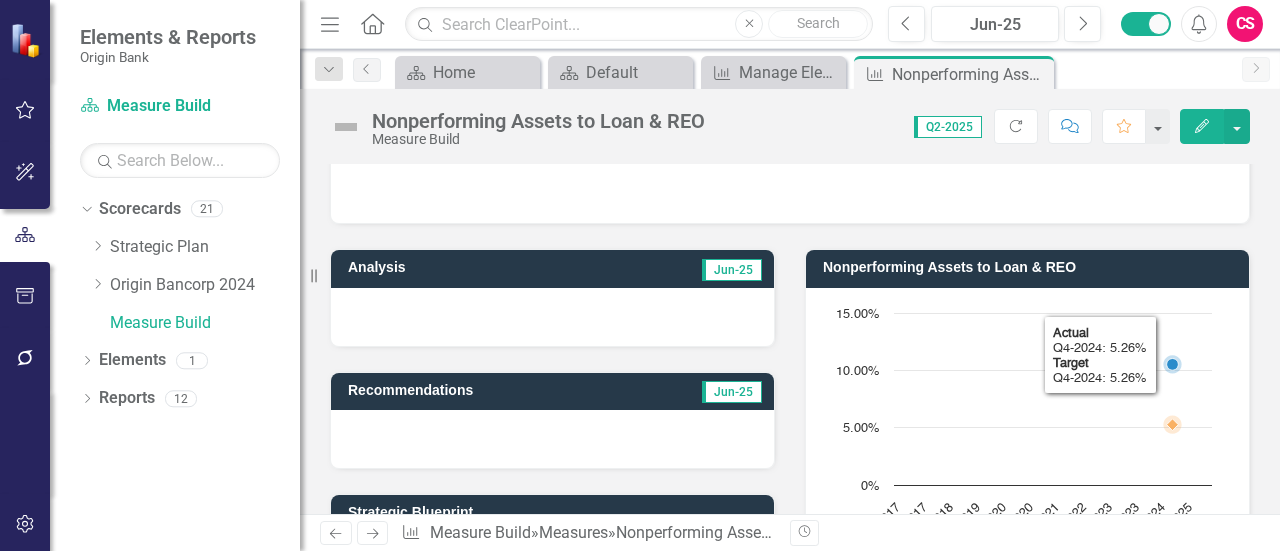 click on "Nonperforming Assets to Loan & REO" at bounding box center (1031, 267) 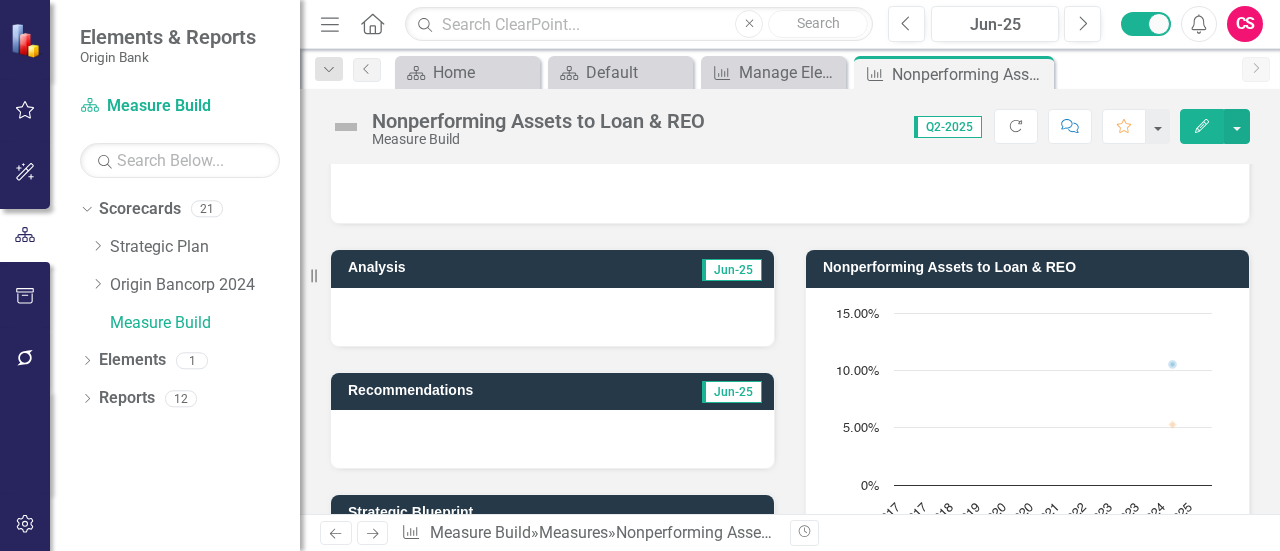 click on "Nonperforming Assets to Loan & REO" at bounding box center (1031, 267) 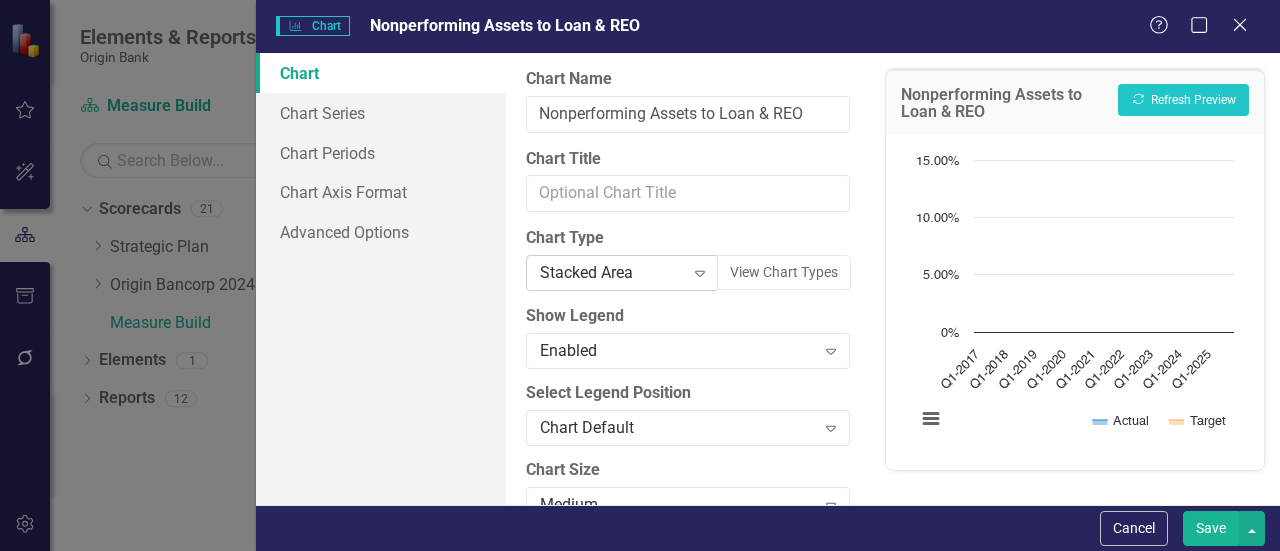 click on "Stacked Area" at bounding box center (612, 273) 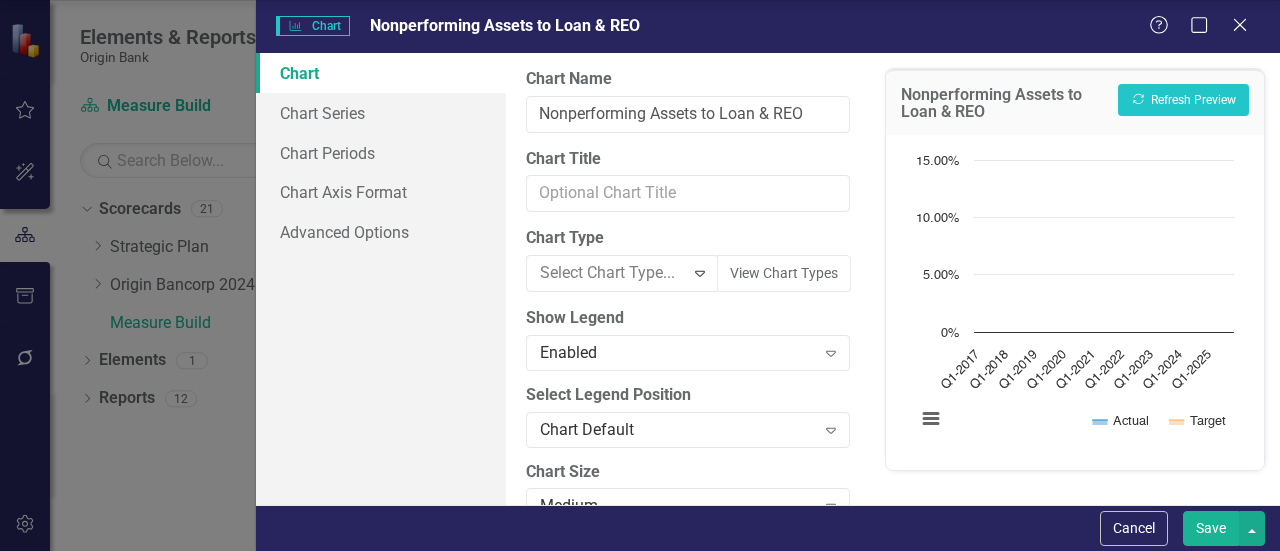 scroll, scrollTop: 66, scrollLeft: 0, axis: vertical 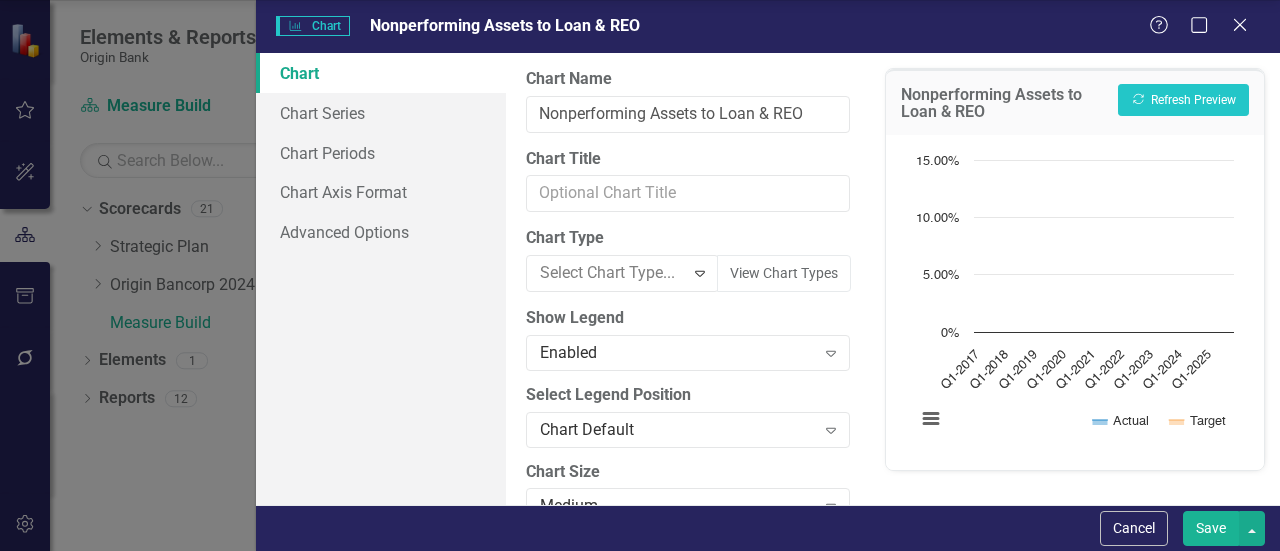 click on "Bar" at bounding box center [644, -204] 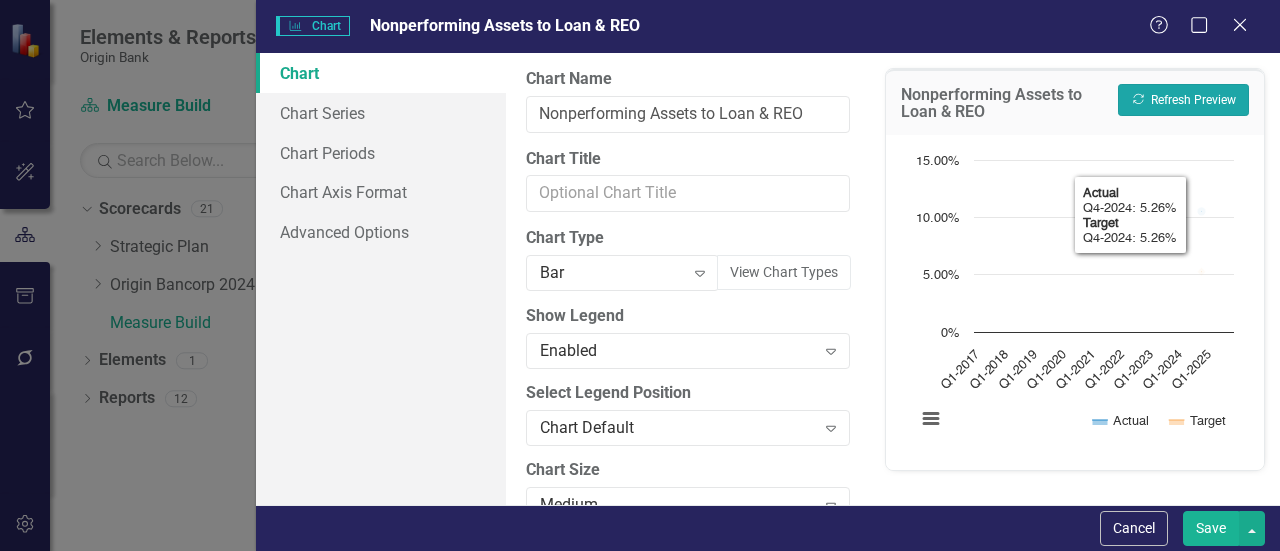 click on "Recalculate Refresh Preview" at bounding box center [1183, 100] 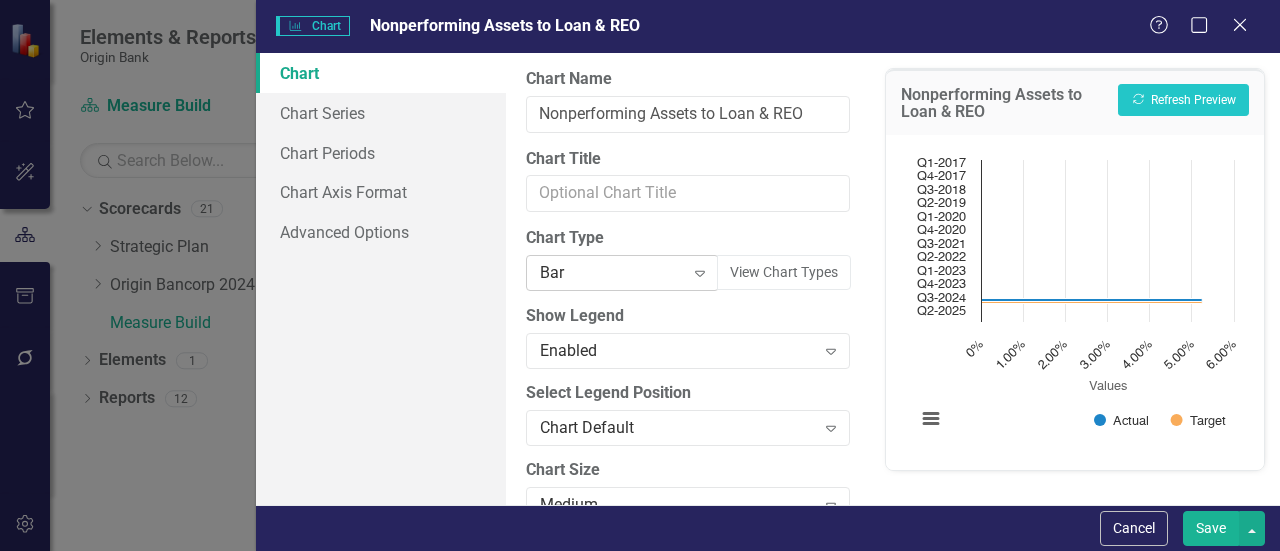 click on "Bar" at bounding box center [612, 273] 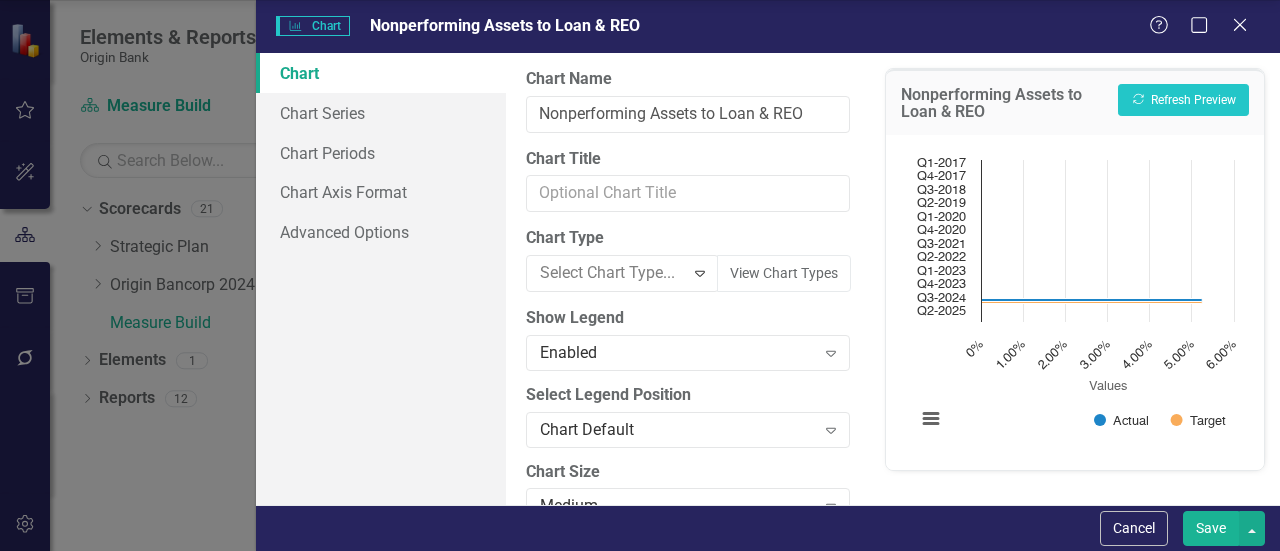 scroll, scrollTop: 0, scrollLeft: 0, axis: both 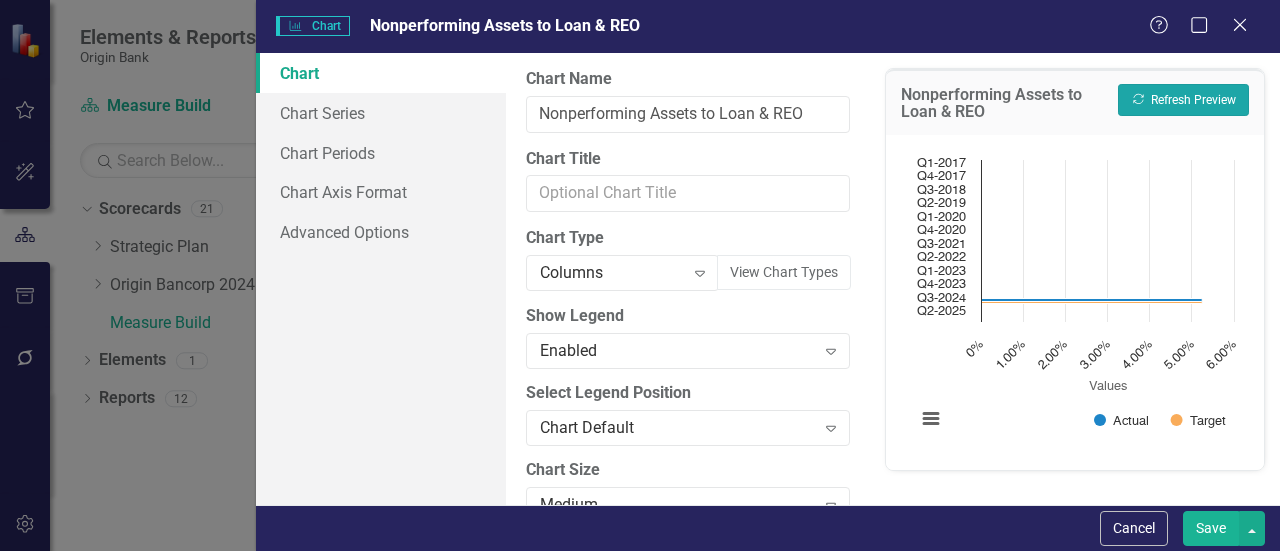 click on "Recalculate Refresh Preview" at bounding box center [1183, 100] 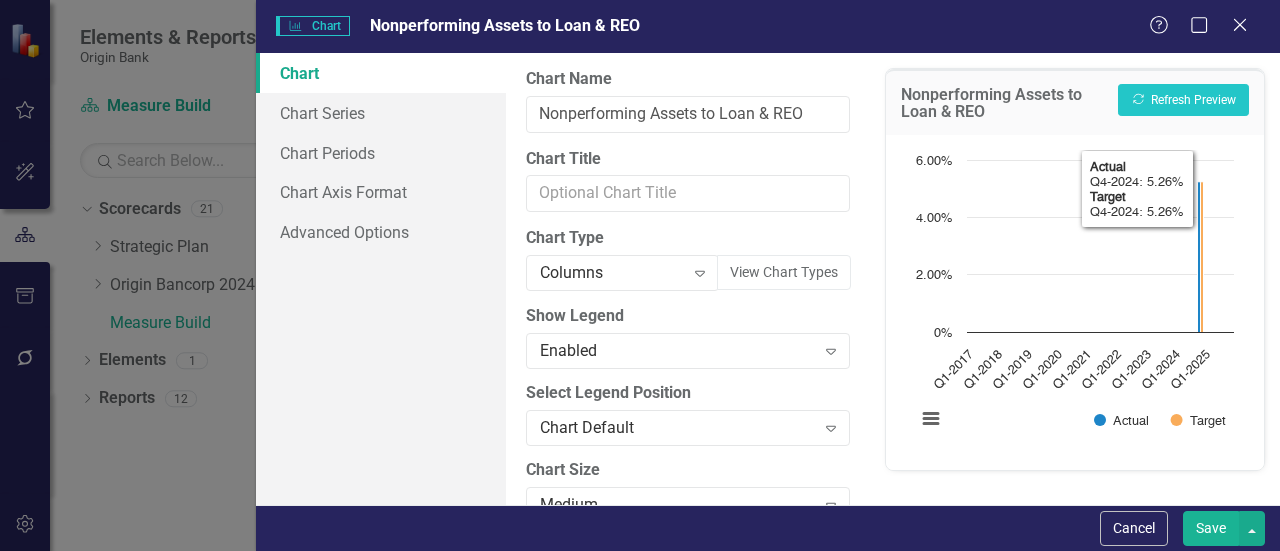 click on "Save" at bounding box center (1211, 528) 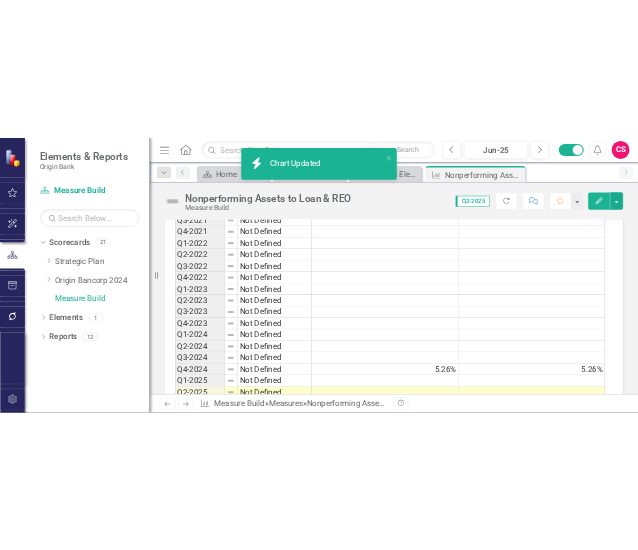 scroll, scrollTop: 938, scrollLeft: 0, axis: vertical 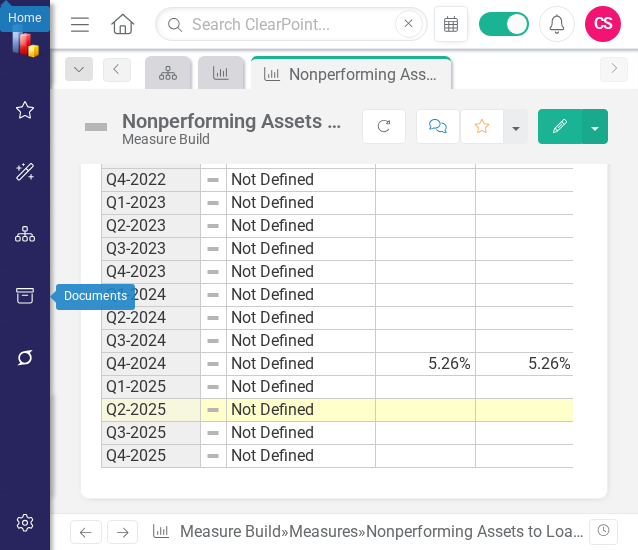 click 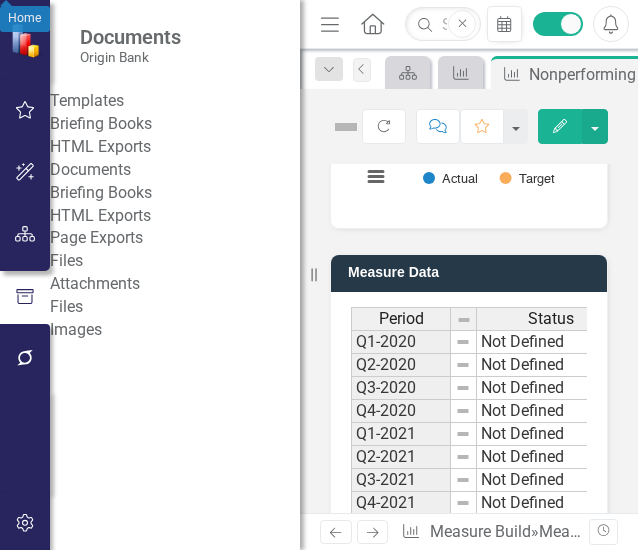 scroll, scrollTop: 1352, scrollLeft: 0, axis: vertical 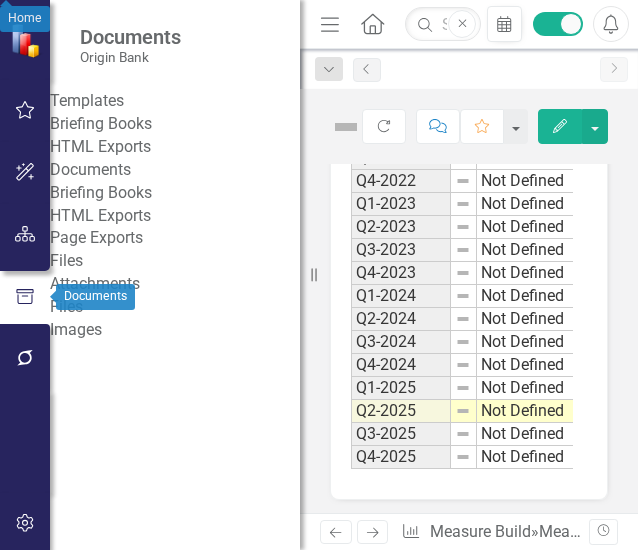 click at bounding box center [25, 235] 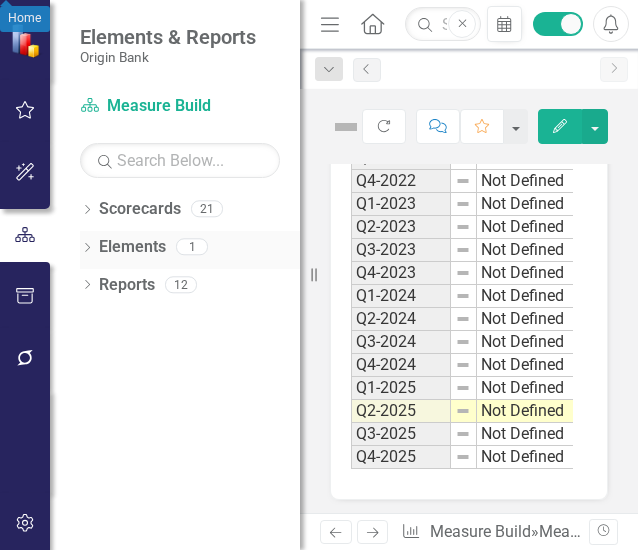click on "Elements" at bounding box center [132, 247] 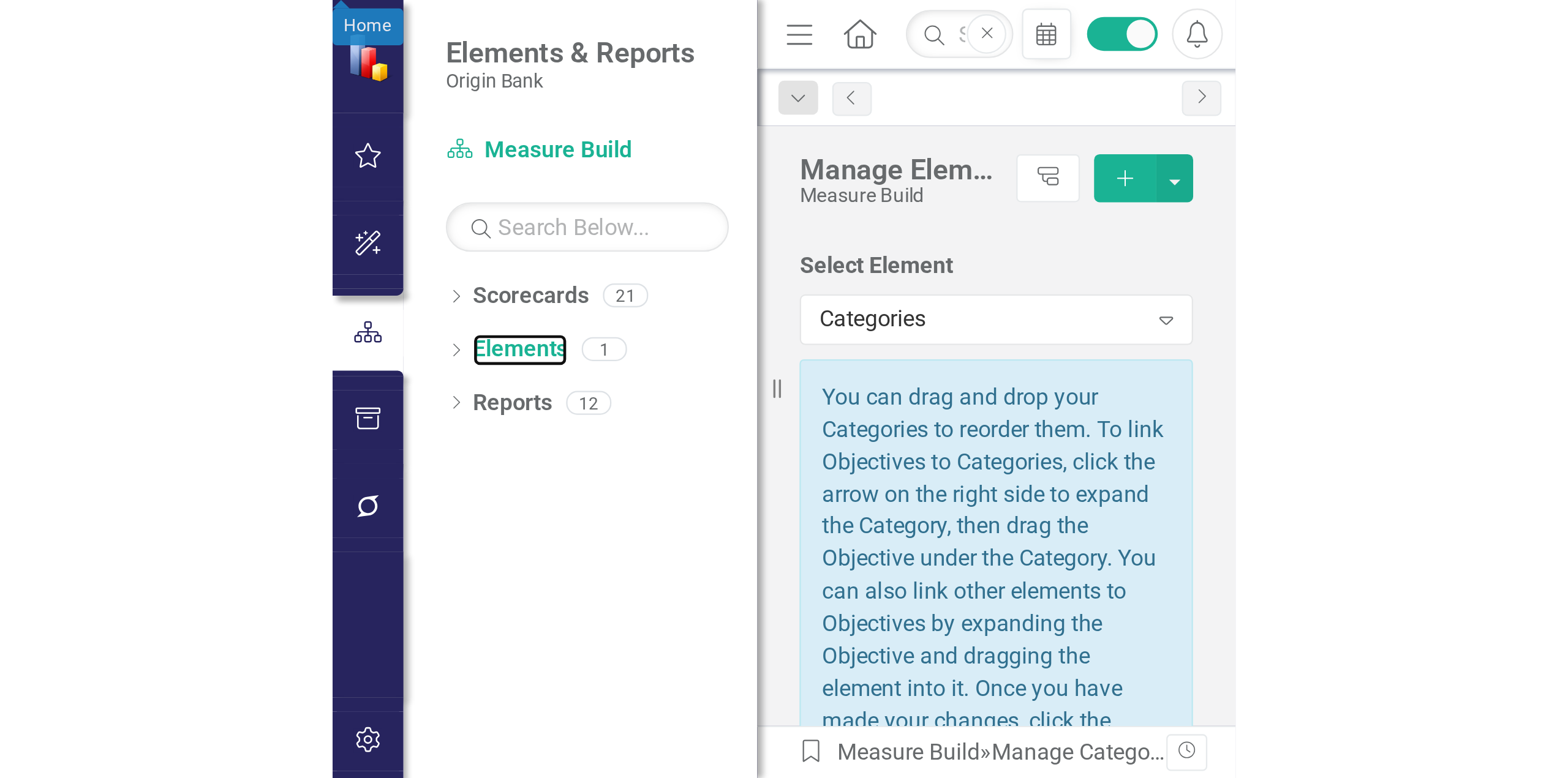 scroll, scrollTop: 0, scrollLeft: 0, axis: both 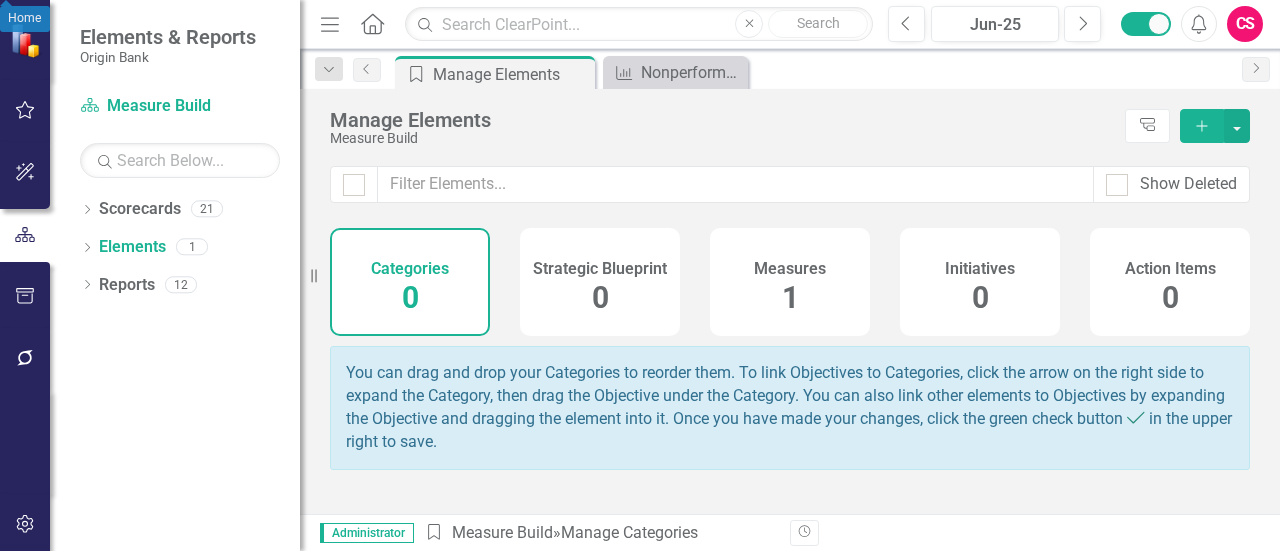click on "Measures" at bounding box center [790, 269] 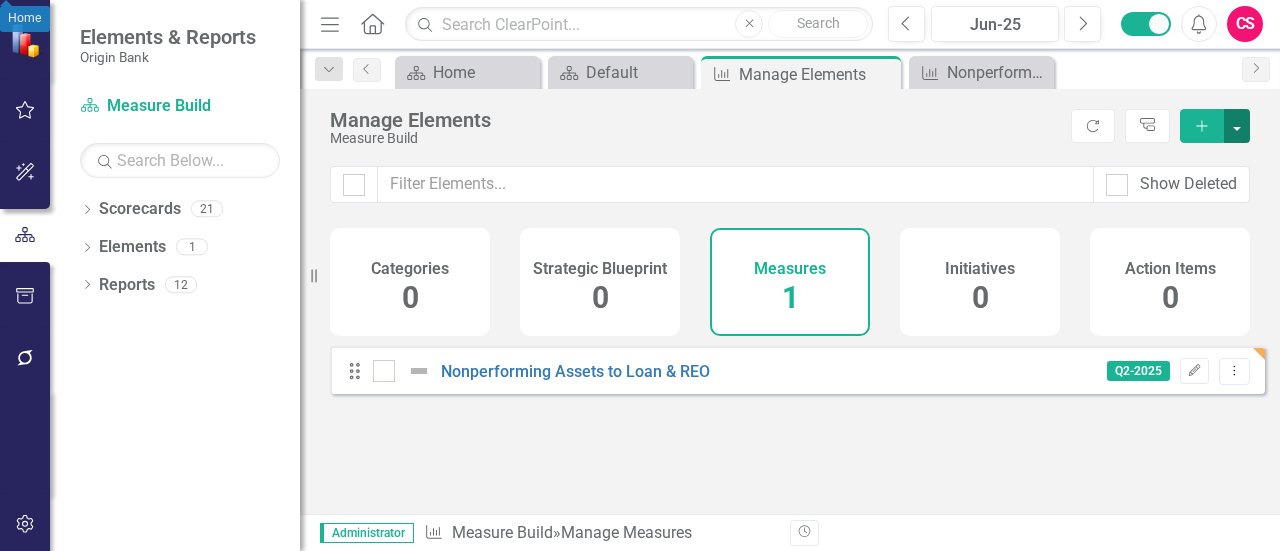 click at bounding box center (1237, 126) 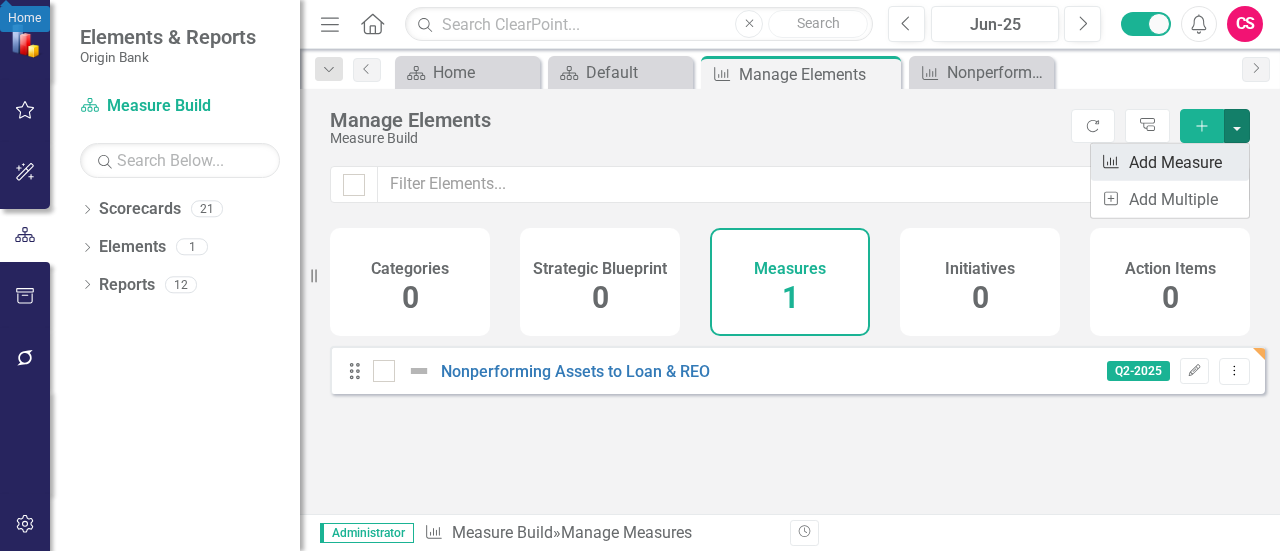 click on "Measure Add   Measure" at bounding box center [1170, 162] 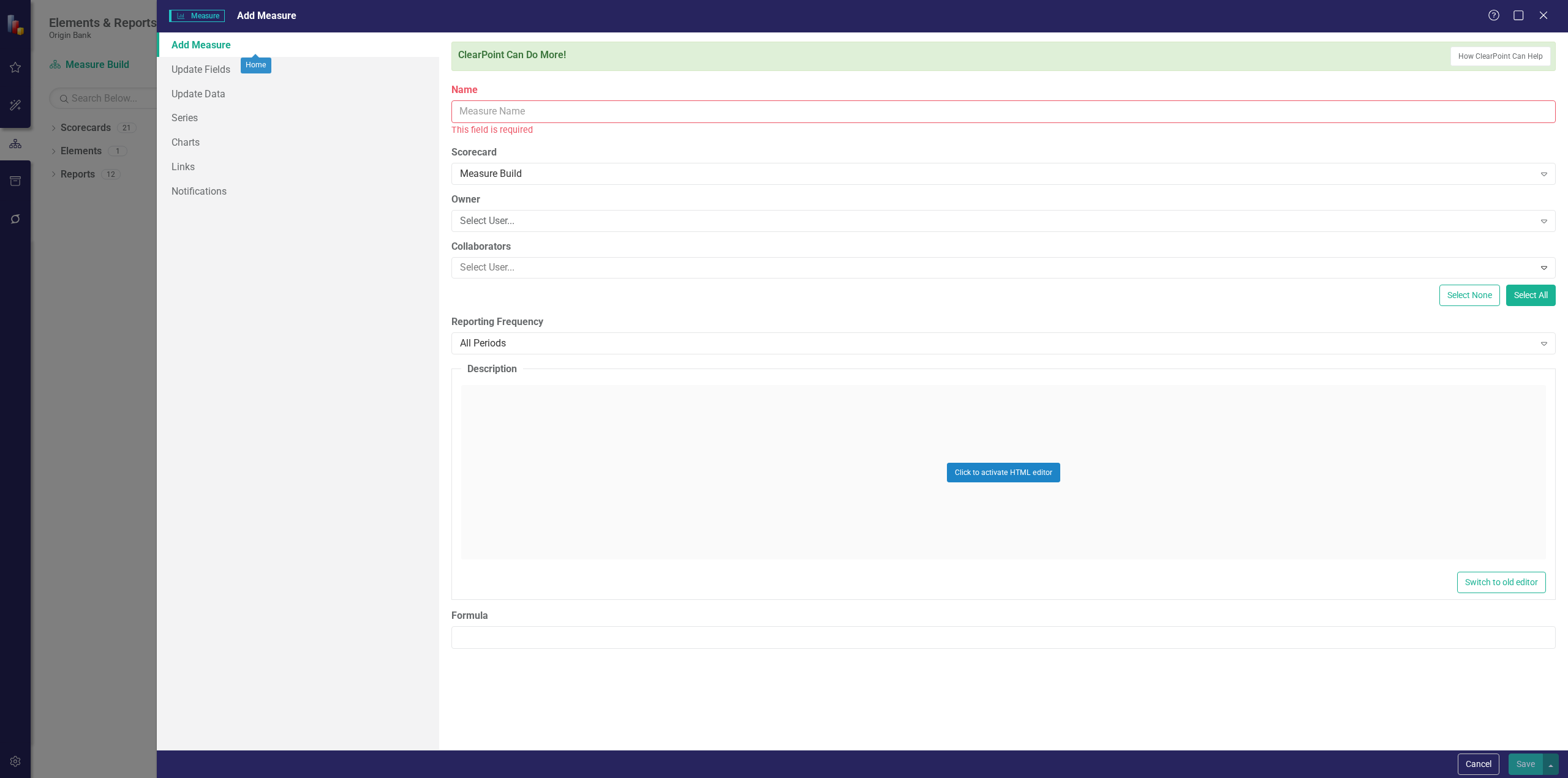 click on "Name" at bounding box center [1003, 111] 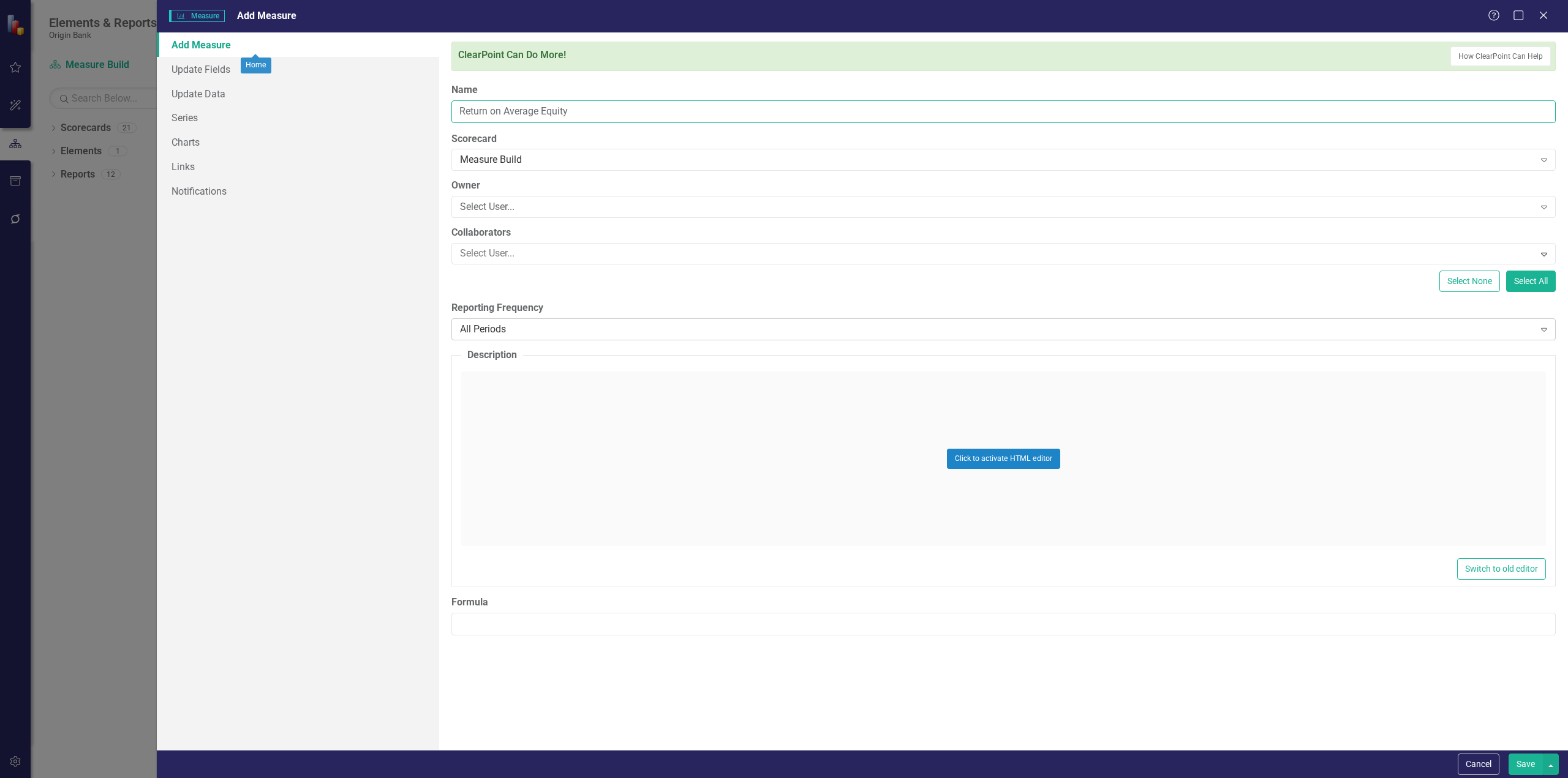 type on "Return on Average Equity" 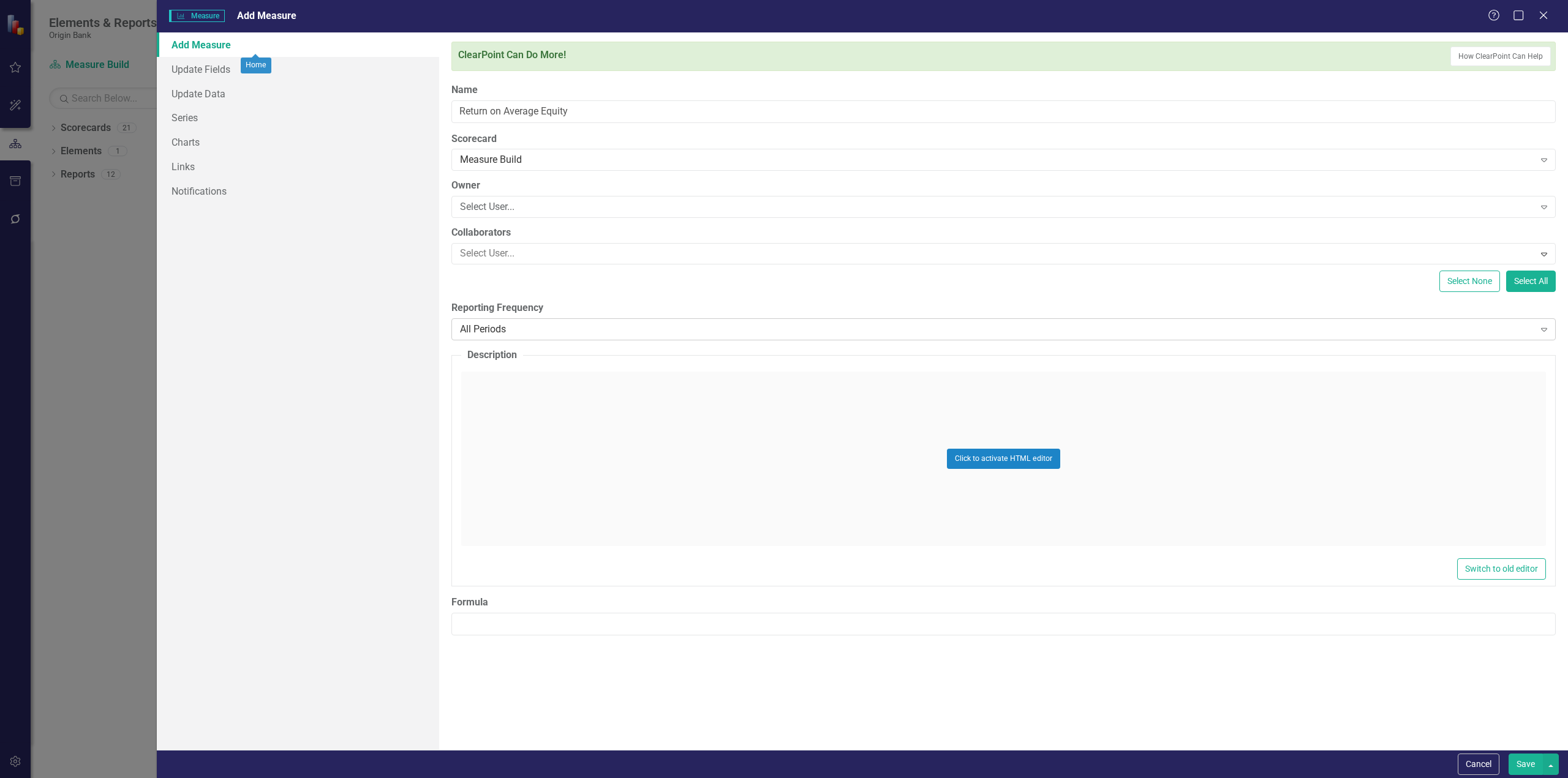 click on "All Periods" at bounding box center [997, 329] 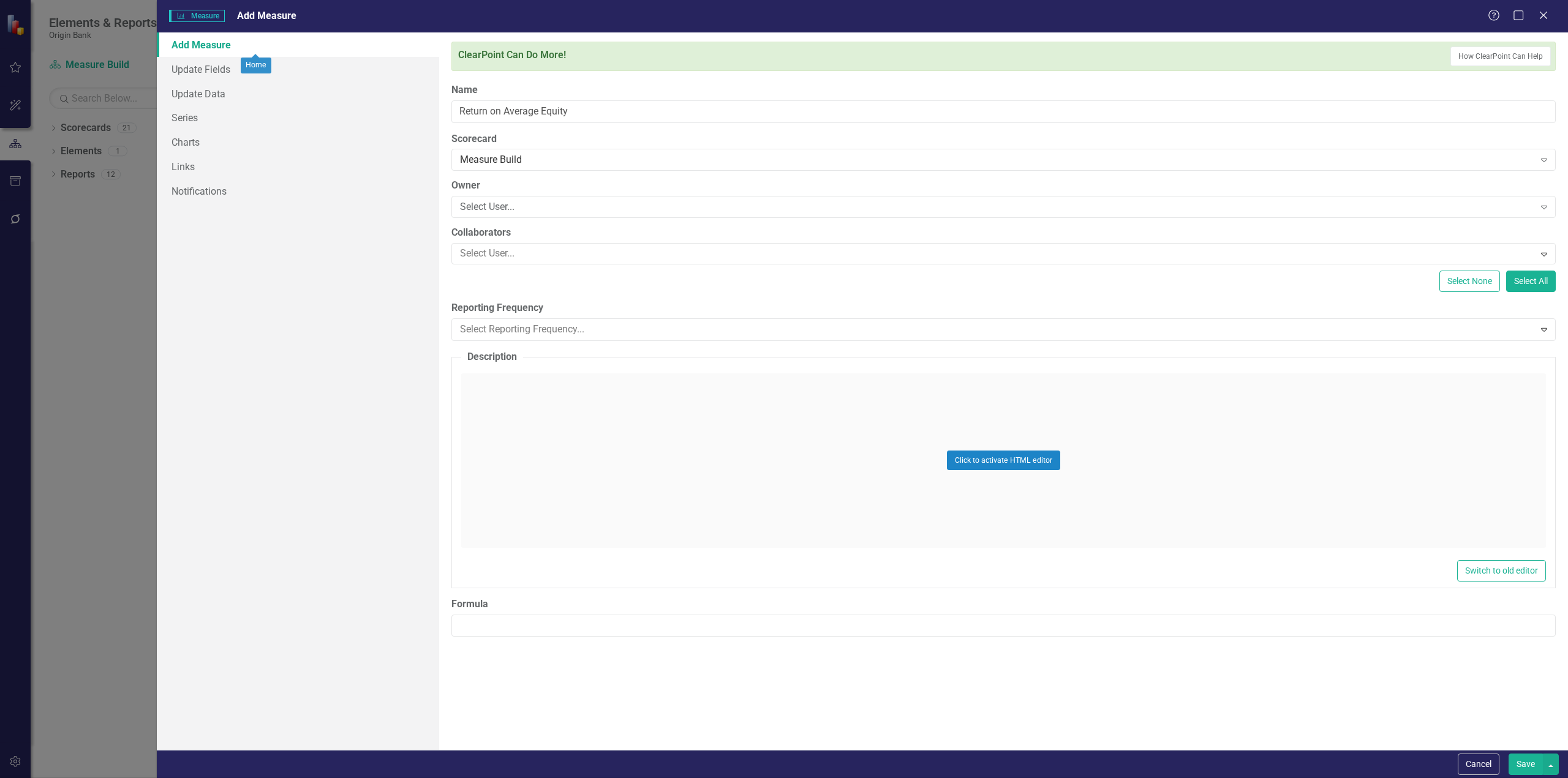 click on "Quarterly" at bounding box center [784, 868] 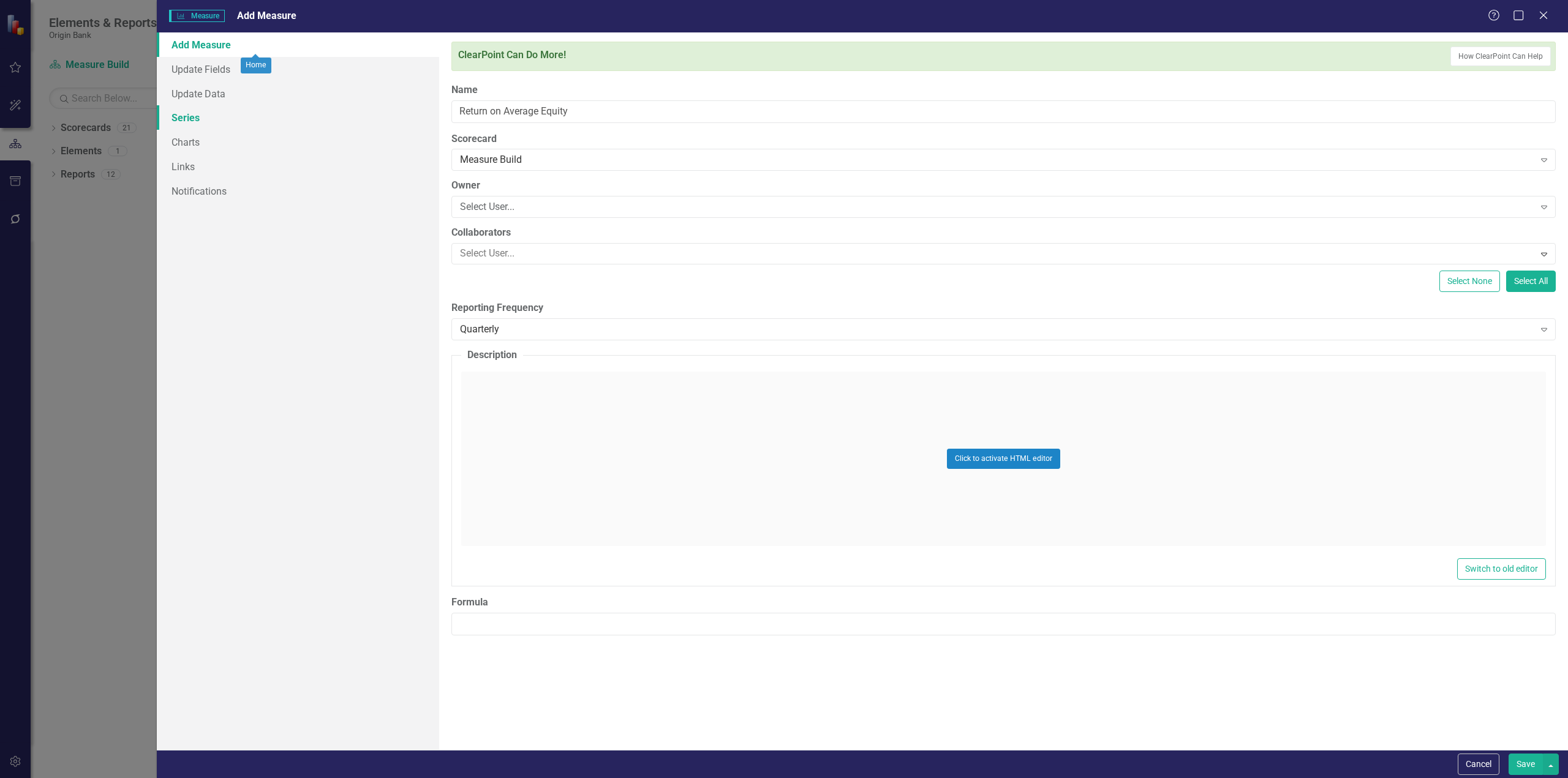 click on "Series" at bounding box center [298, 118] 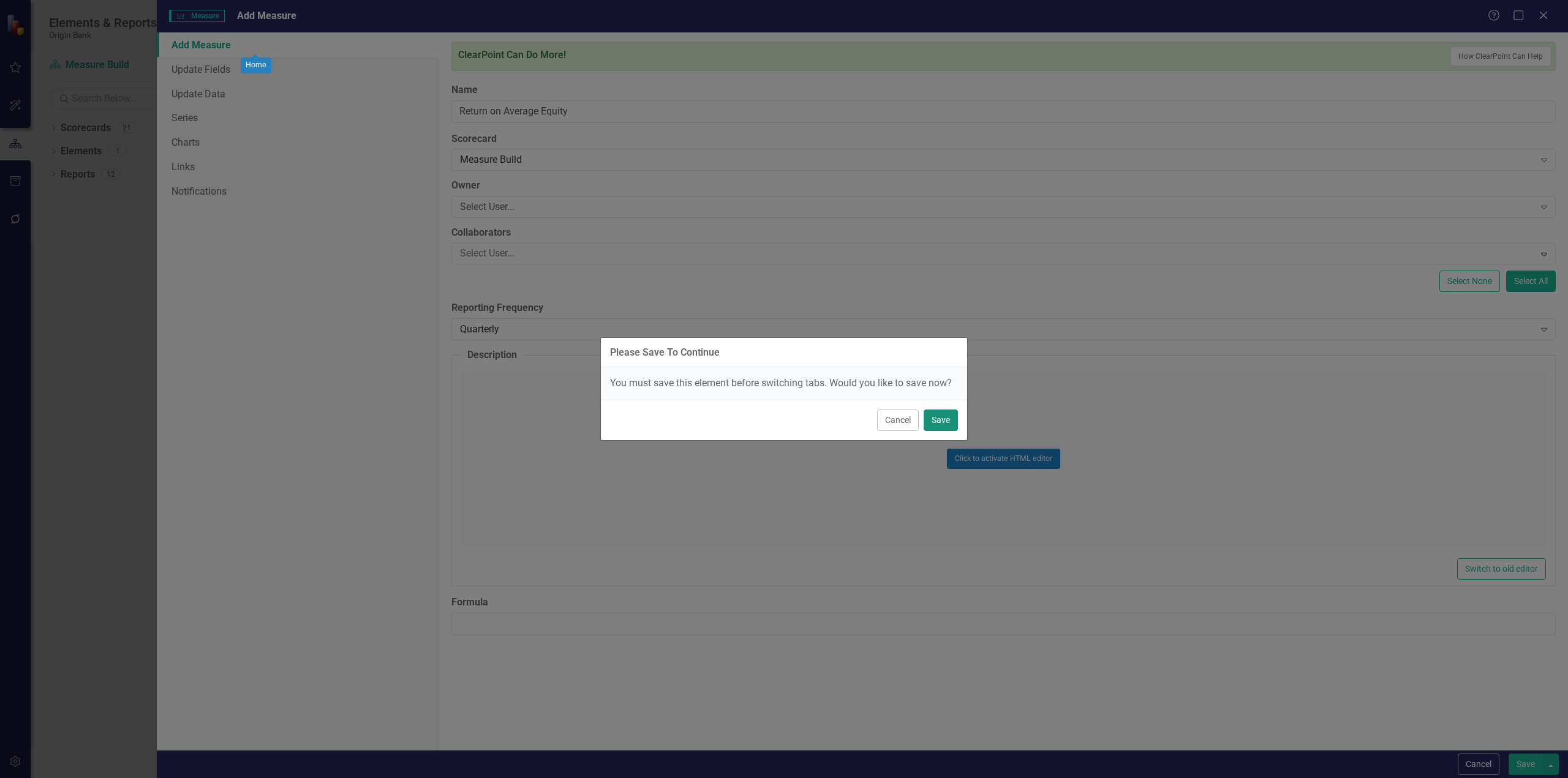 click on "Save" at bounding box center (941, 420) 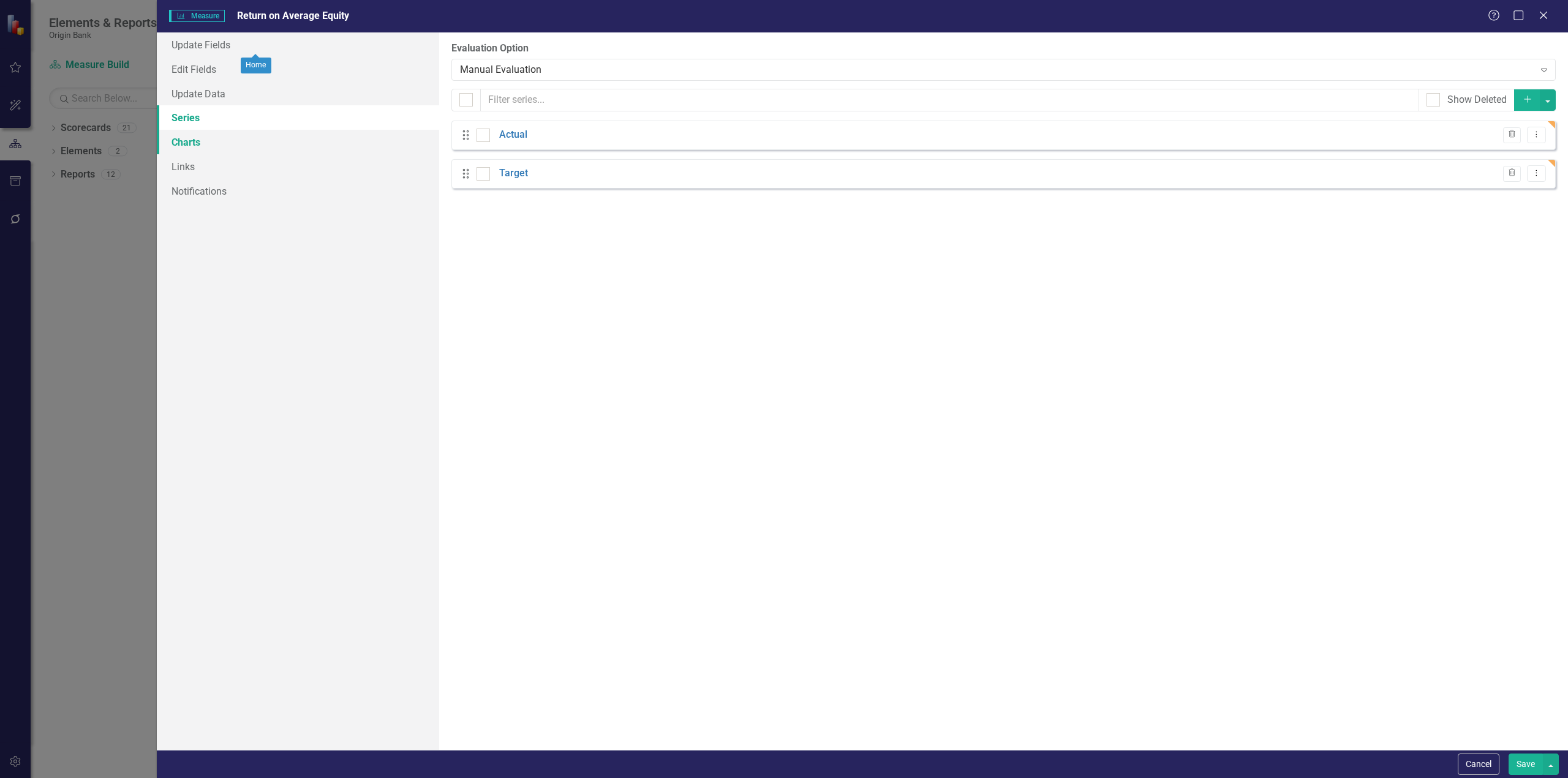click on "Charts" at bounding box center (298, 142) 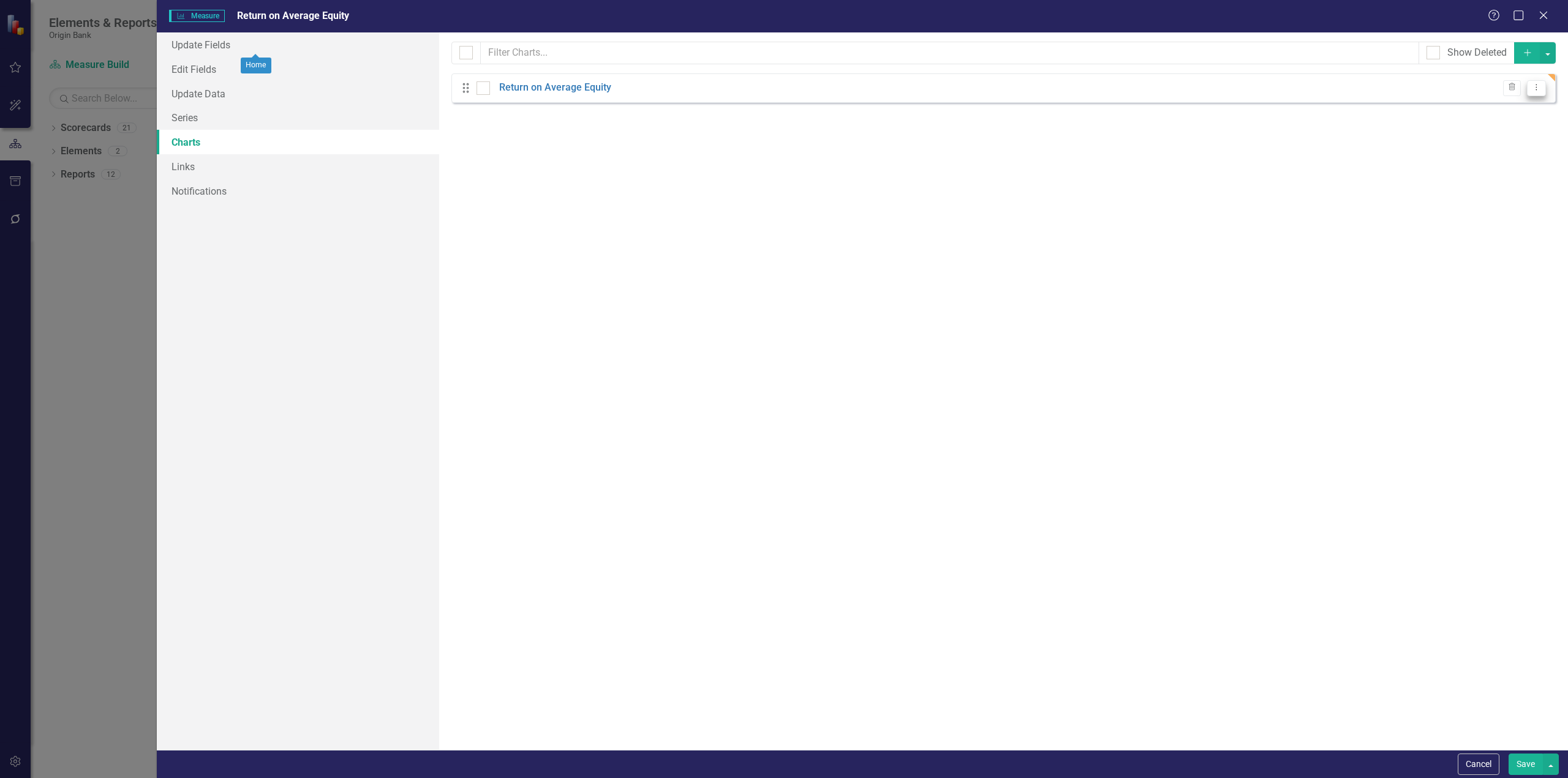 click on "Dropdown Menu" at bounding box center (1536, 88) 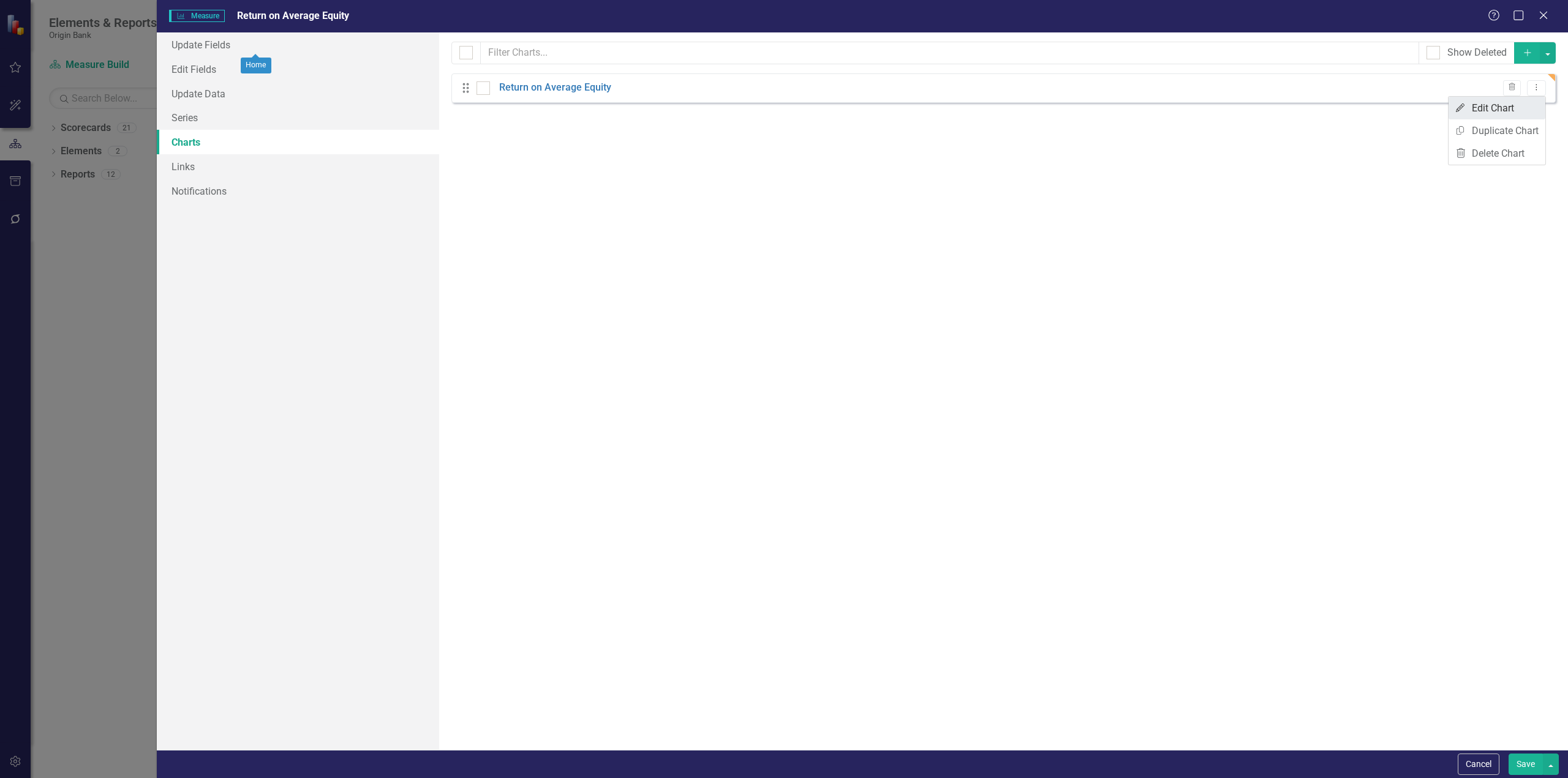 click on "Edit Edit Chart" at bounding box center (1497, 108) 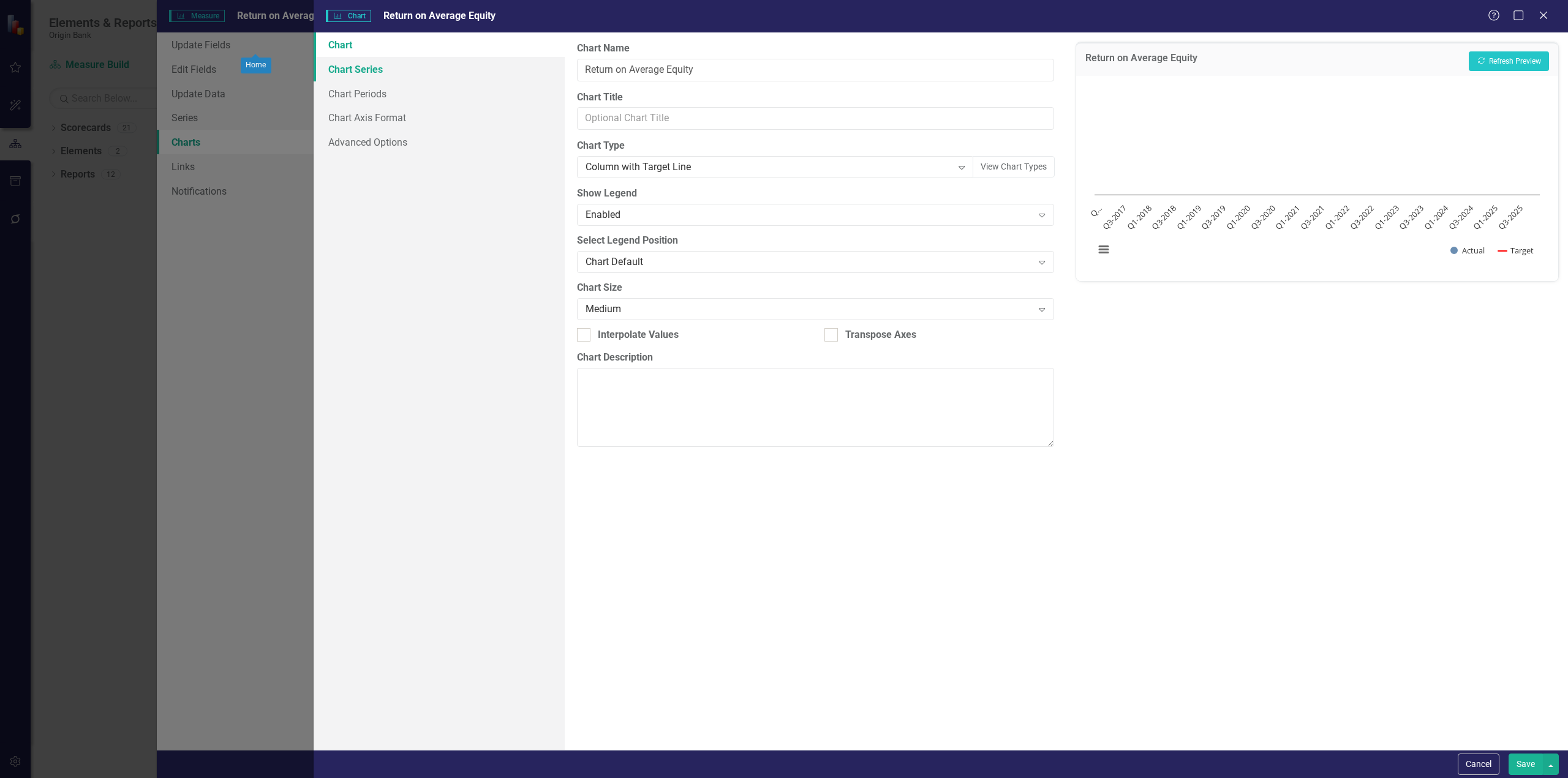 click on "Chart Series" at bounding box center [439, 69] 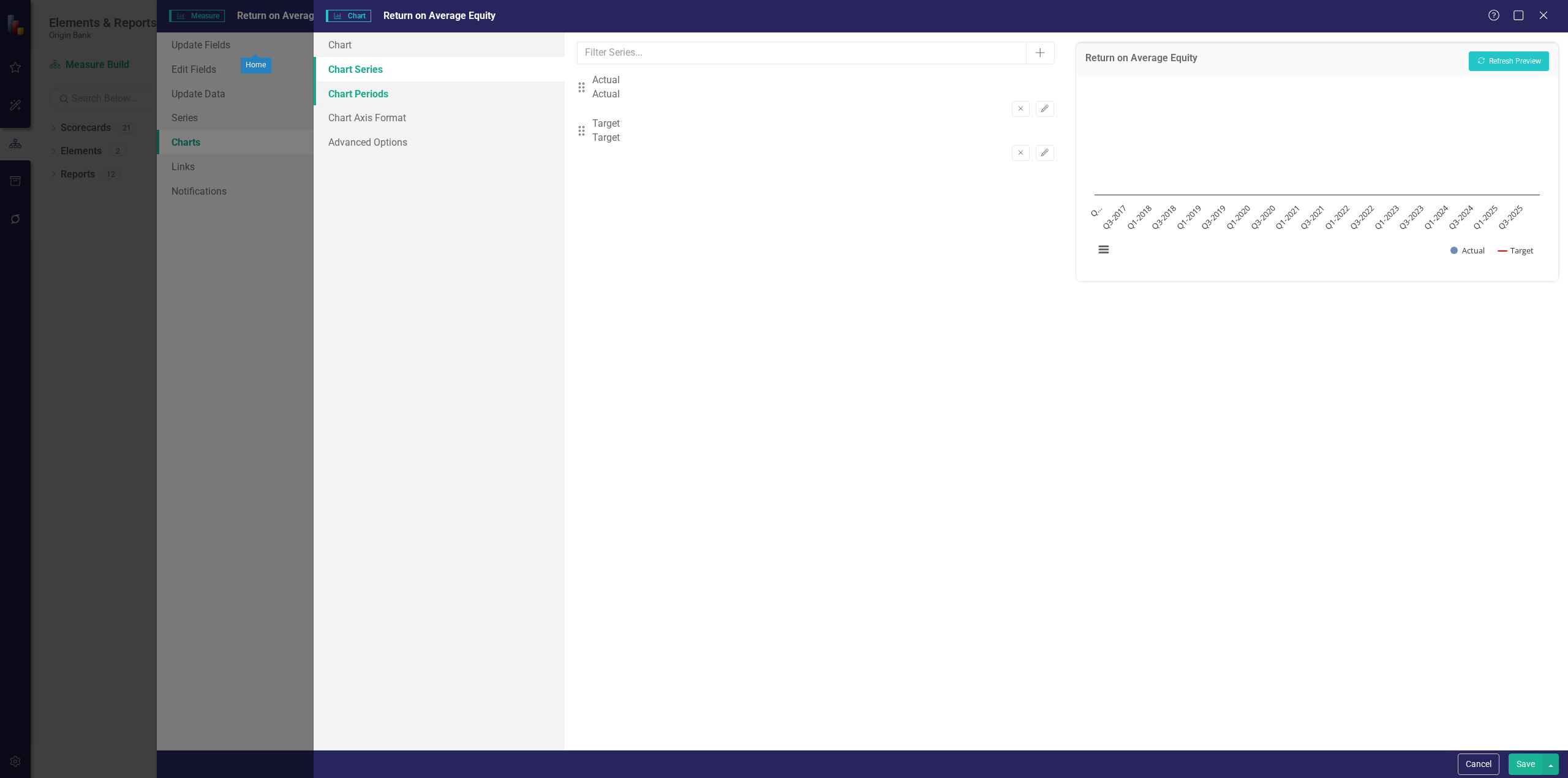 click on "Chart Periods" at bounding box center (439, 94) 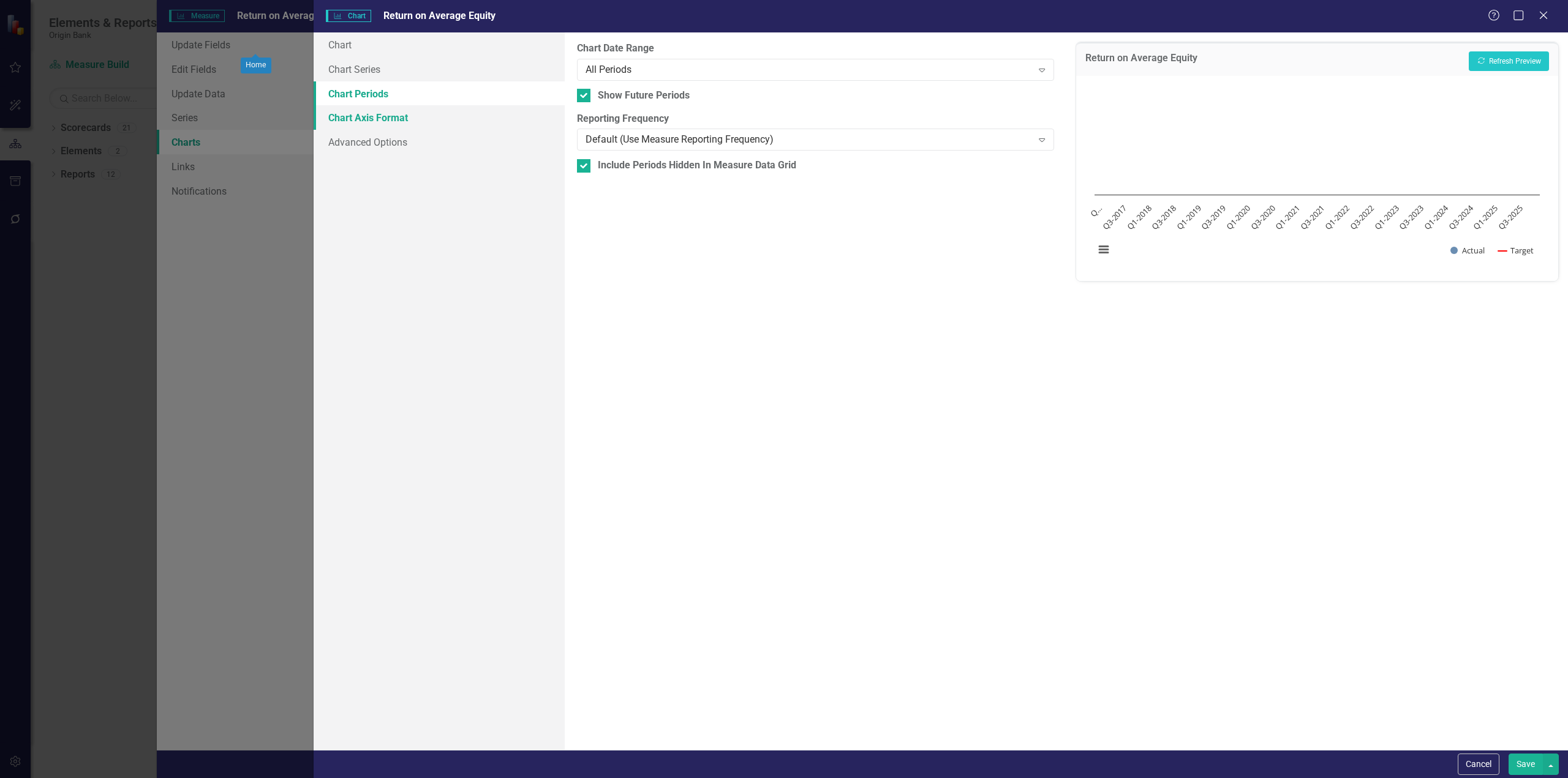 click on "Chart Axis Format" at bounding box center (439, 118) 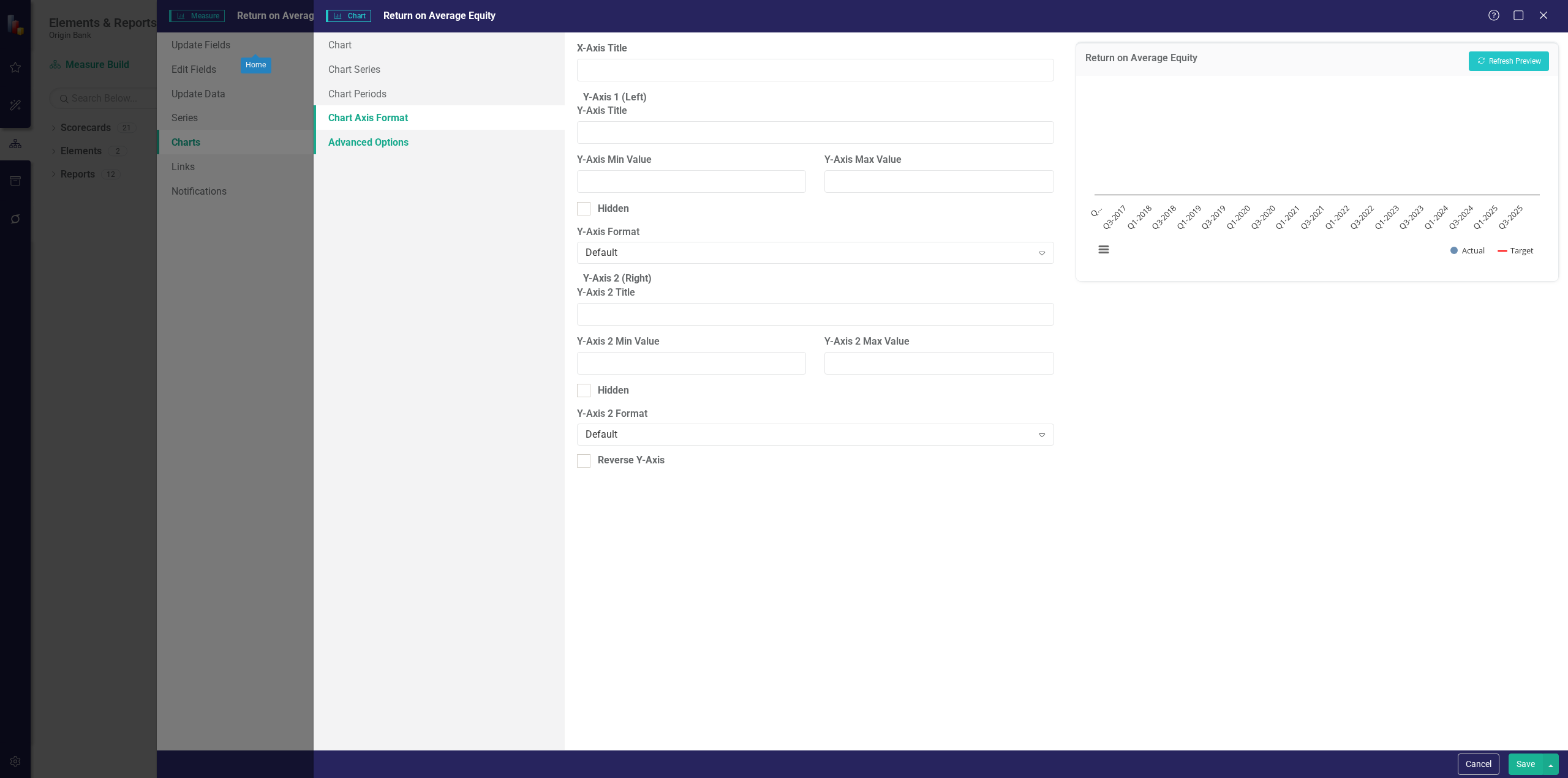 click on "Advanced Options" at bounding box center (439, 142) 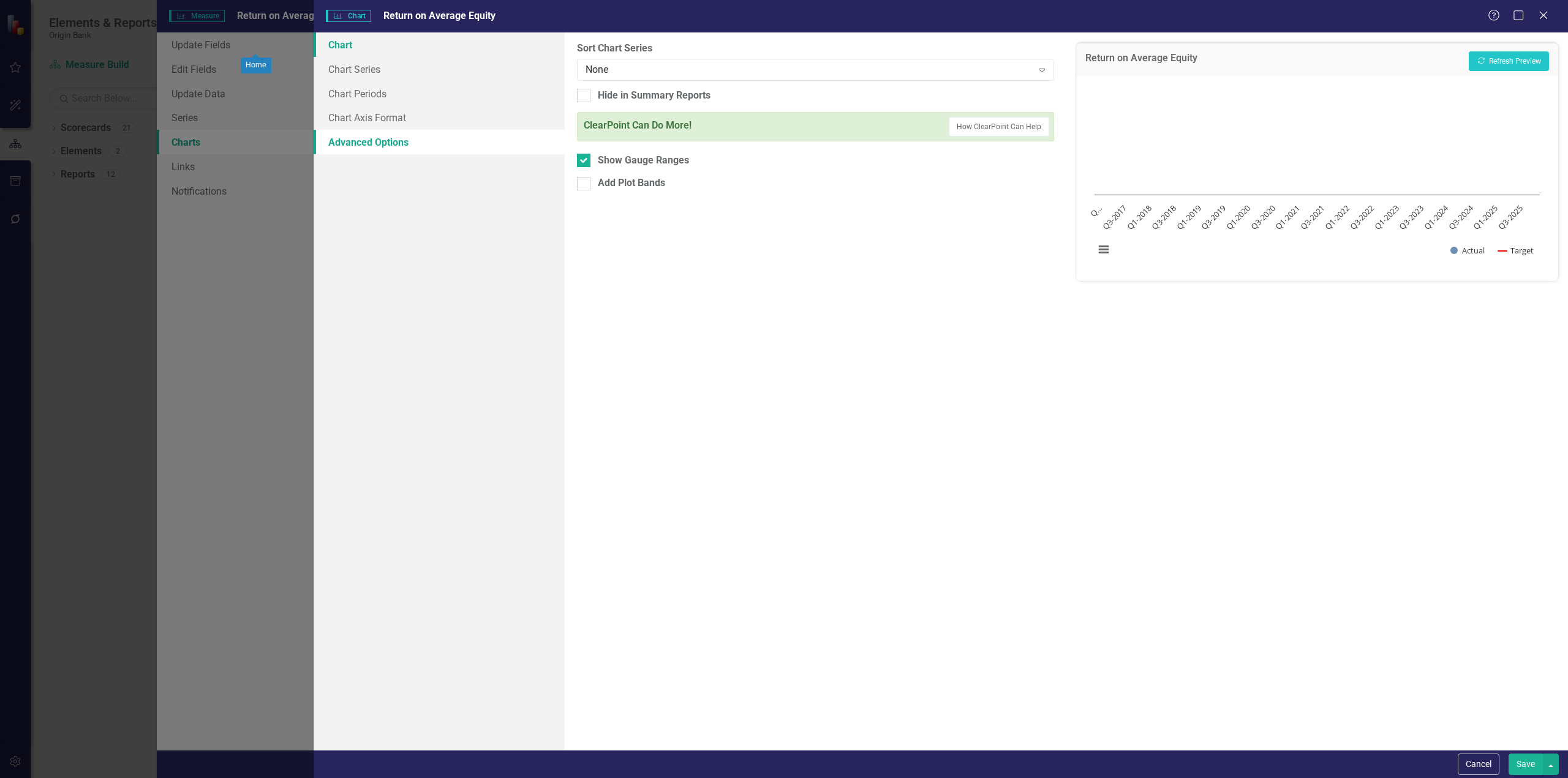 click on "Chart" at bounding box center [439, 45] 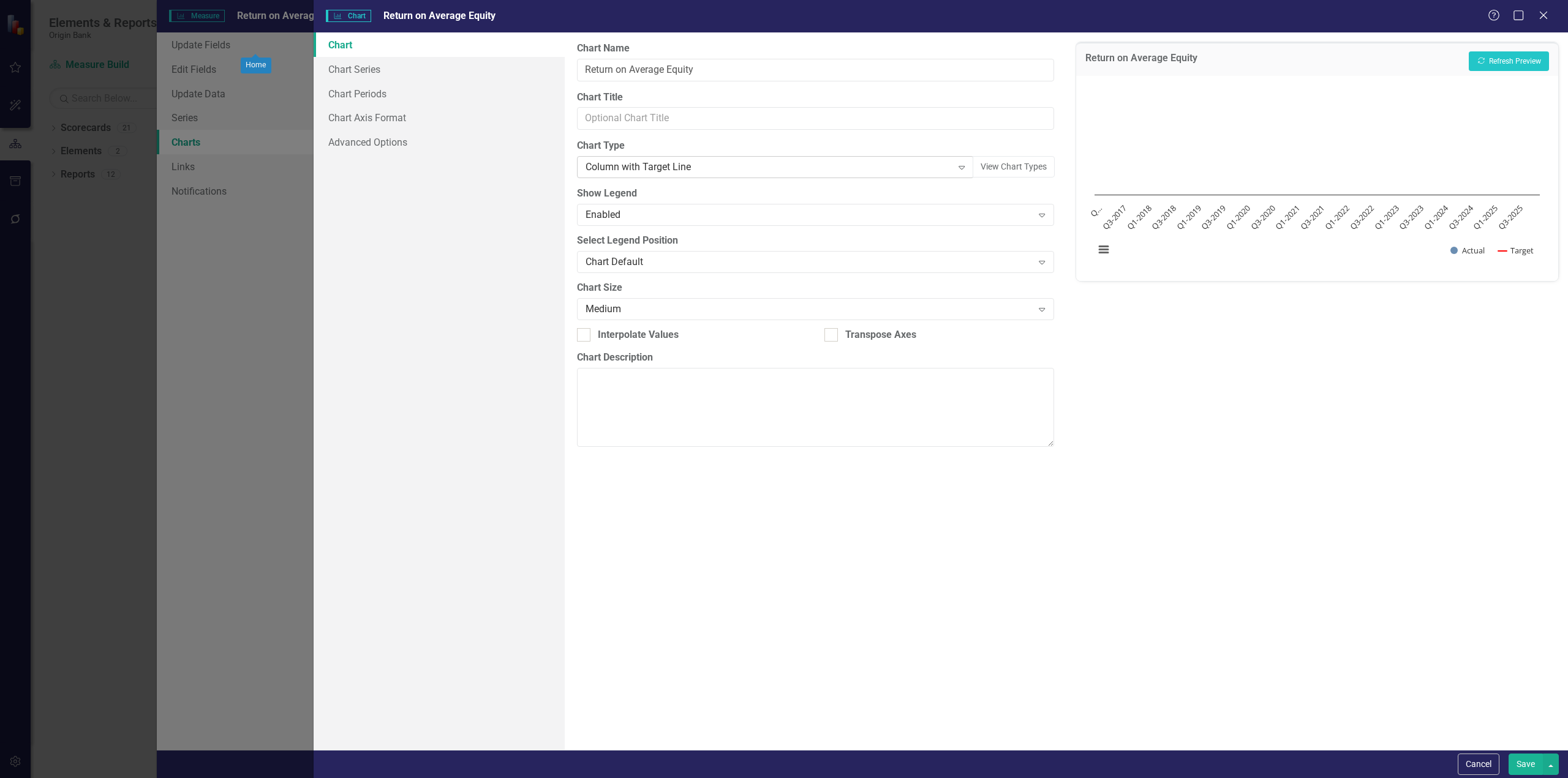 click on "Column with Target Line" at bounding box center (769, 167) 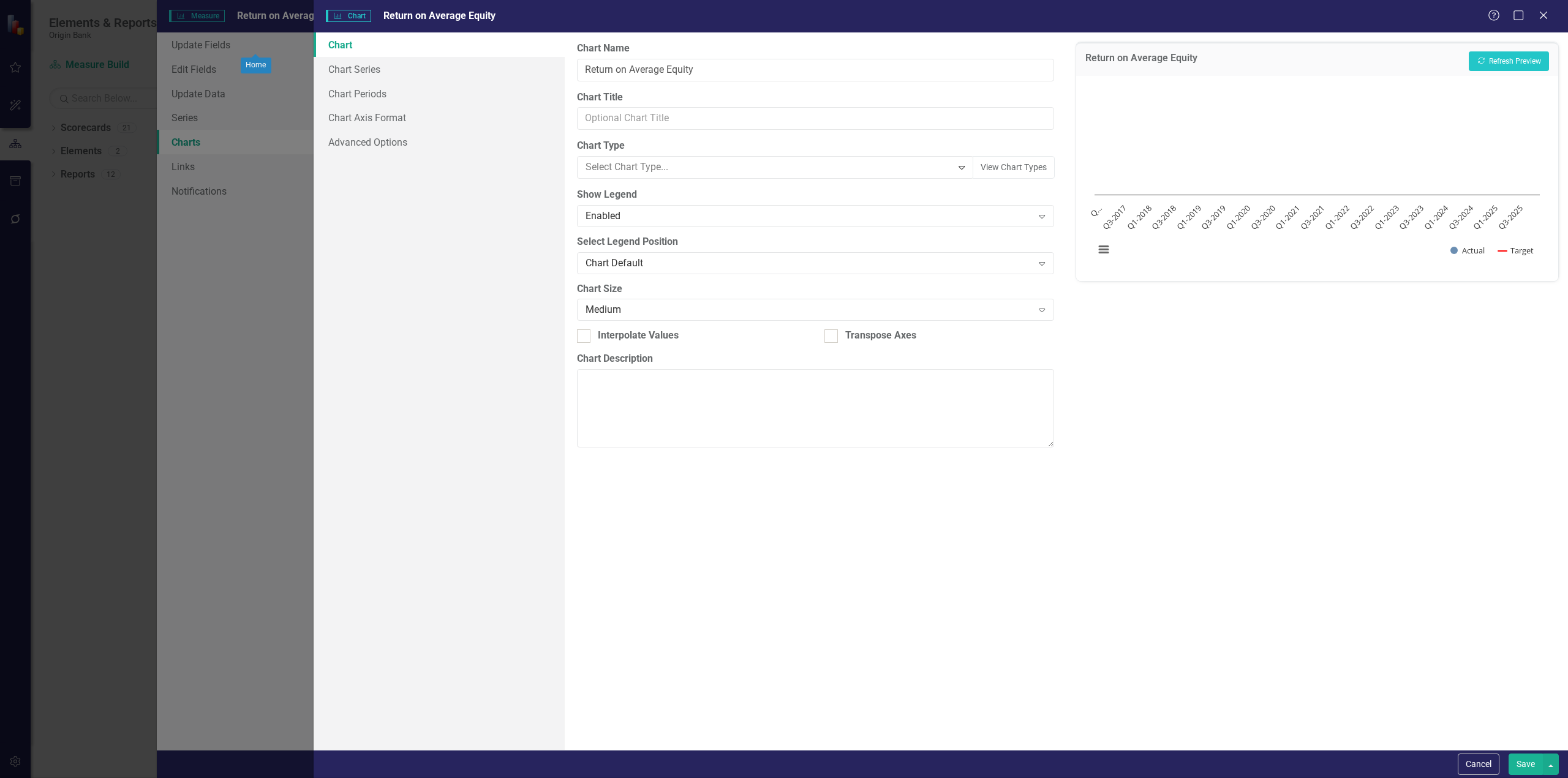 scroll, scrollTop: 0, scrollLeft: 0, axis: both 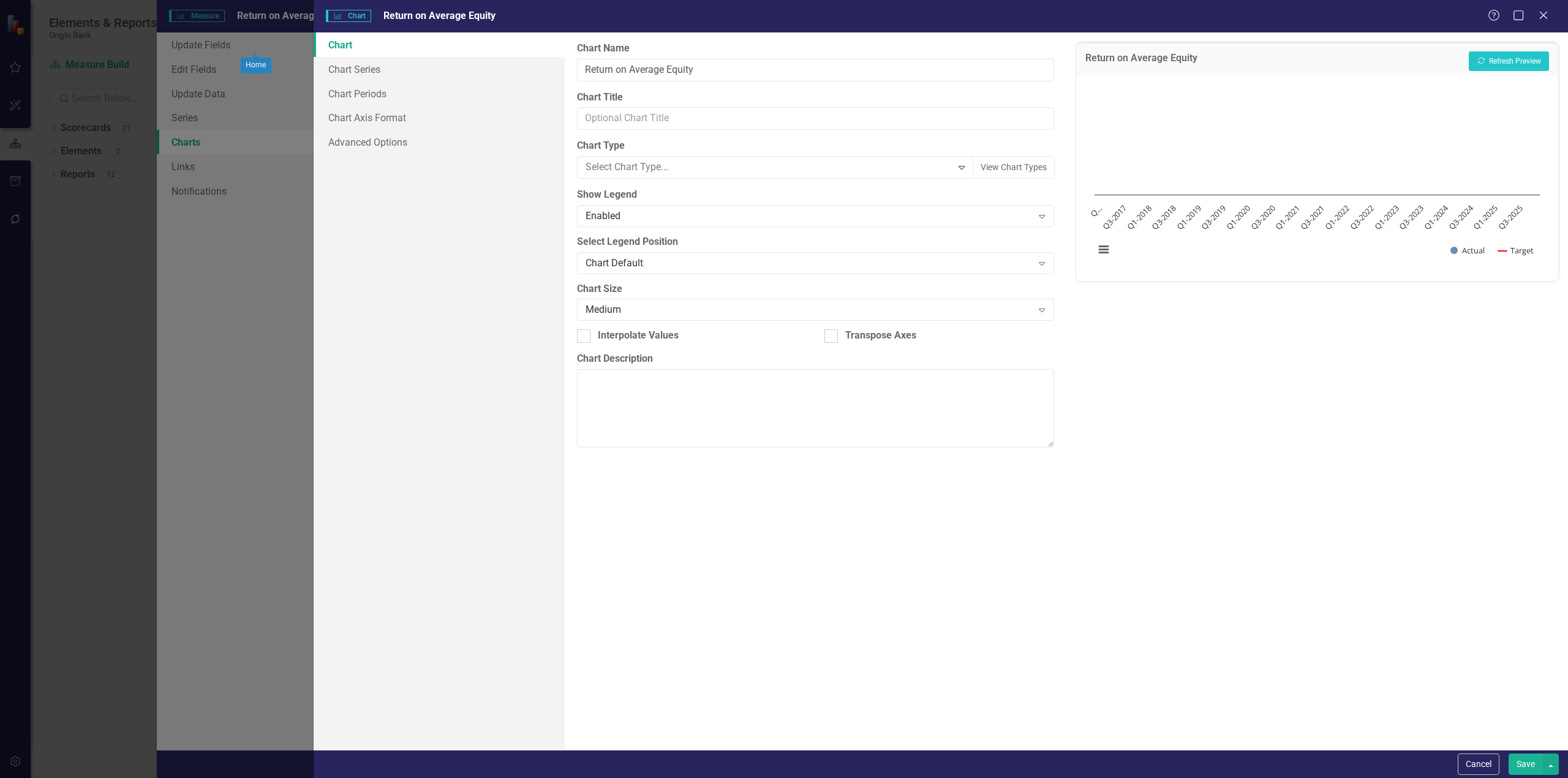 click on "Bar" at bounding box center (786, 848) 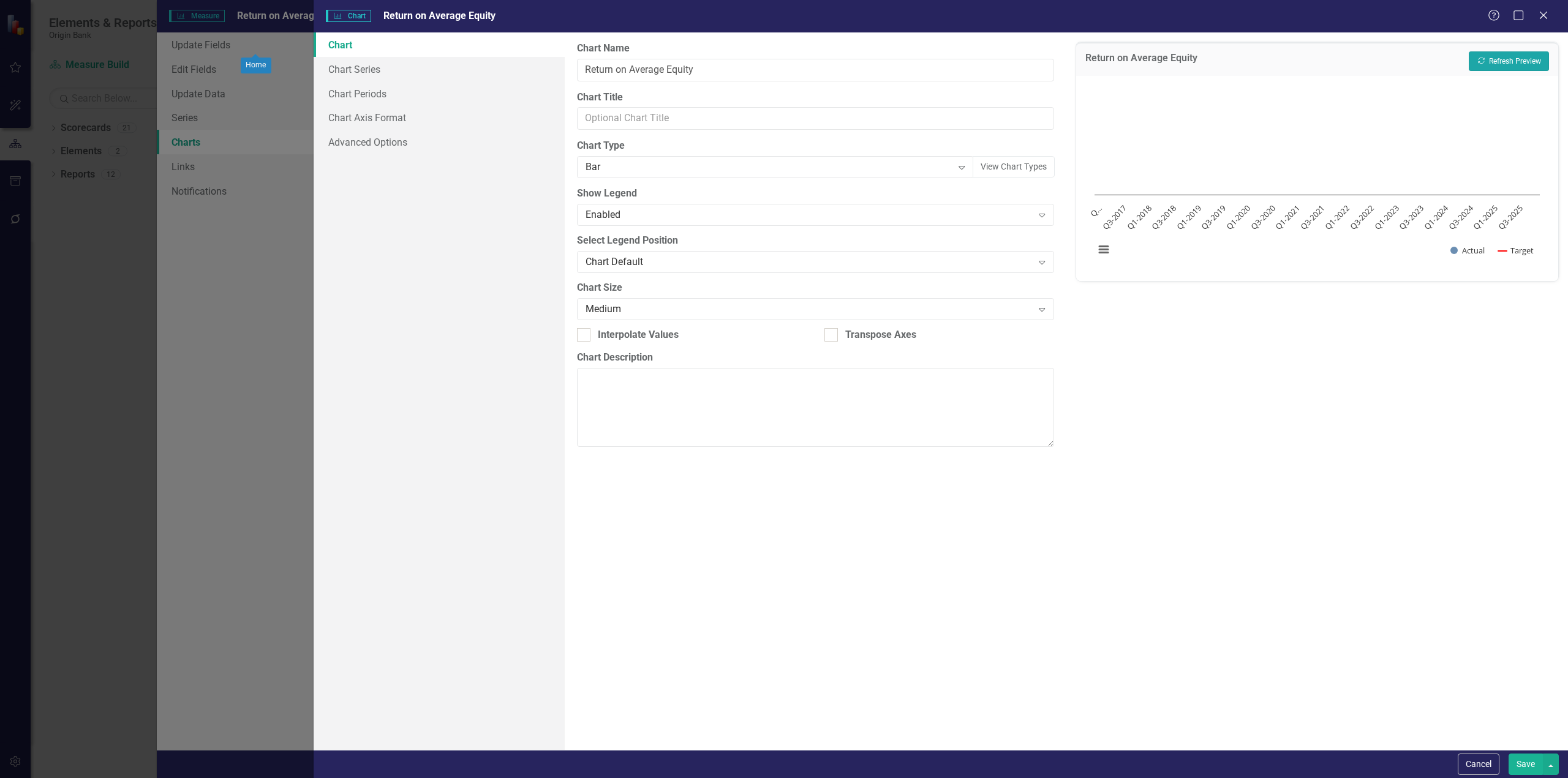 click on "Recalculate Refresh Preview" at bounding box center (1509, 61) 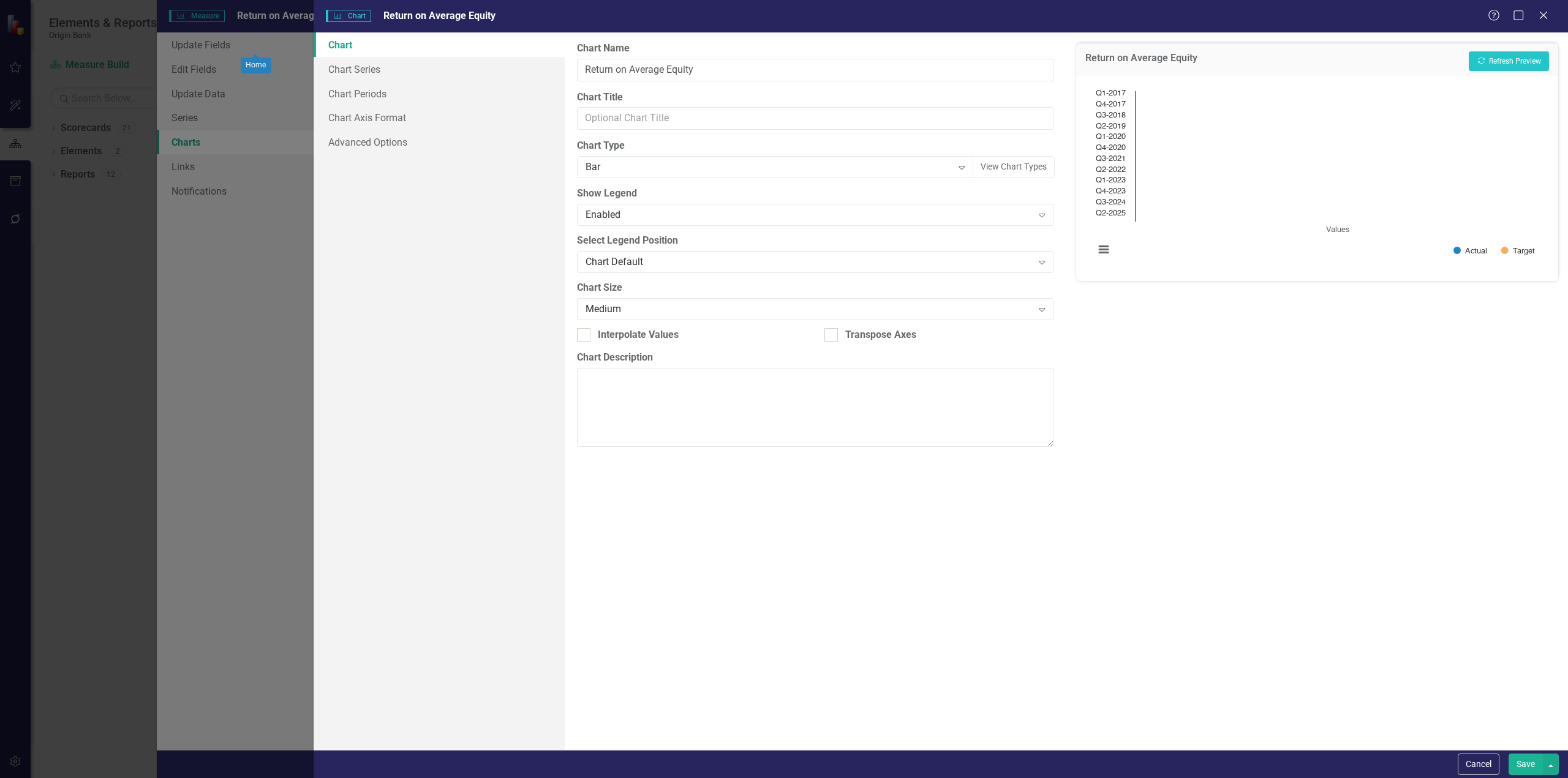 click on "Save" at bounding box center [1526, 764] 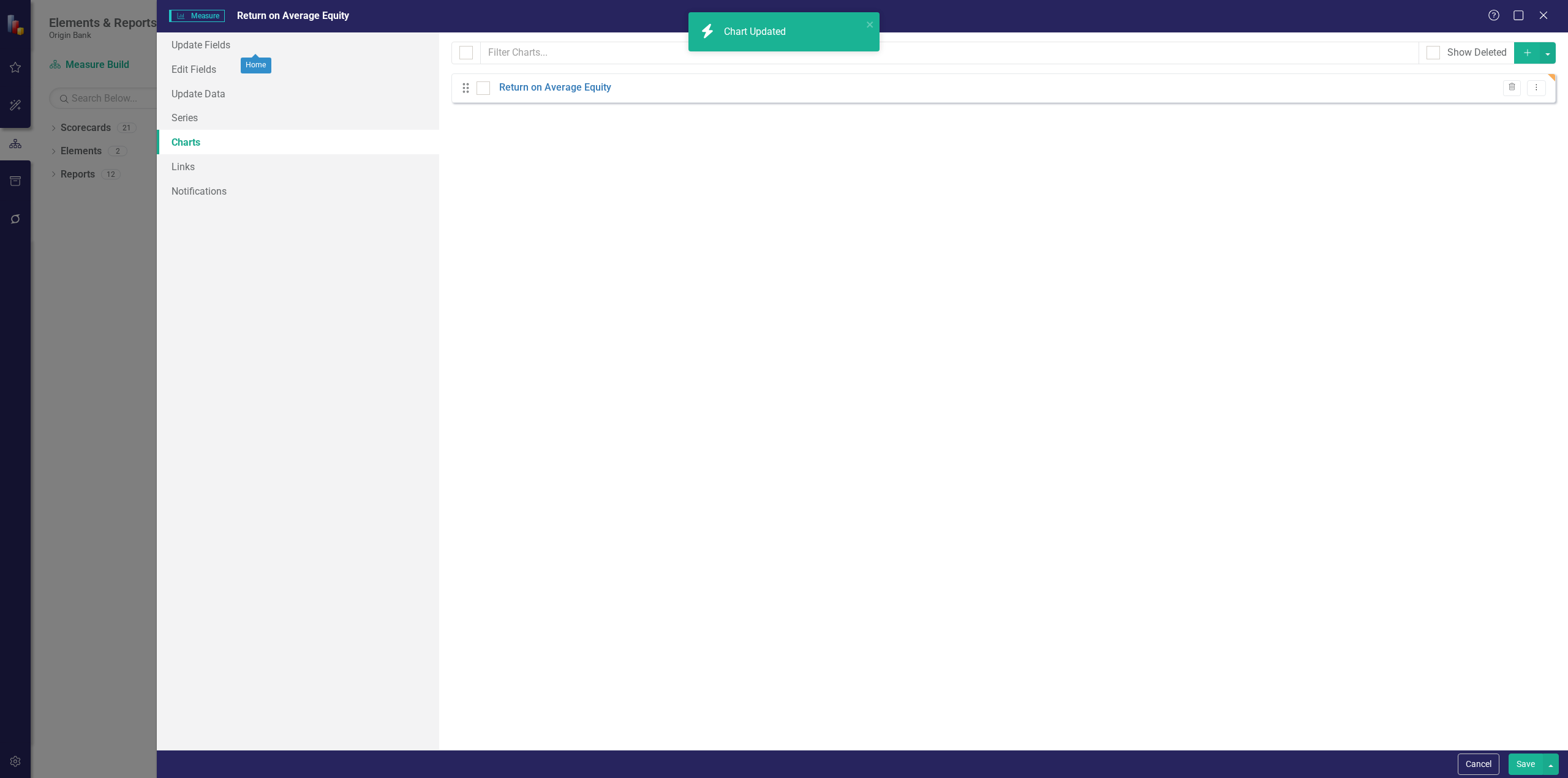 click on "Save" at bounding box center [1526, 764] 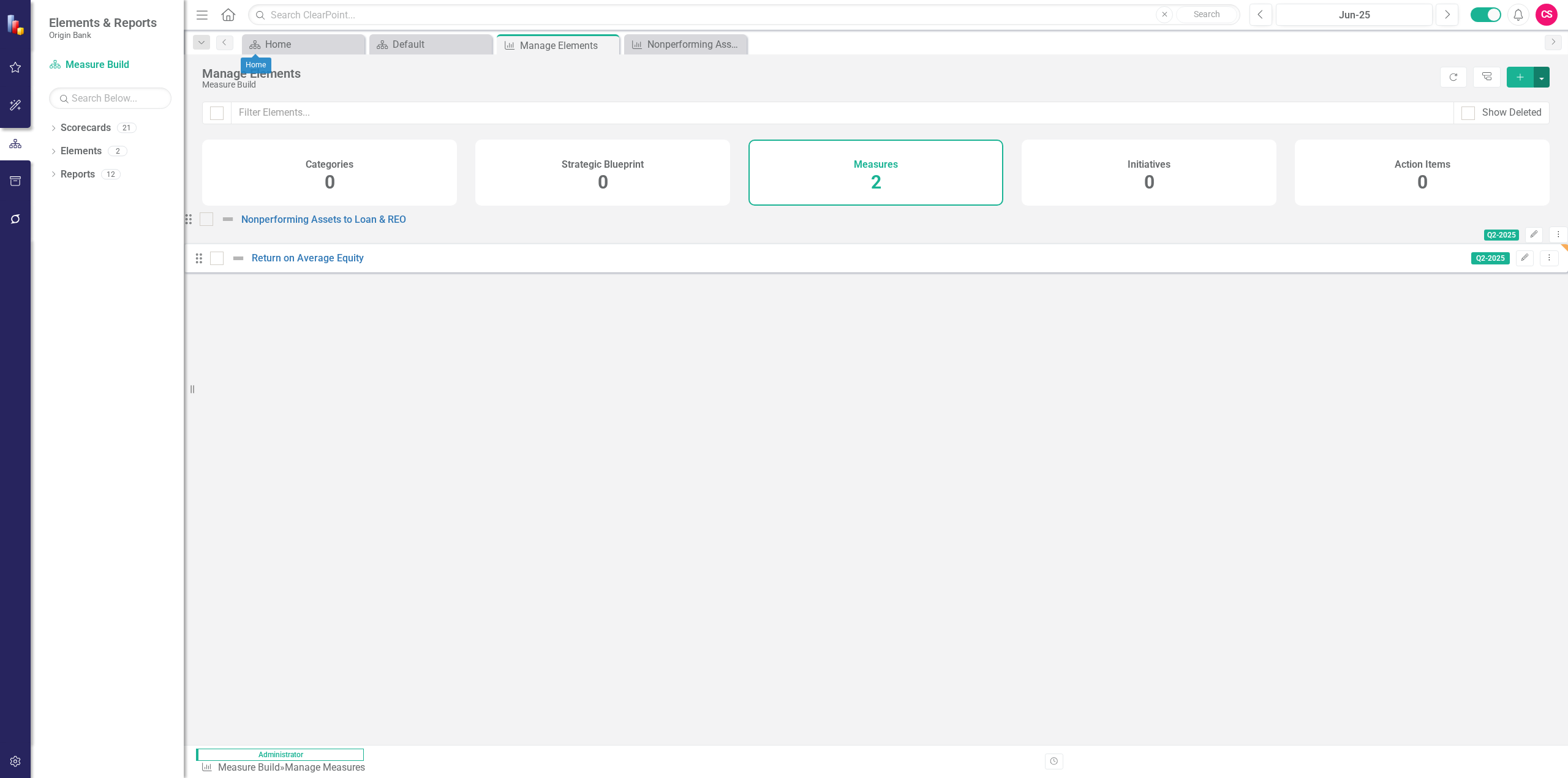 click at bounding box center [1542, 77] 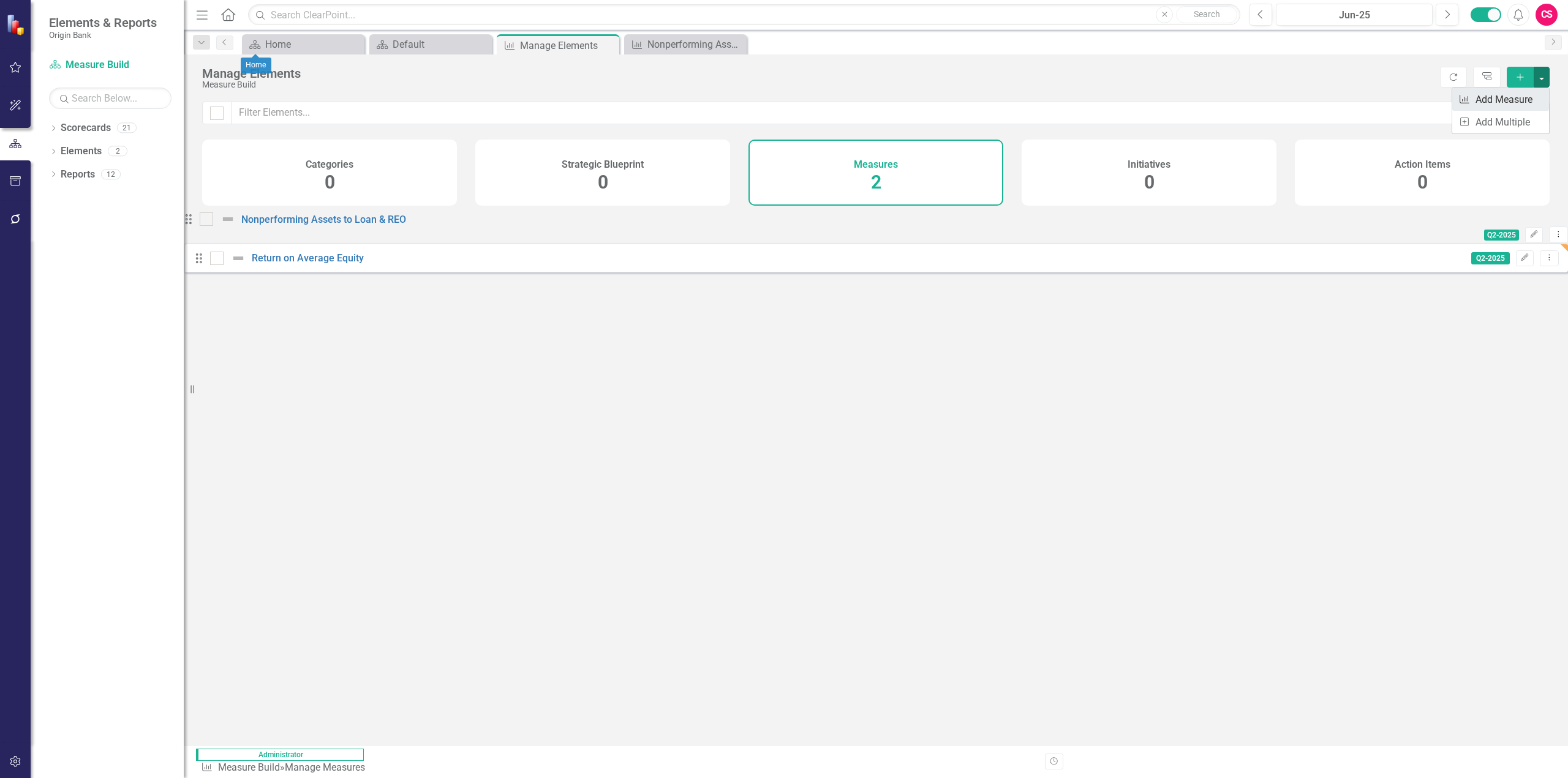 click on "Measure Add   Measure" at bounding box center (1501, 99) 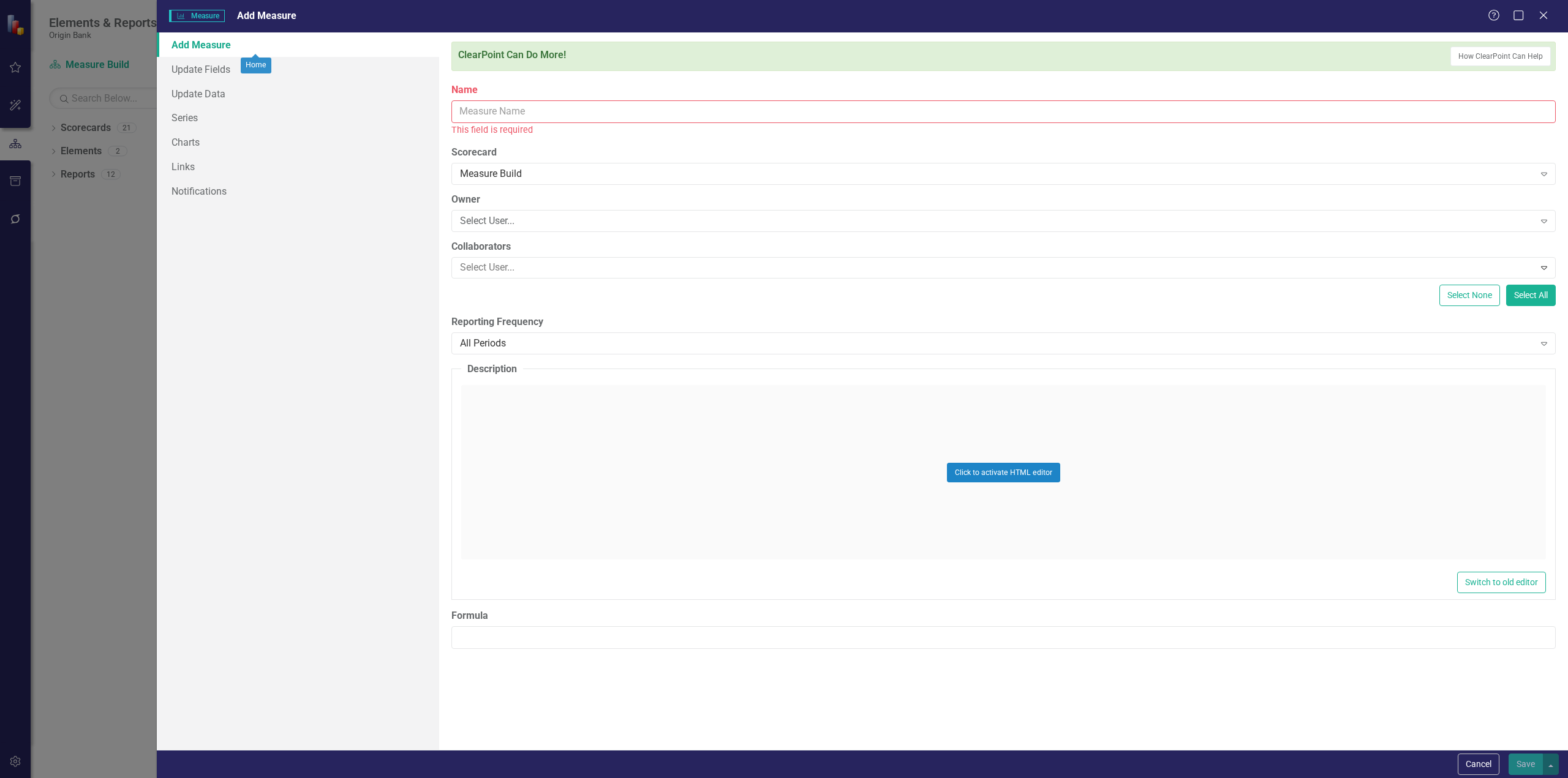 click on "Name" at bounding box center (1003, 111) 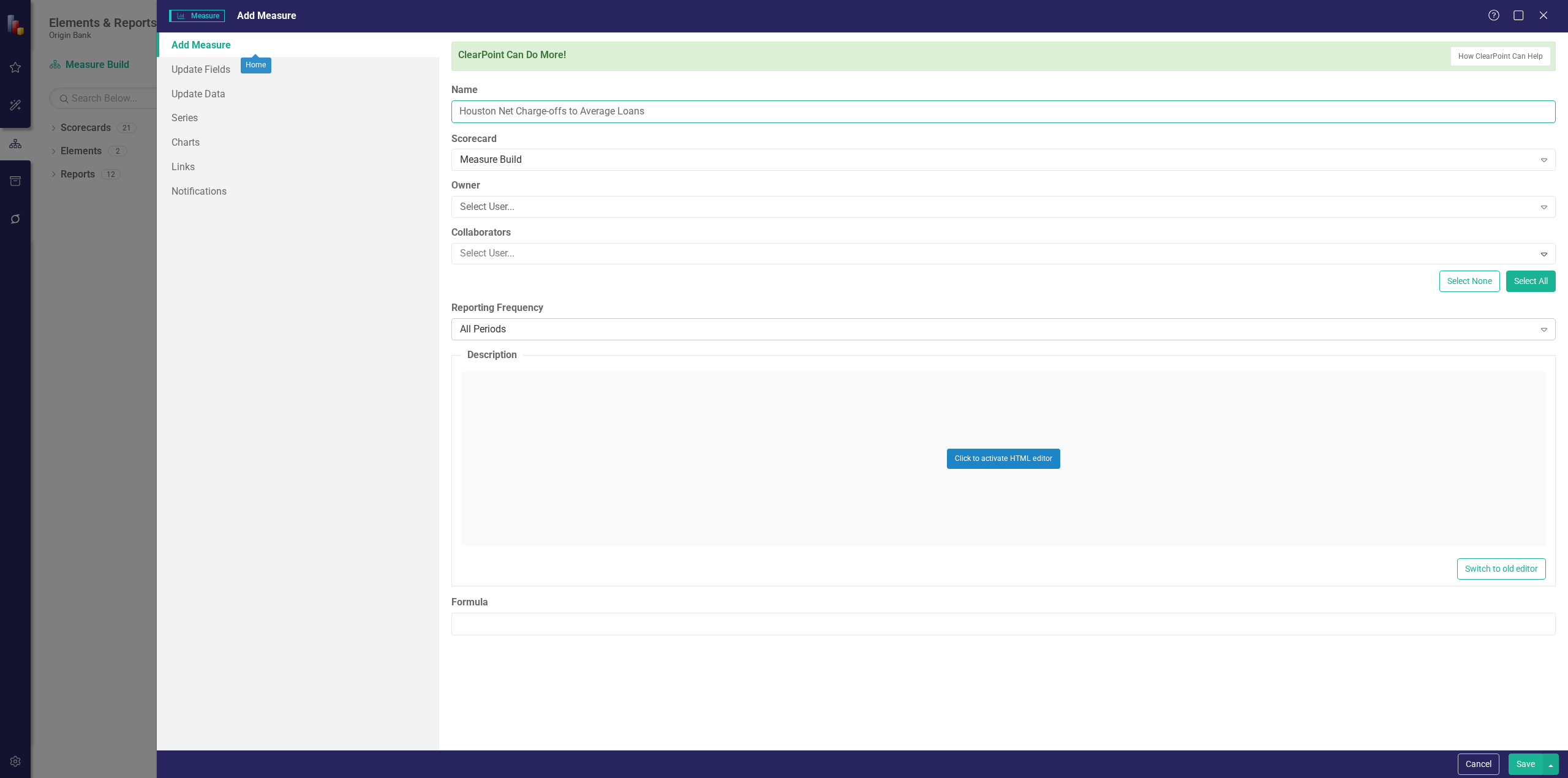 type on "Houston Net Charge-offs to Average Loans" 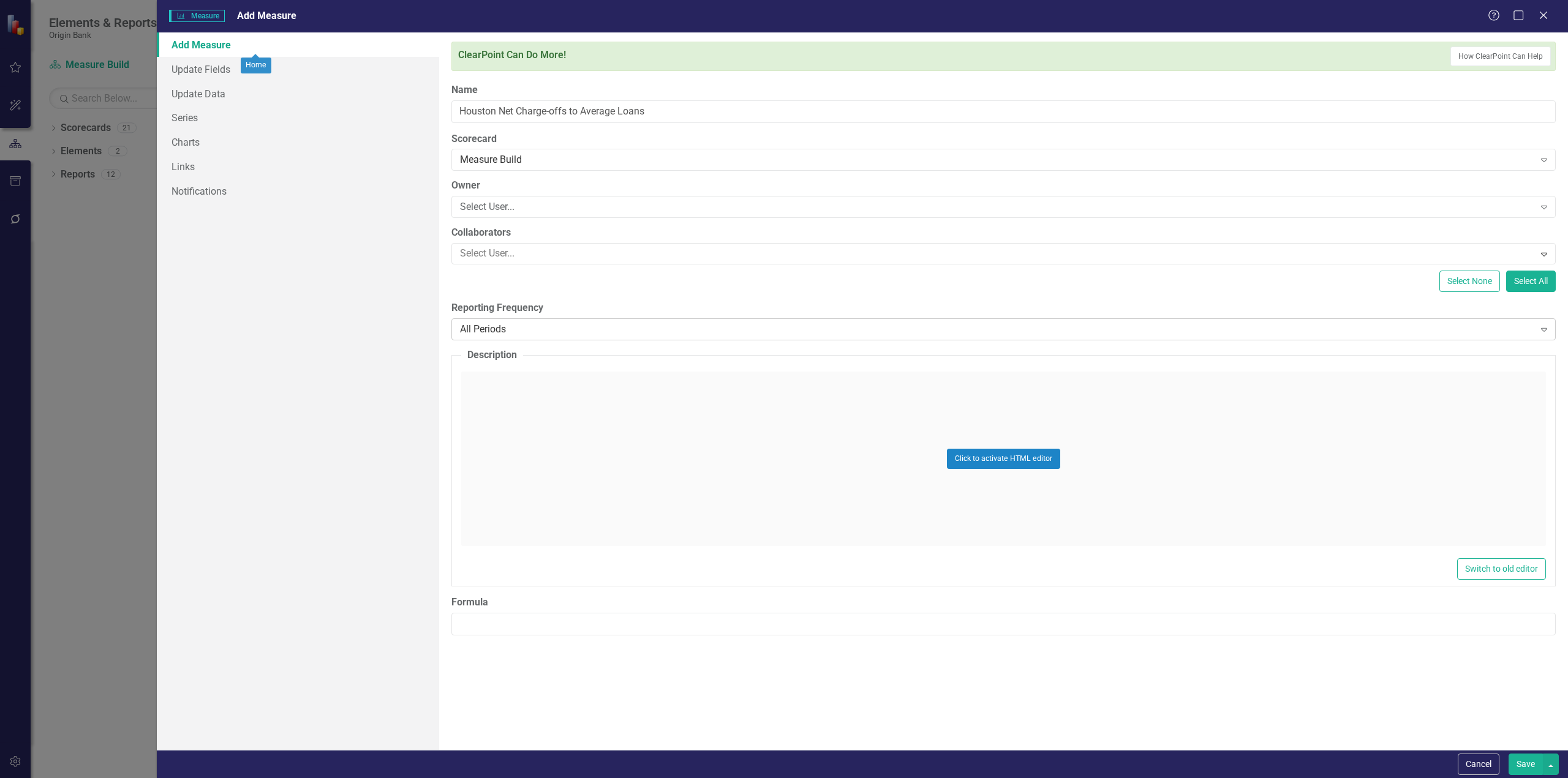 click on "All Periods" at bounding box center (997, 329) 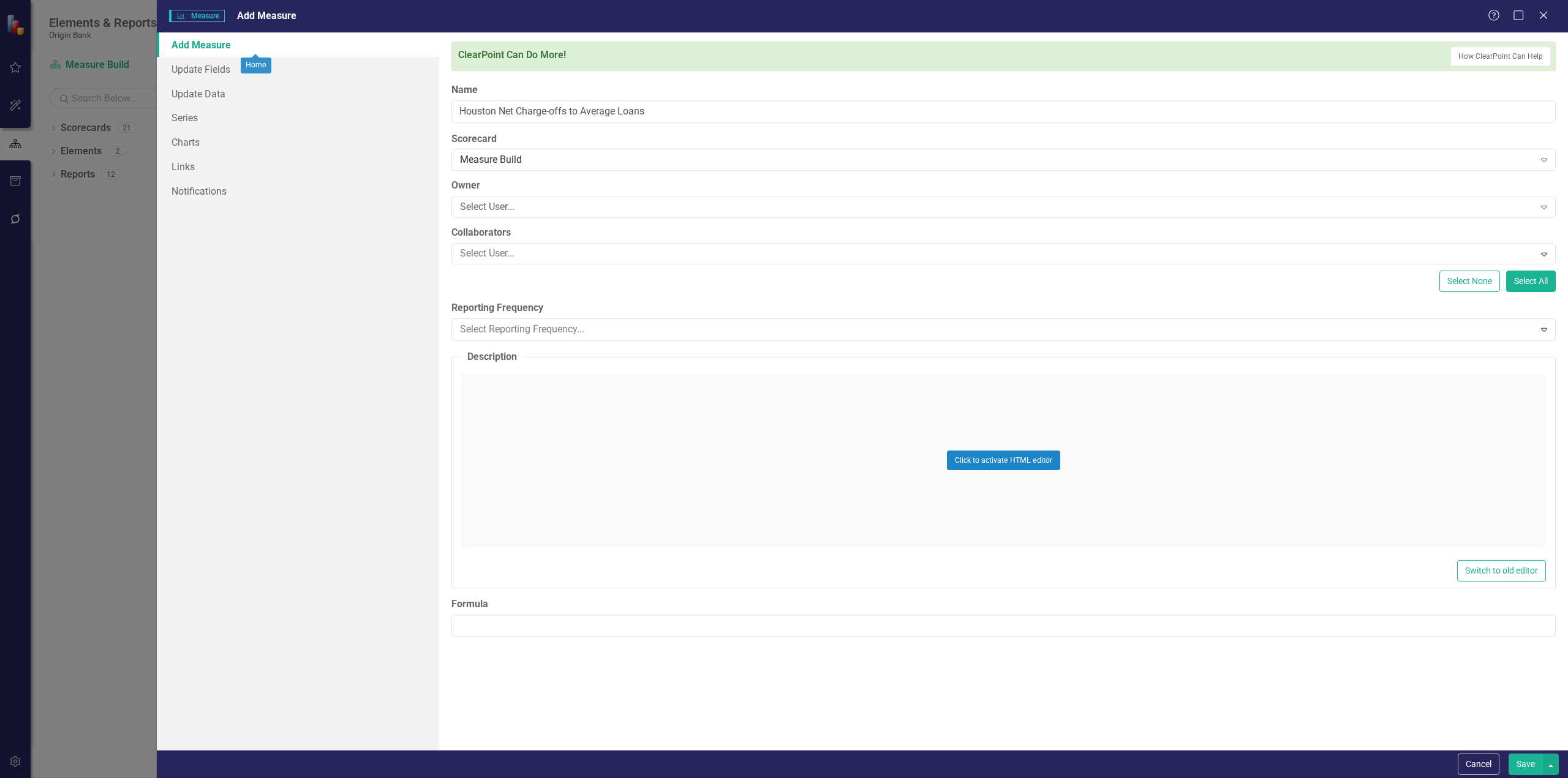 click on "Quarterly" at bounding box center (784, 868) 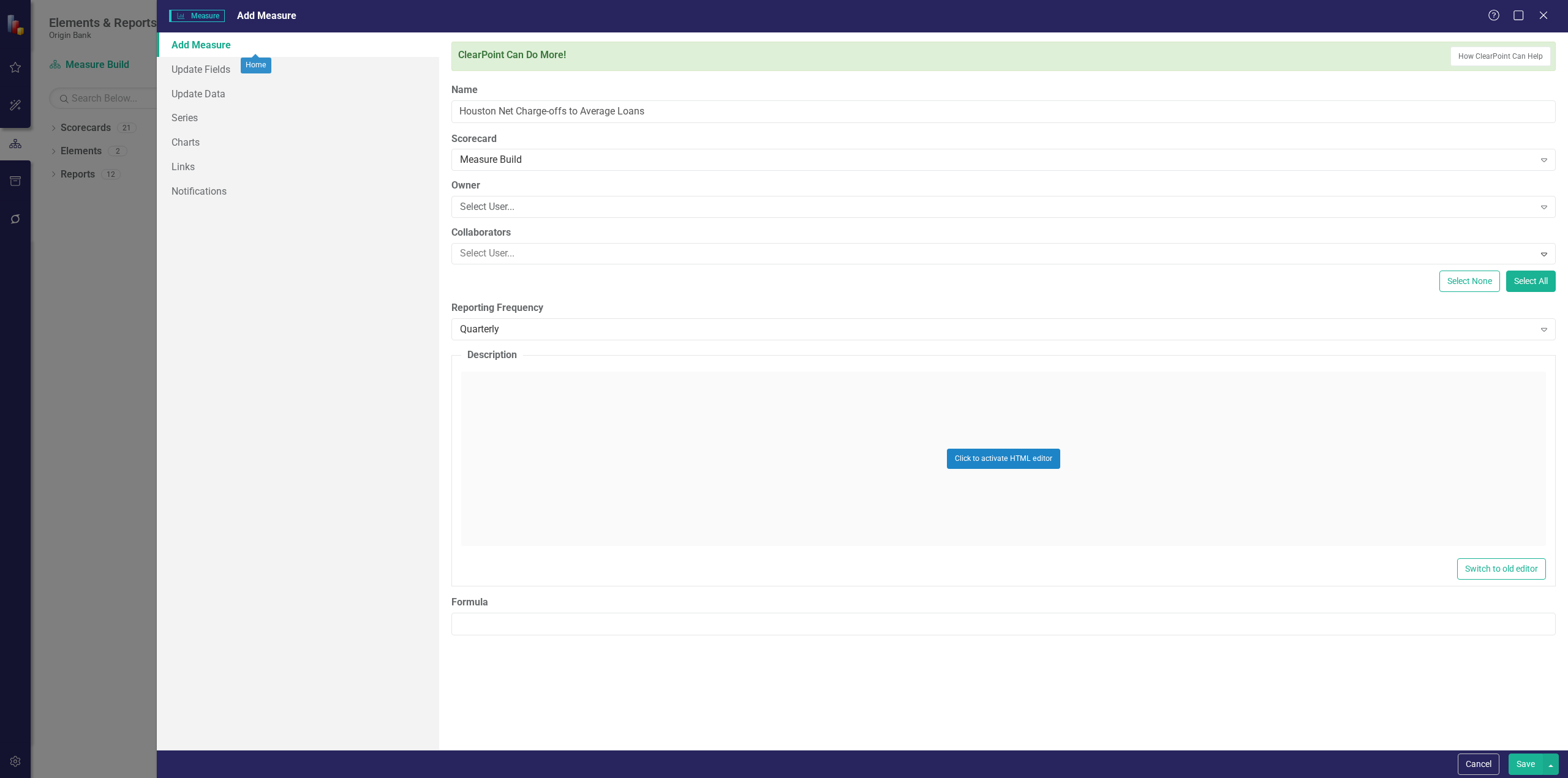 click on "Save" at bounding box center (1526, 764) 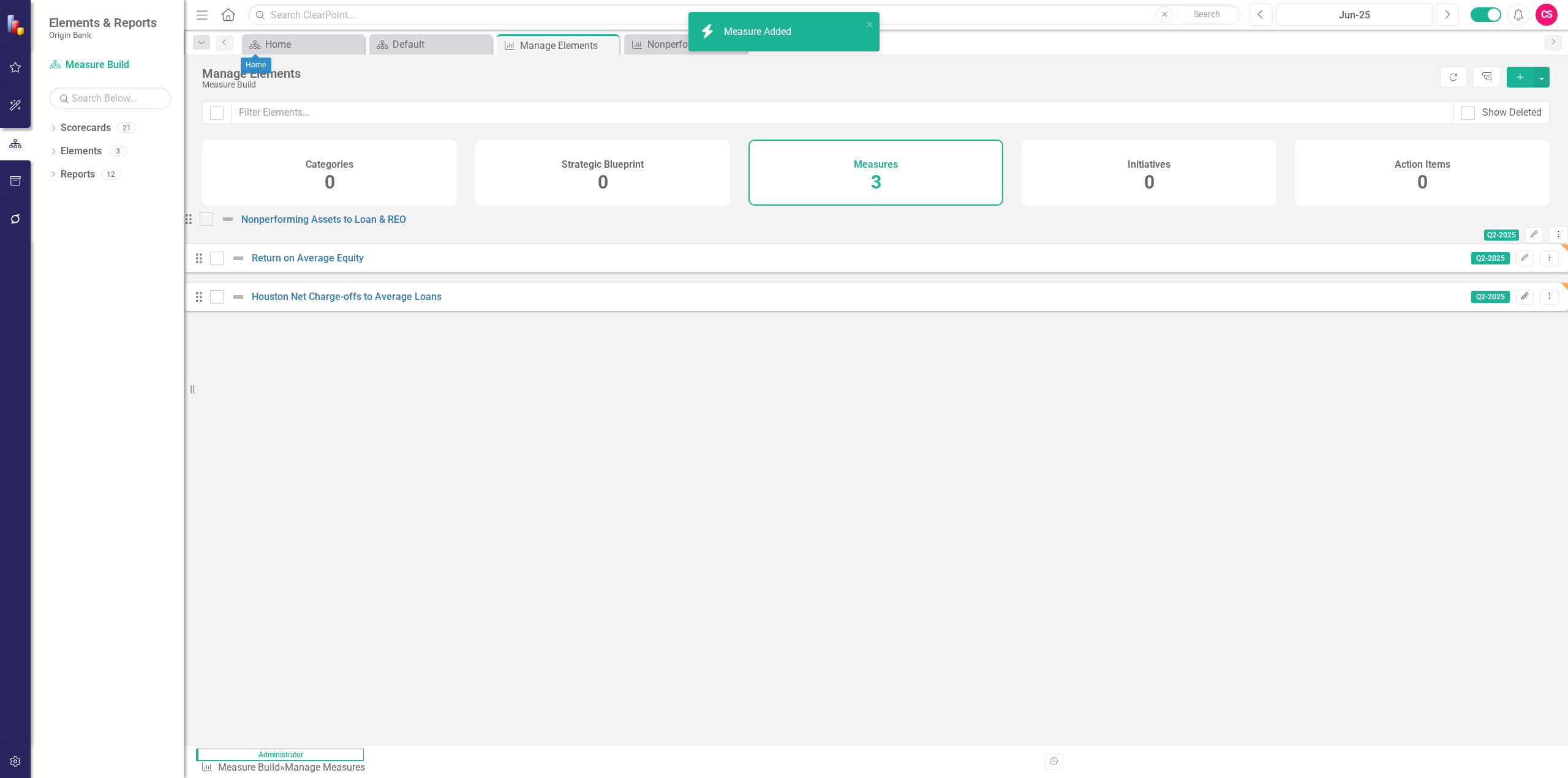 click on "Edit" at bounding box center [1525, 297] 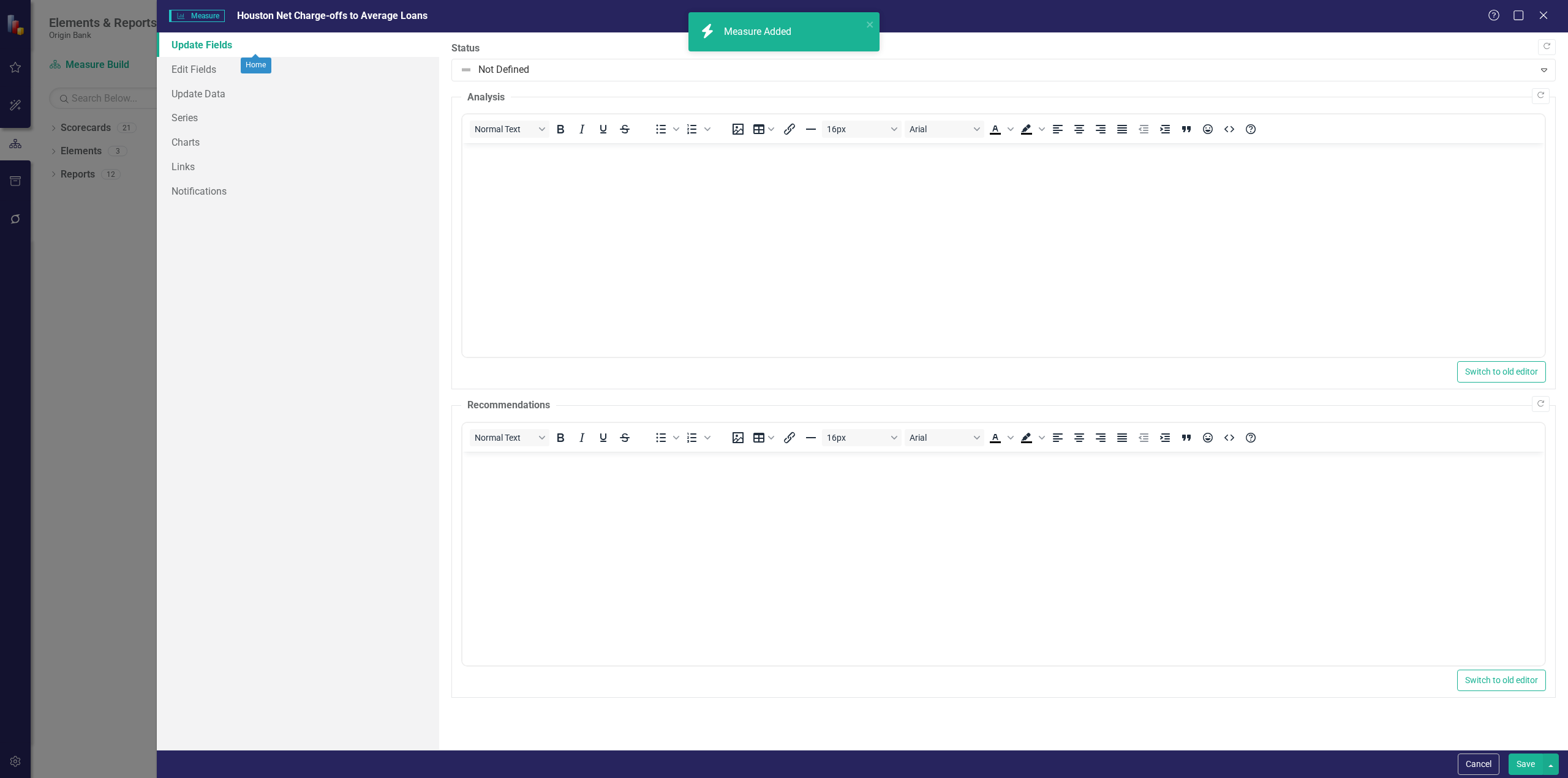 scroll, scrollTop: 0, scrollLeft: 0, axis: both 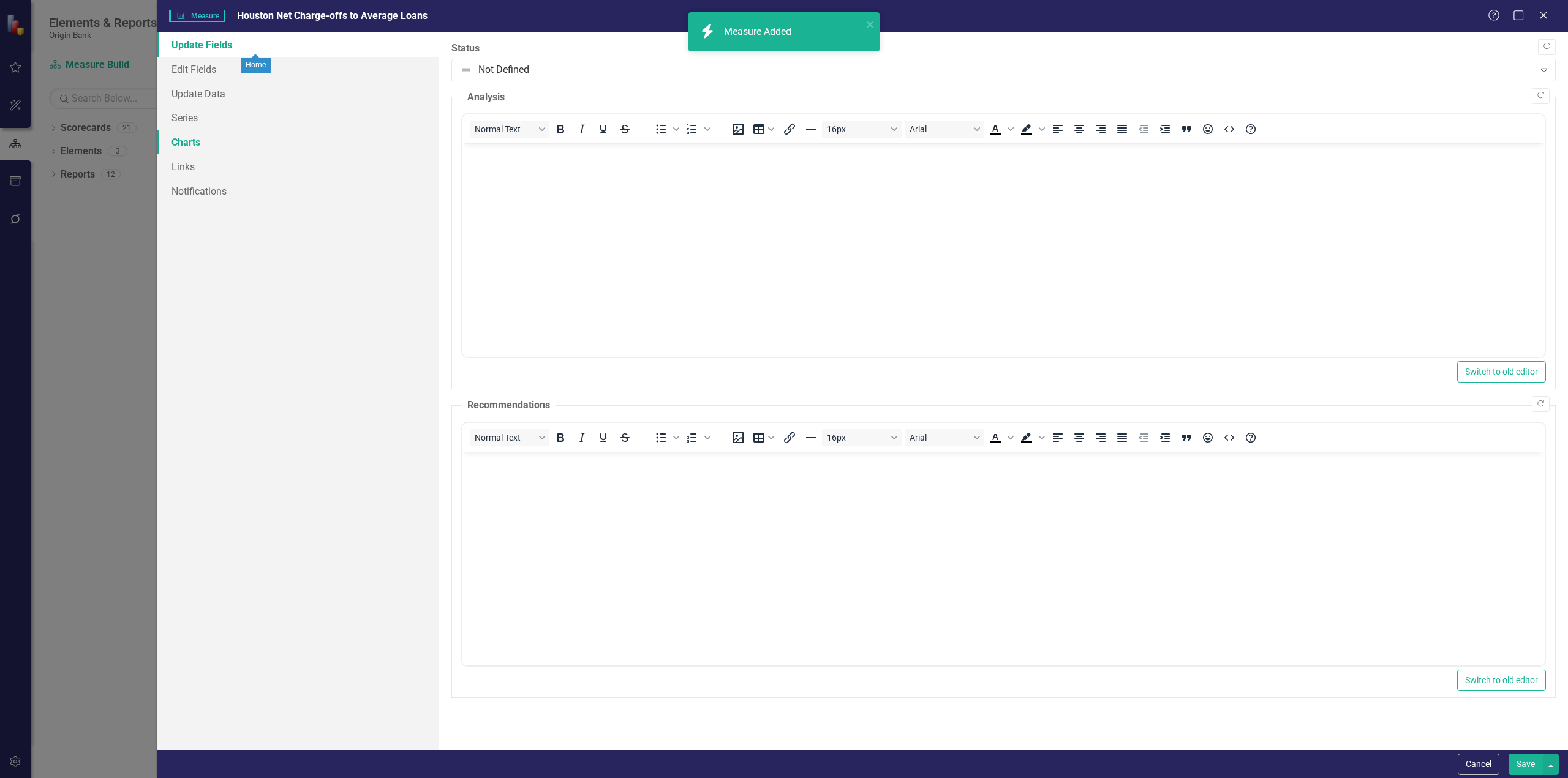 click on "Charts" at bounding box center (298, 142) 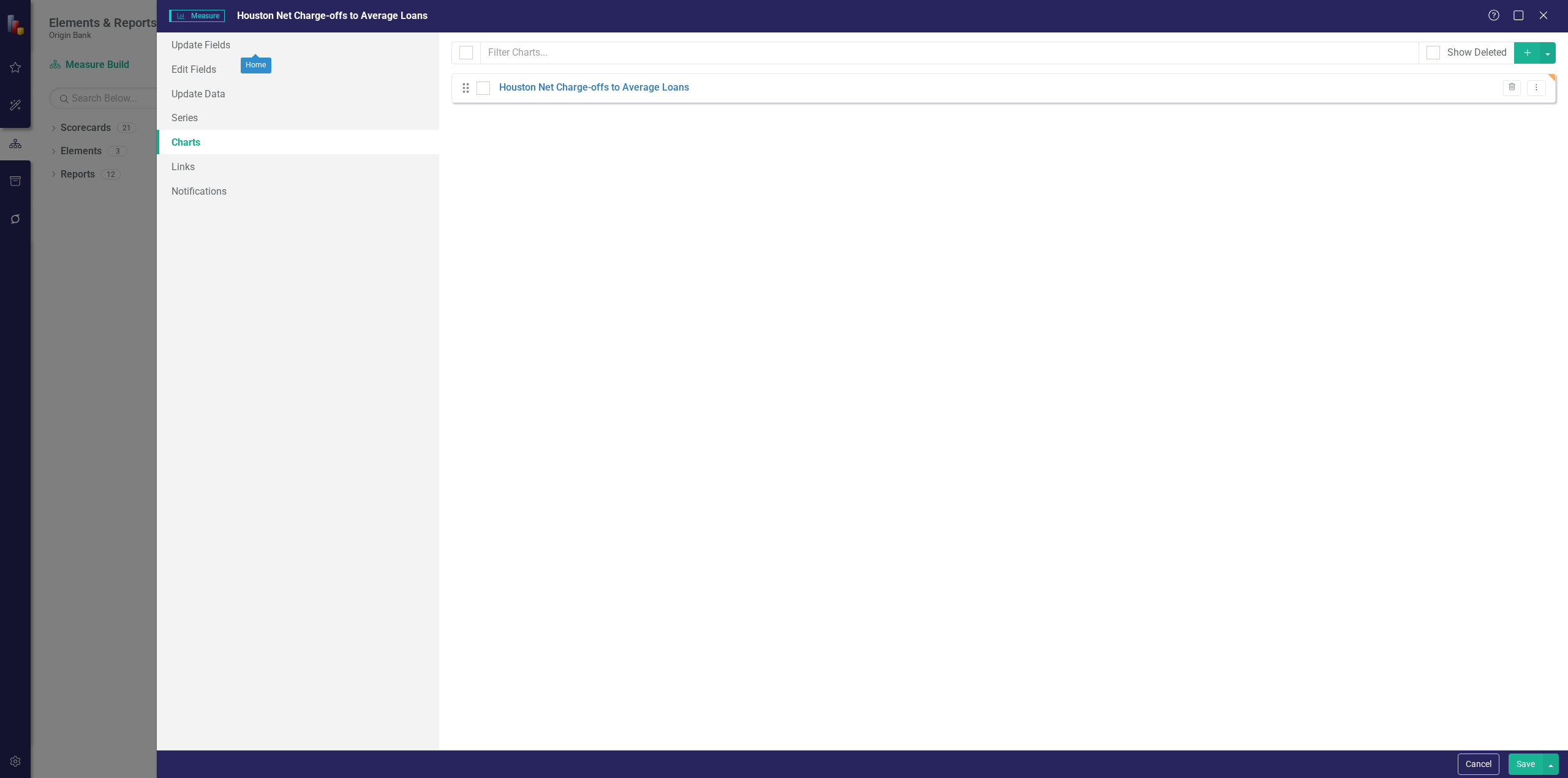 click on "Dropdown Menu" 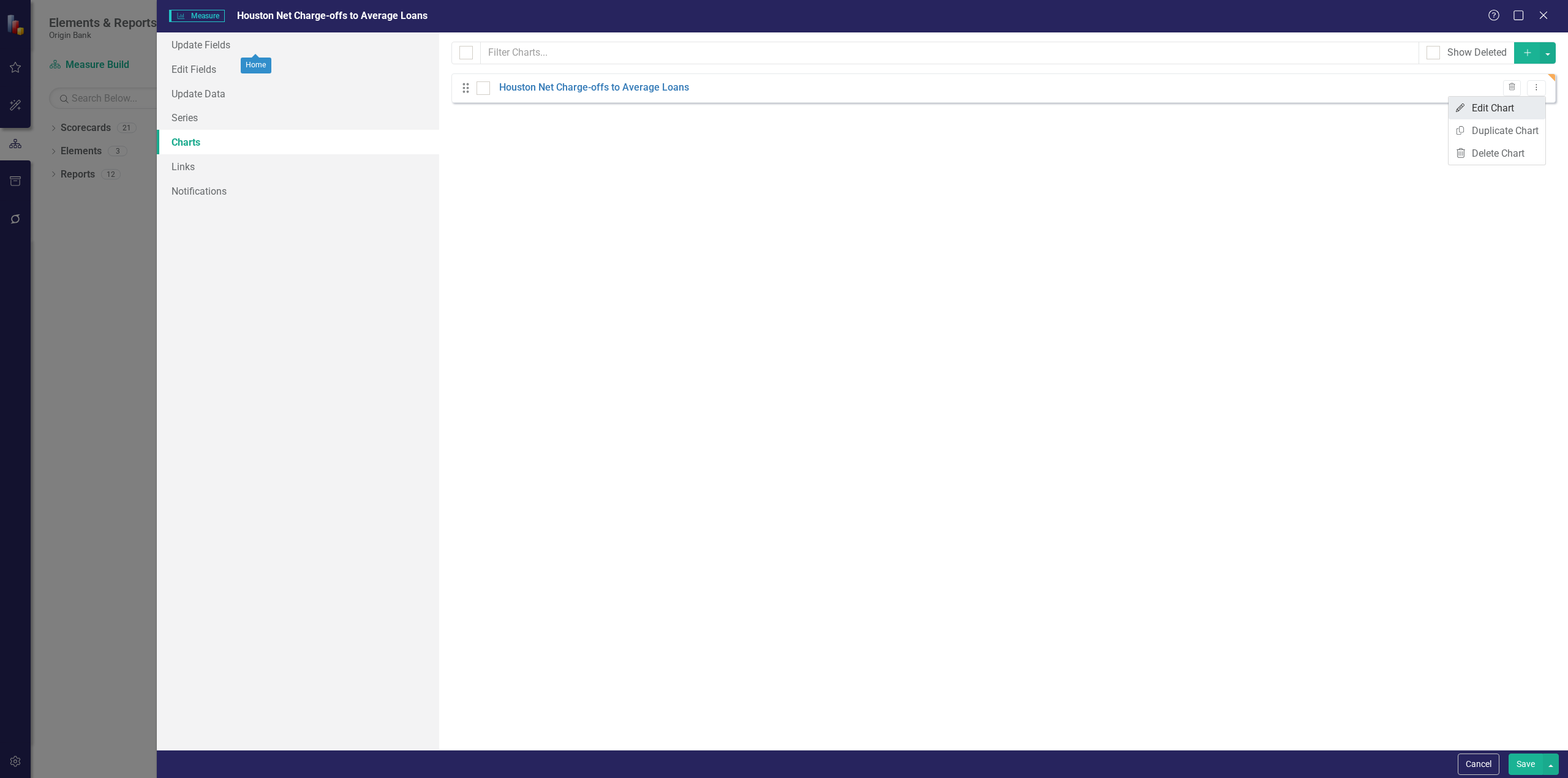 click on "Edit Edit Chart" at bounding box center (1497, 108) 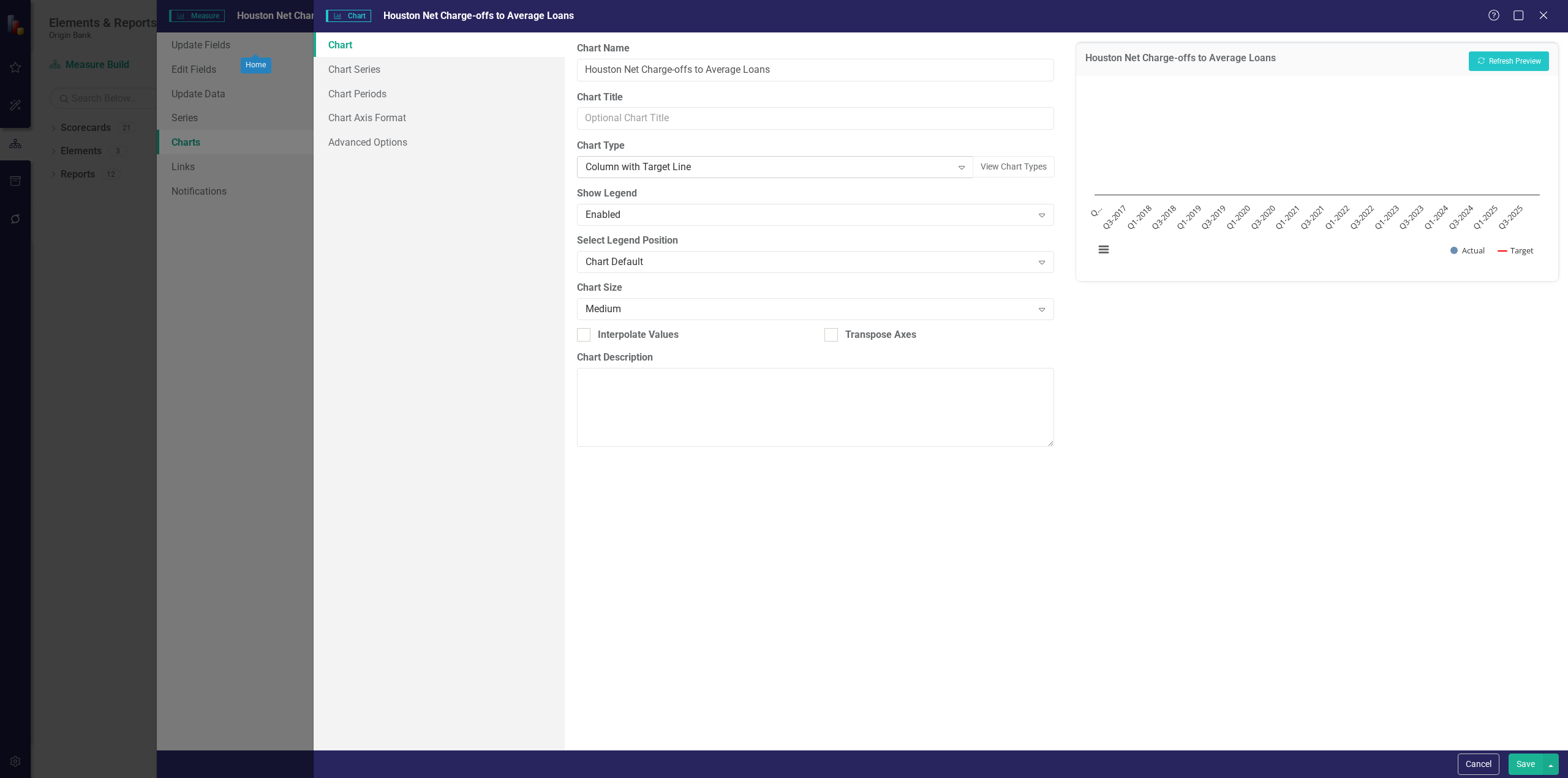 click on "Column with Target Line" at bounding box center [769, 167] 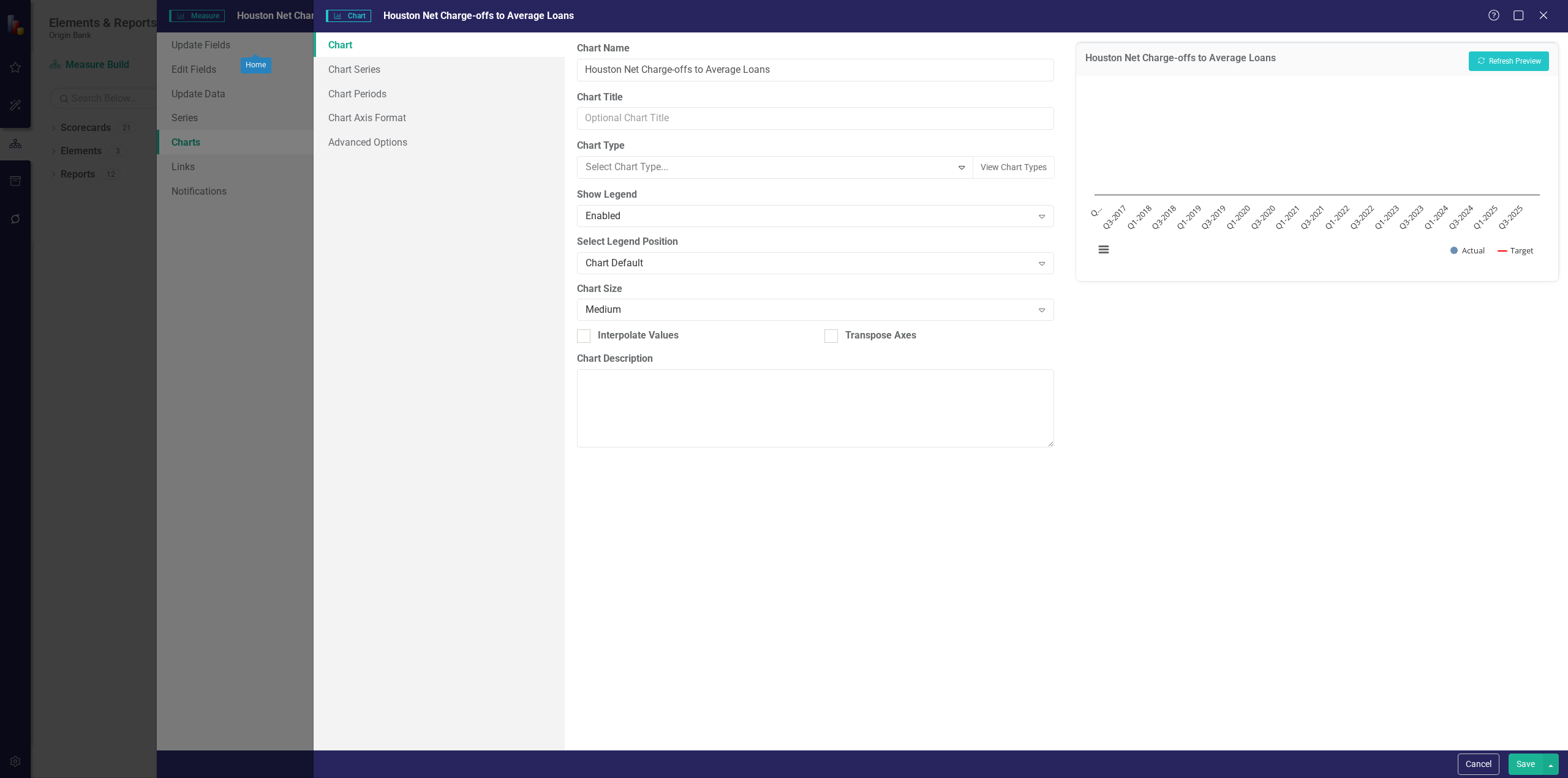 scroll, scrollTop: 0, scrollLeft: 0, axis: both 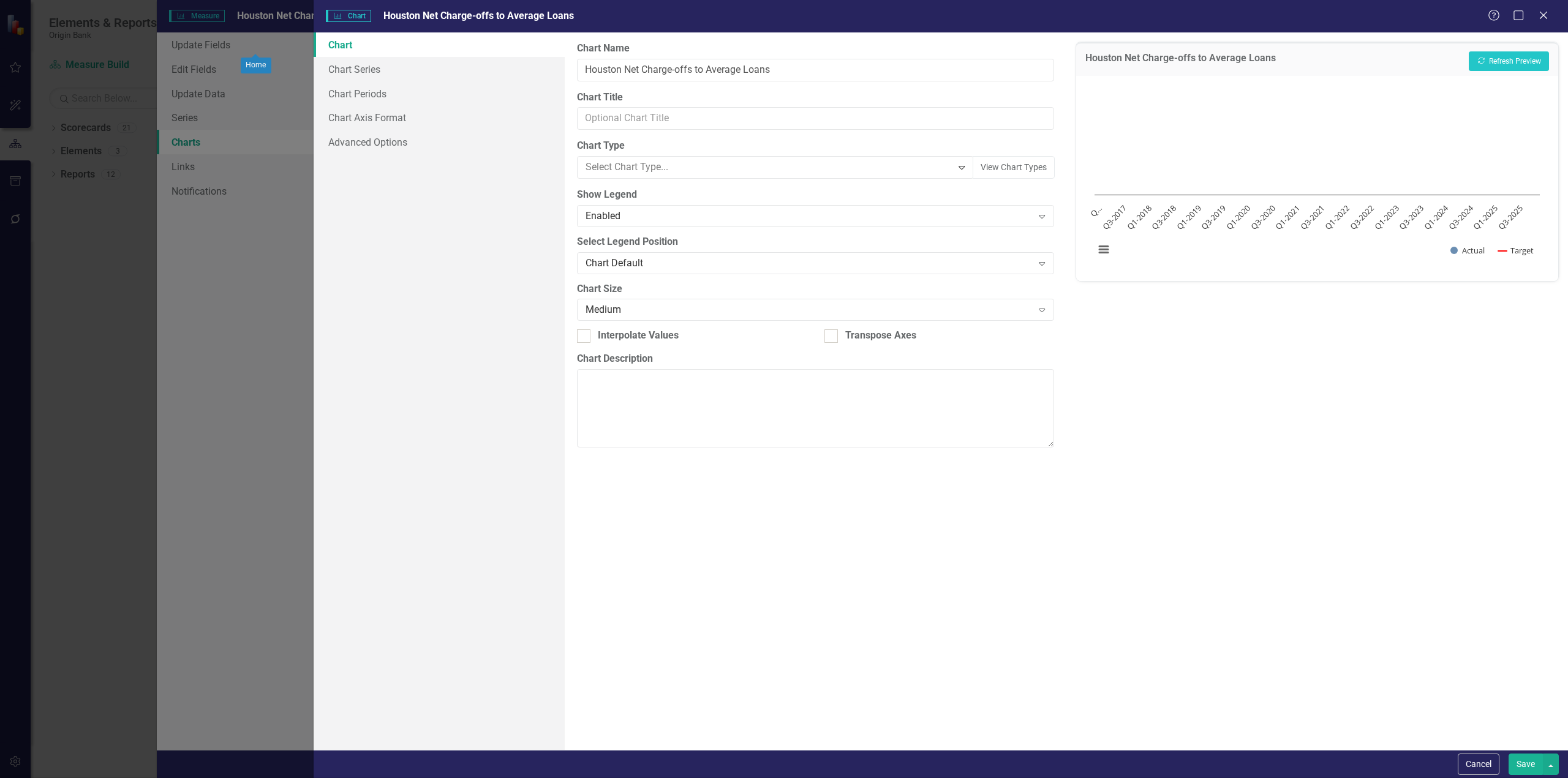 click on "Bar" at bounding box center [786, 848] 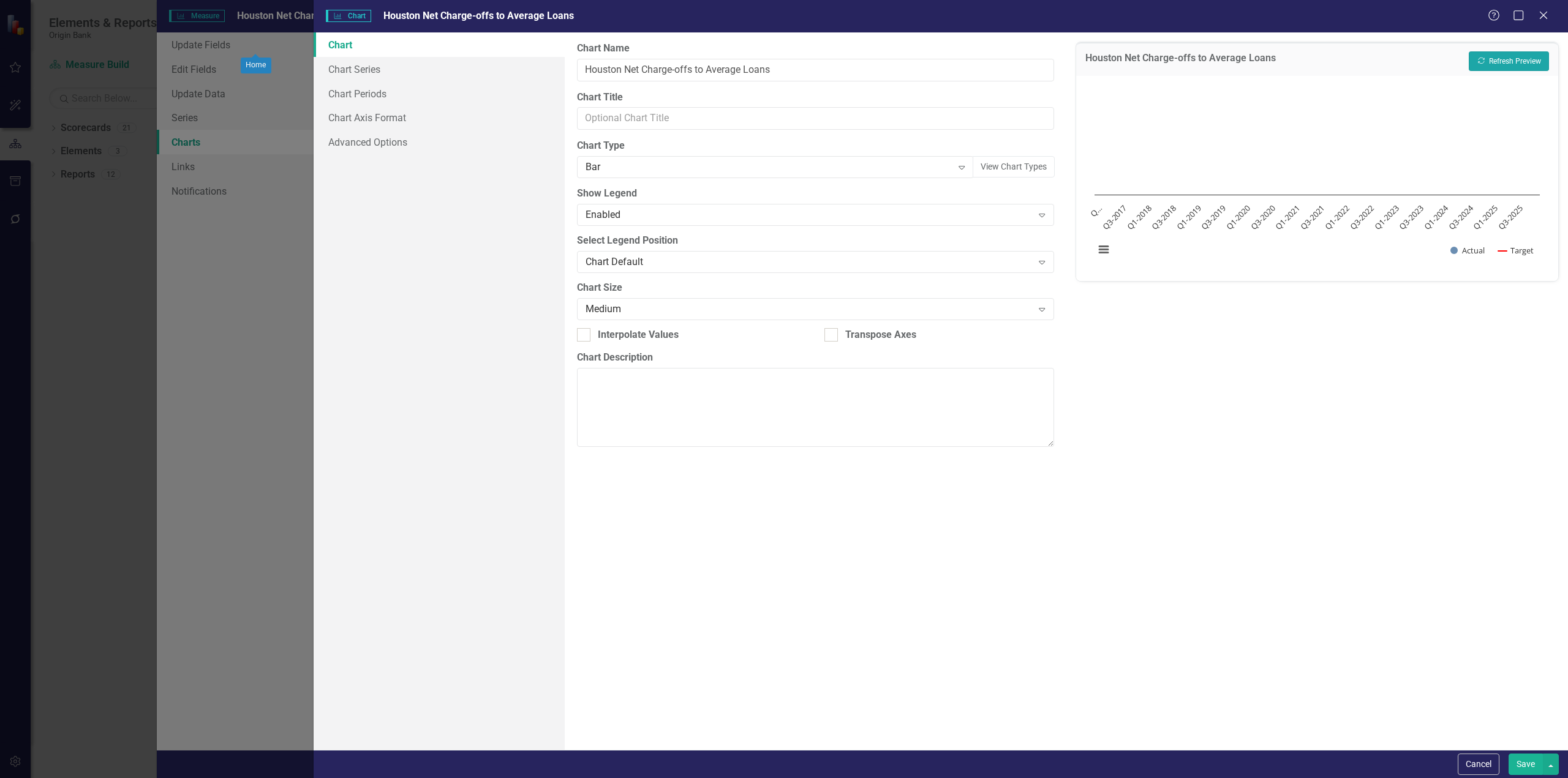 click on "Recalculate Refresh Preview" at bounding box center (1509, 61) 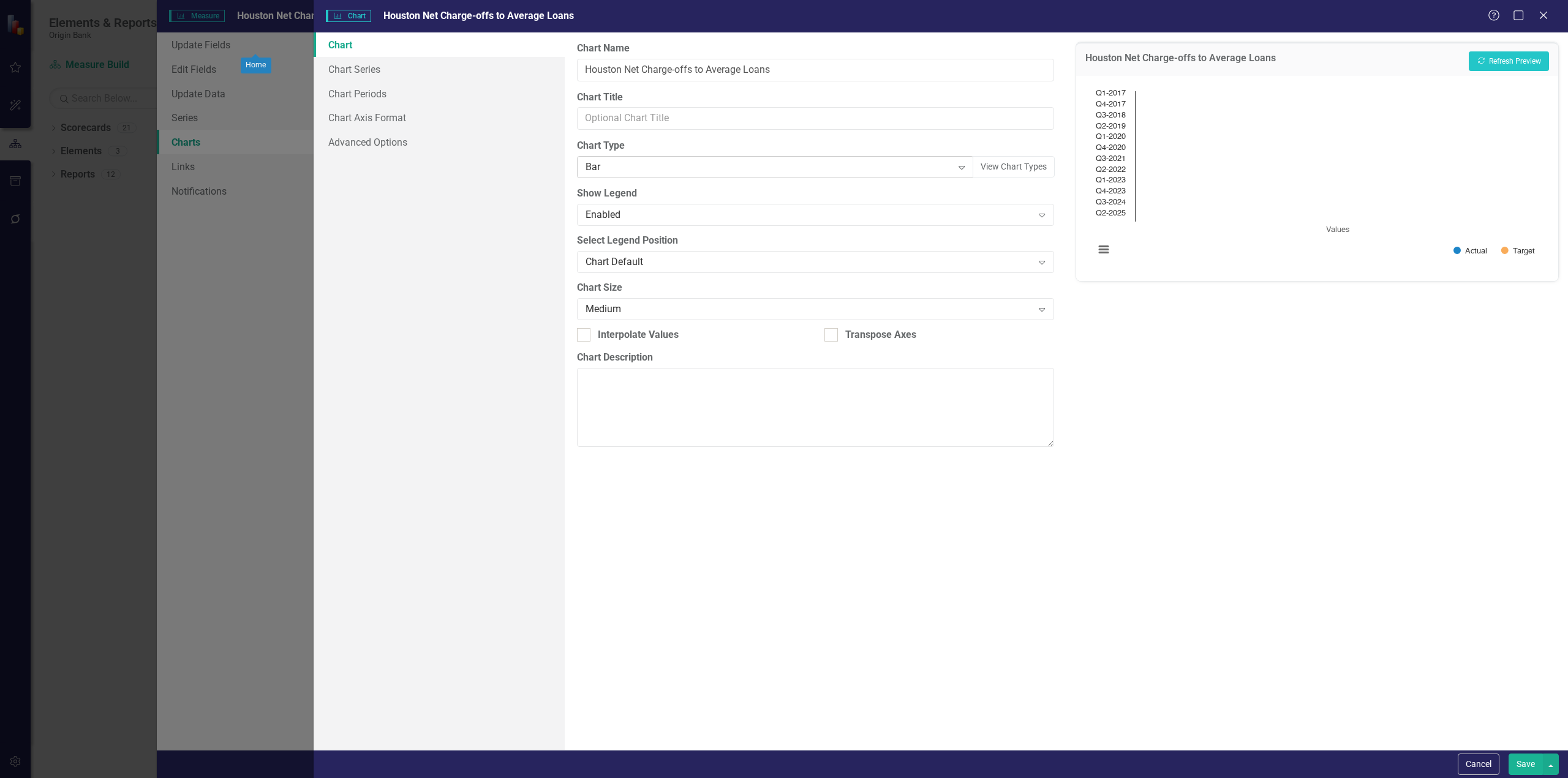 click on "Bar" at bounding box center (769, 167) 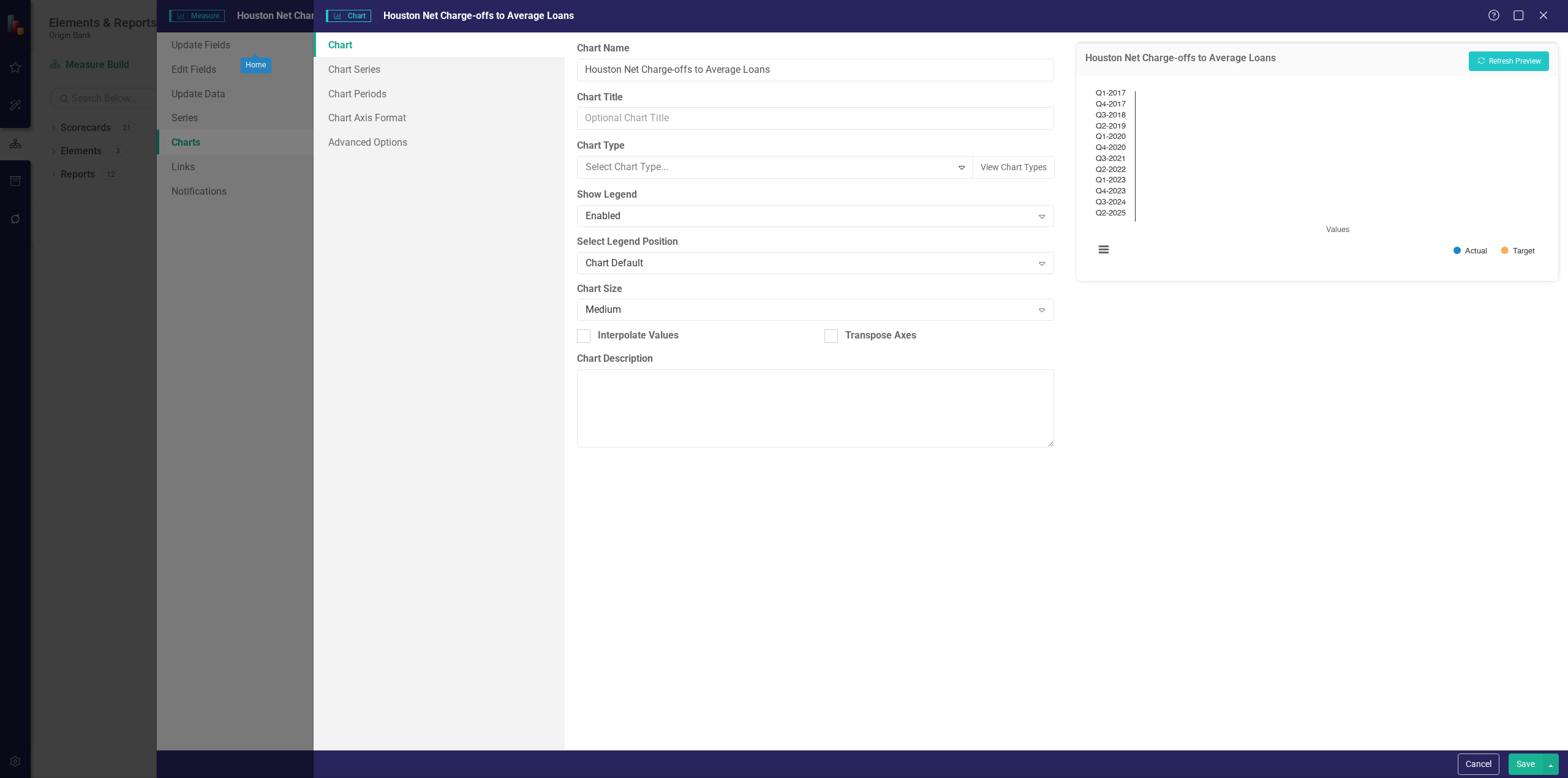 scroll, scrollTop: 0, scrollLeft: 0, axis: both 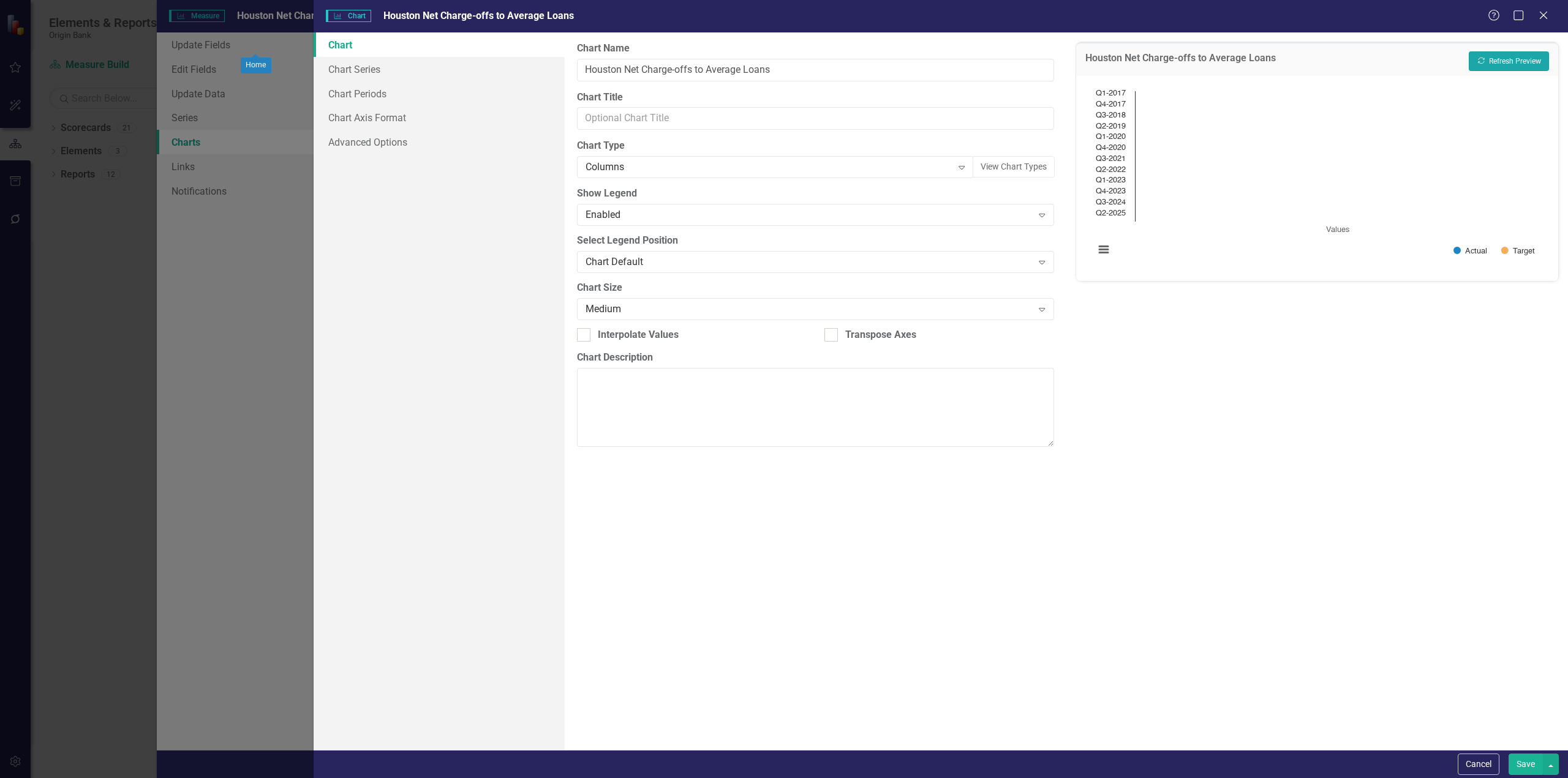 click on "Recalculate Refresh Preview" at bounding box center (1509, 61) 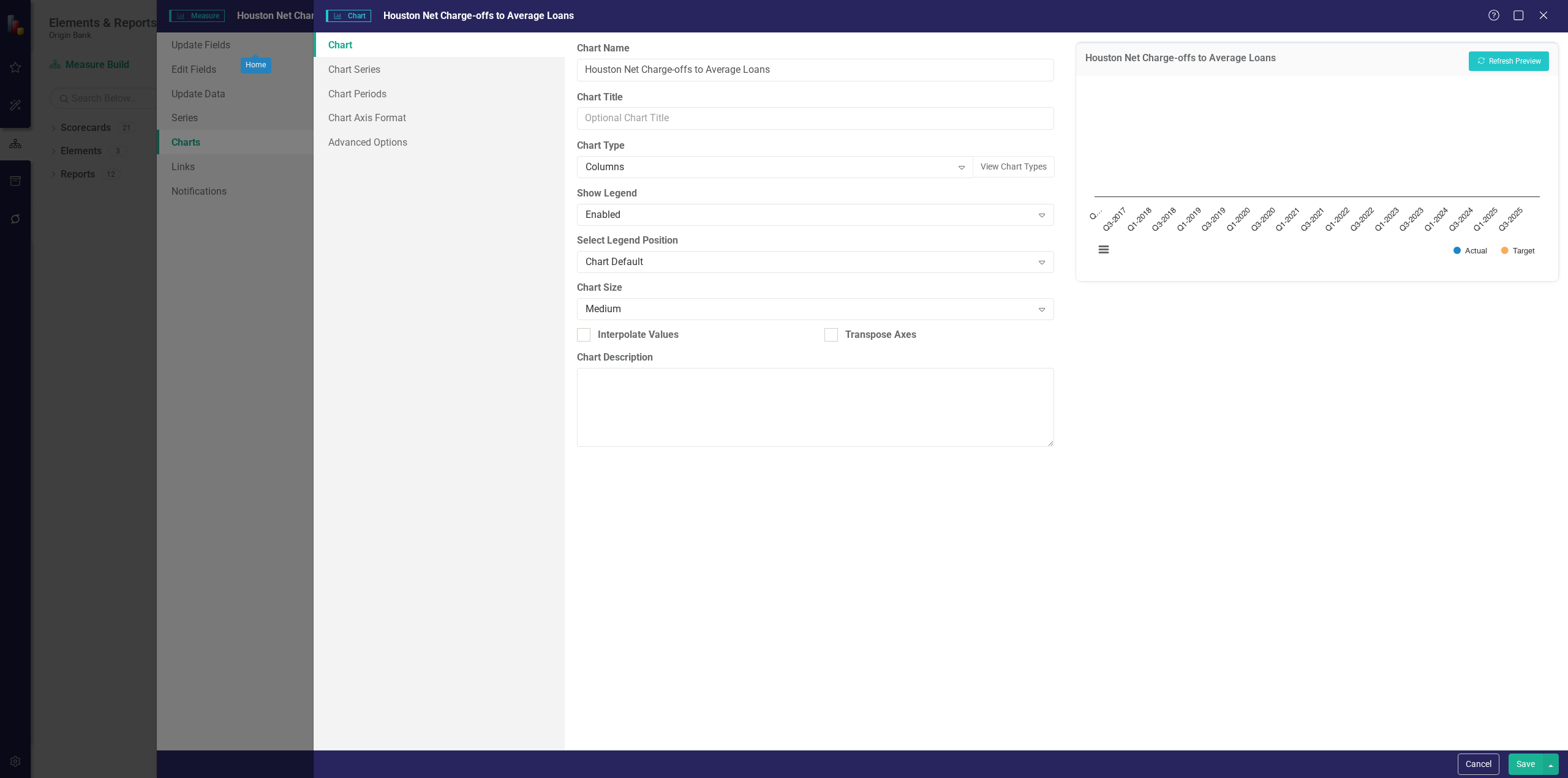 click on "Save" at bounding box center (1526, 764) 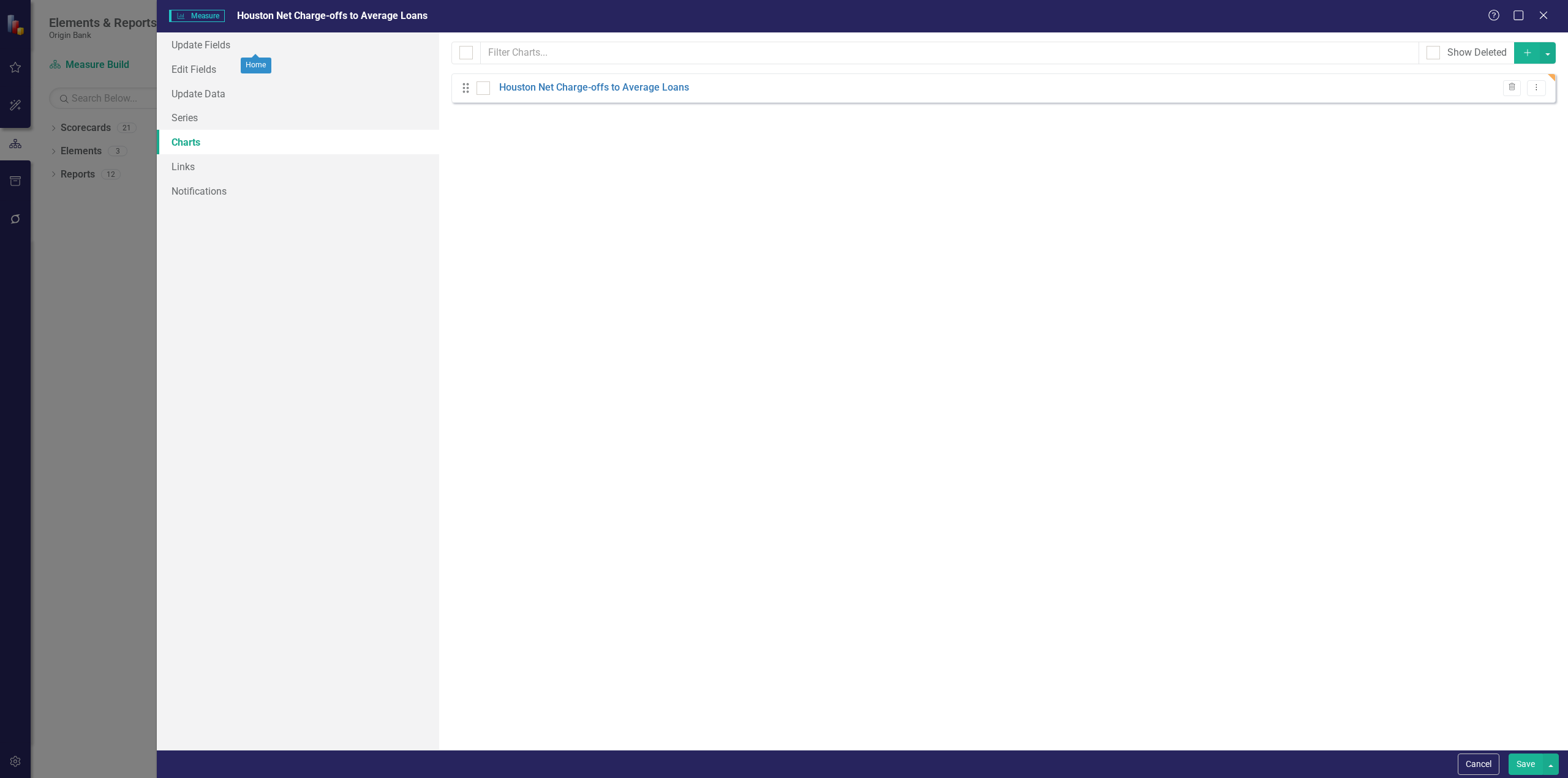 click on "Save" at bounding box center (1526, 764) 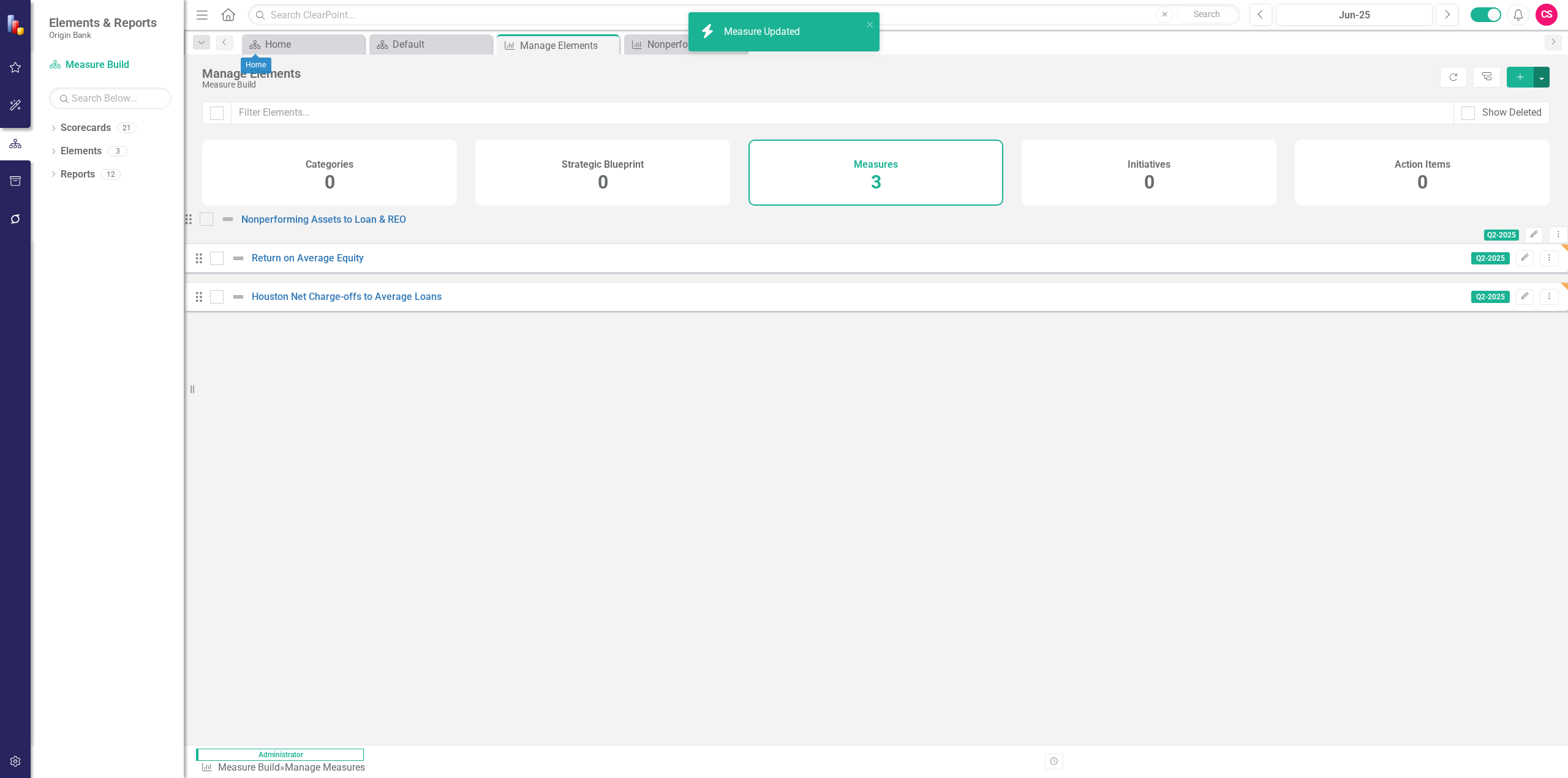 click at bounding box center (1542, 77) 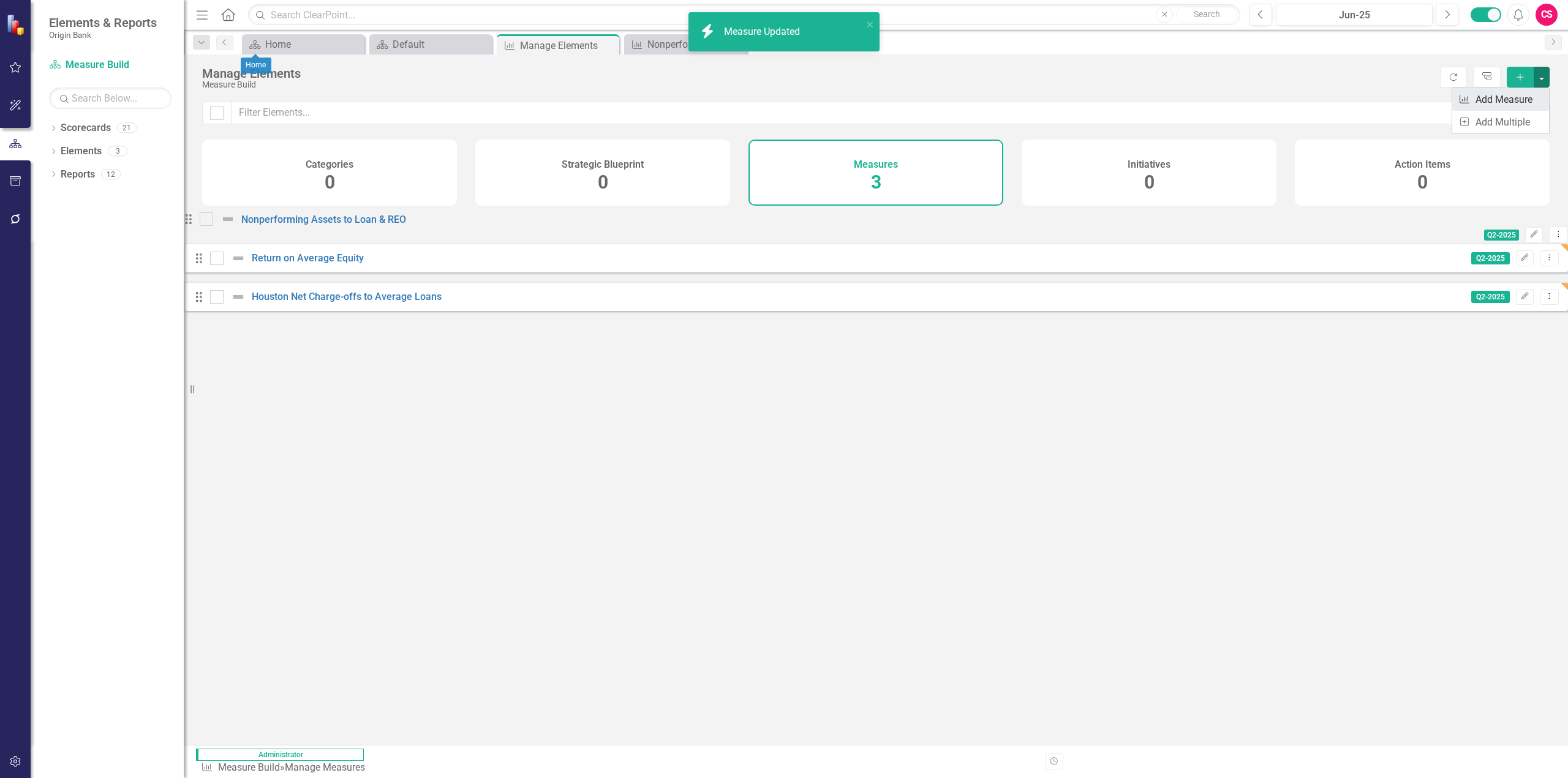 click on "Measure Add   Measure" at bounding box center (1501, 99) 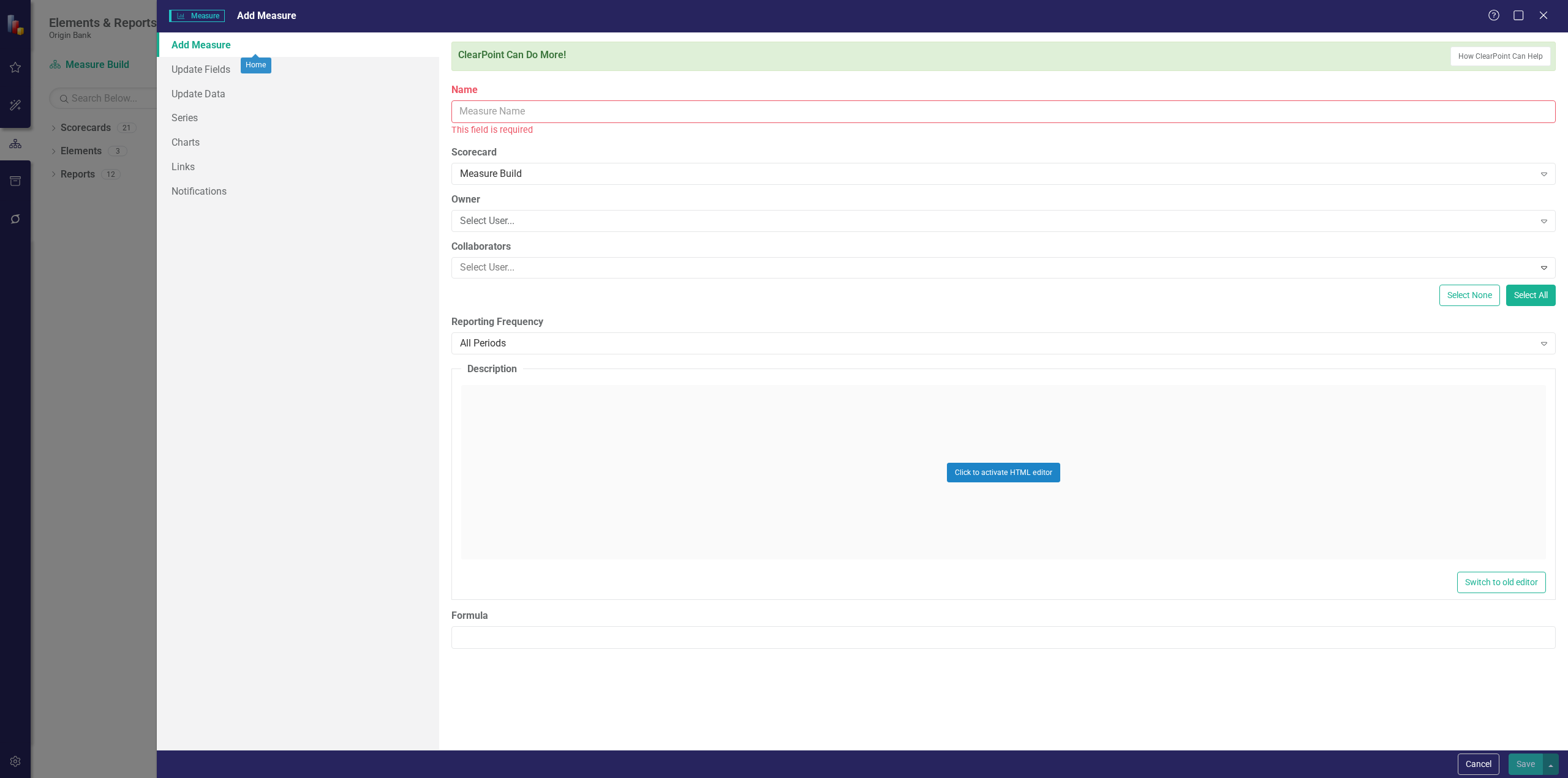 click on "Name" at bounding box center (1003, 111) 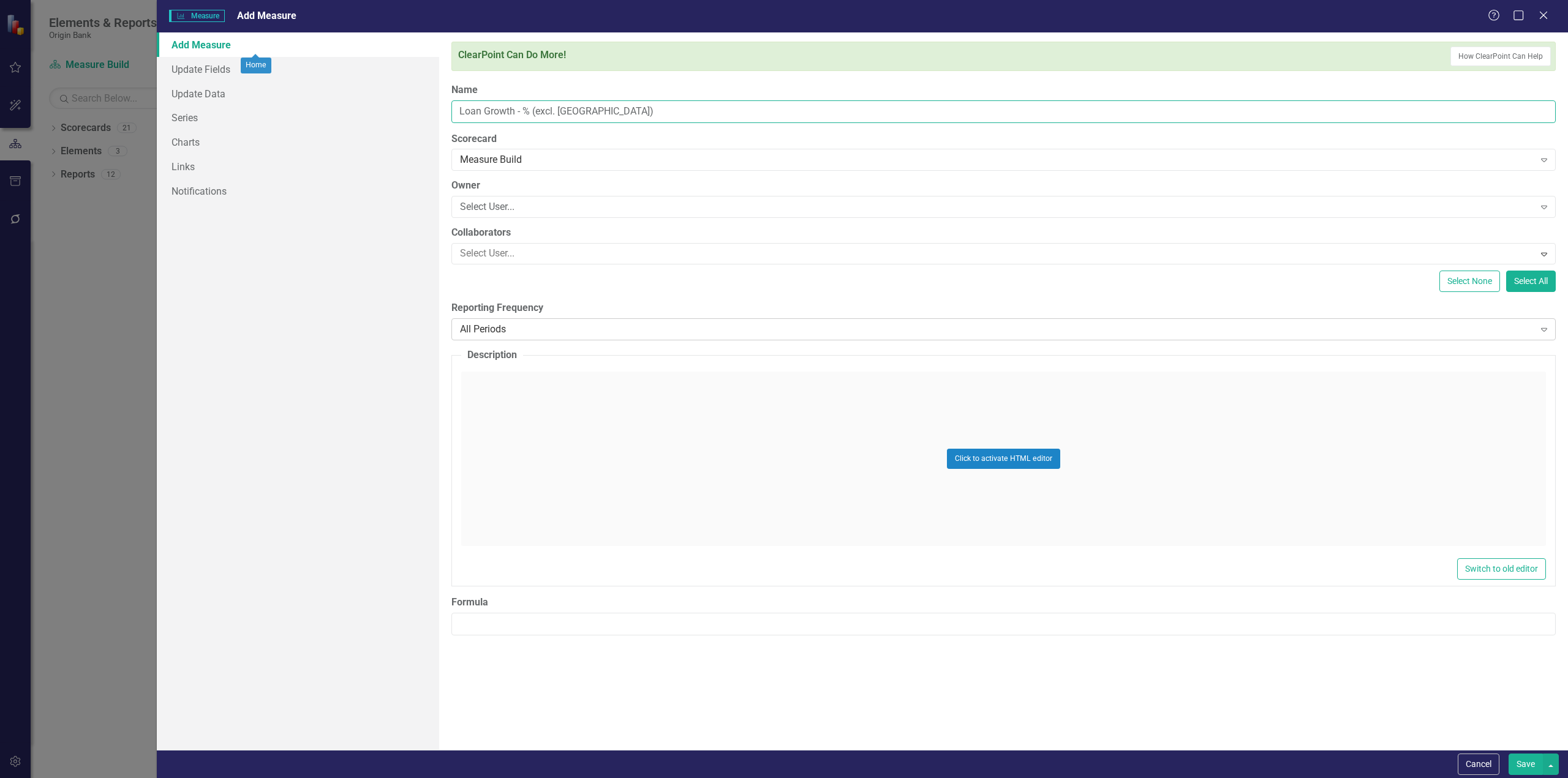 type on "Loan Growth - % (excl. [GEOGRAPHIC_DATA])" 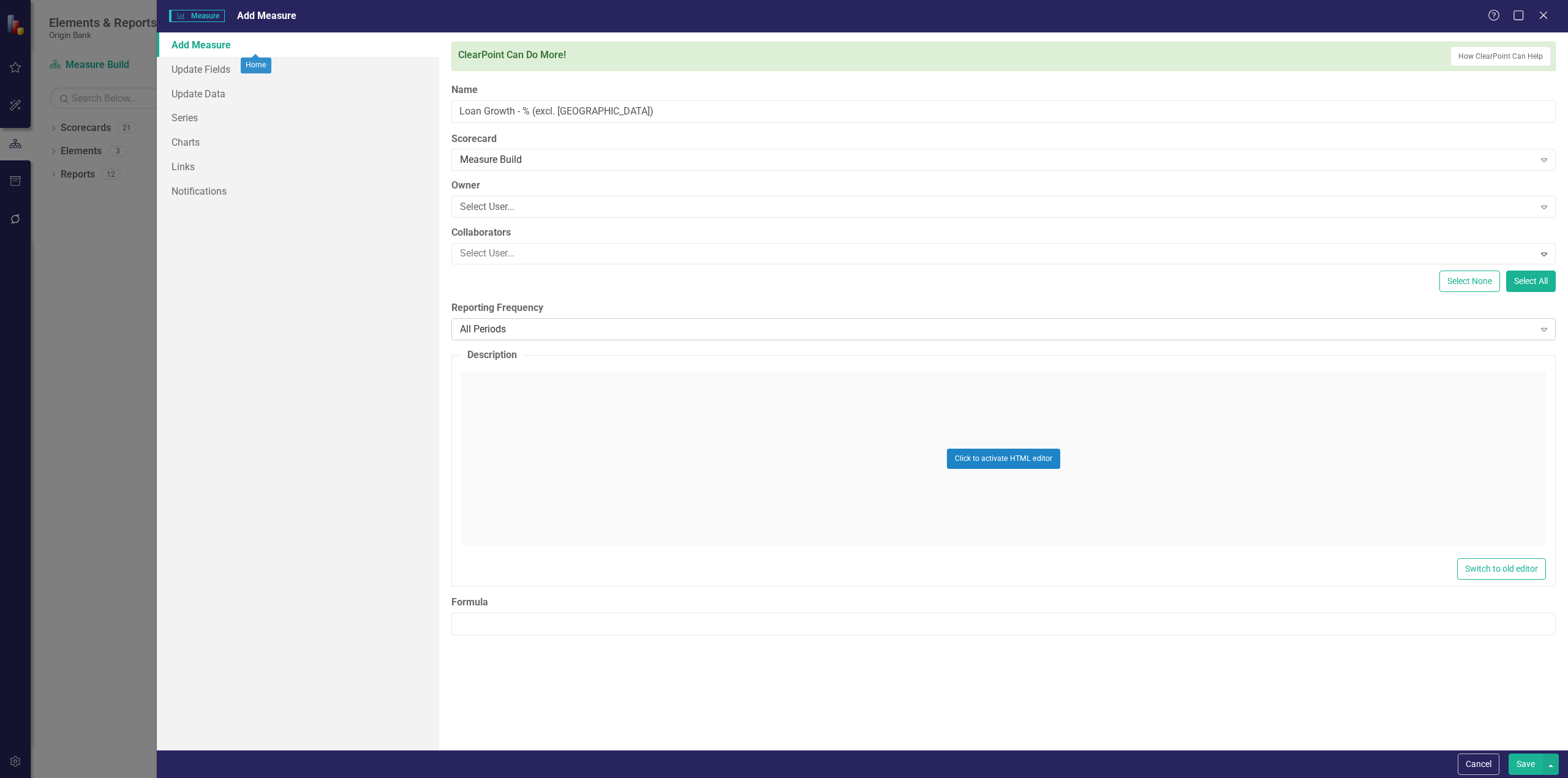 click on "All Periods" at bounding box center [997, 329] 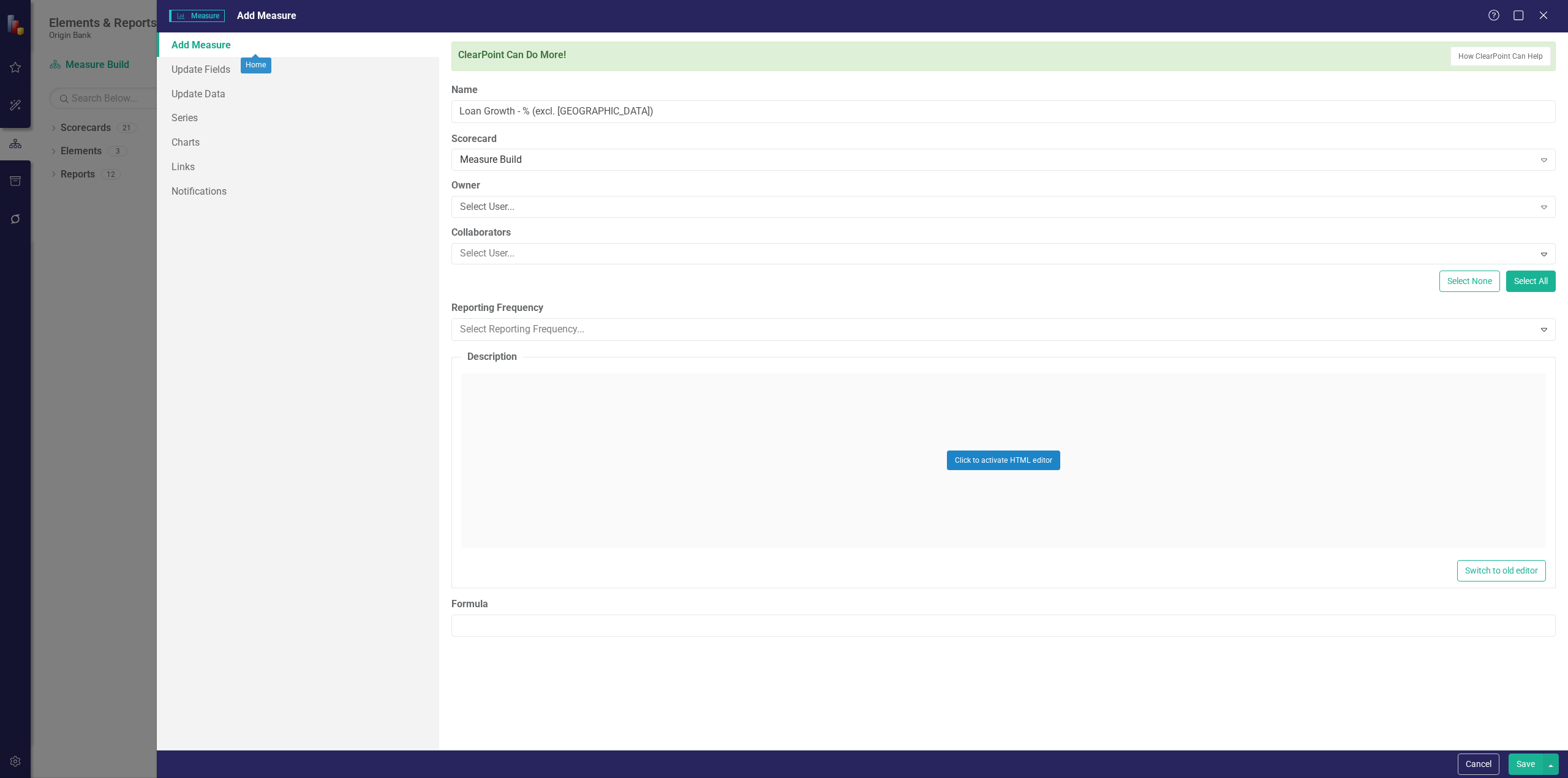 click on "Quarterly" at bounding box center [784, 868] 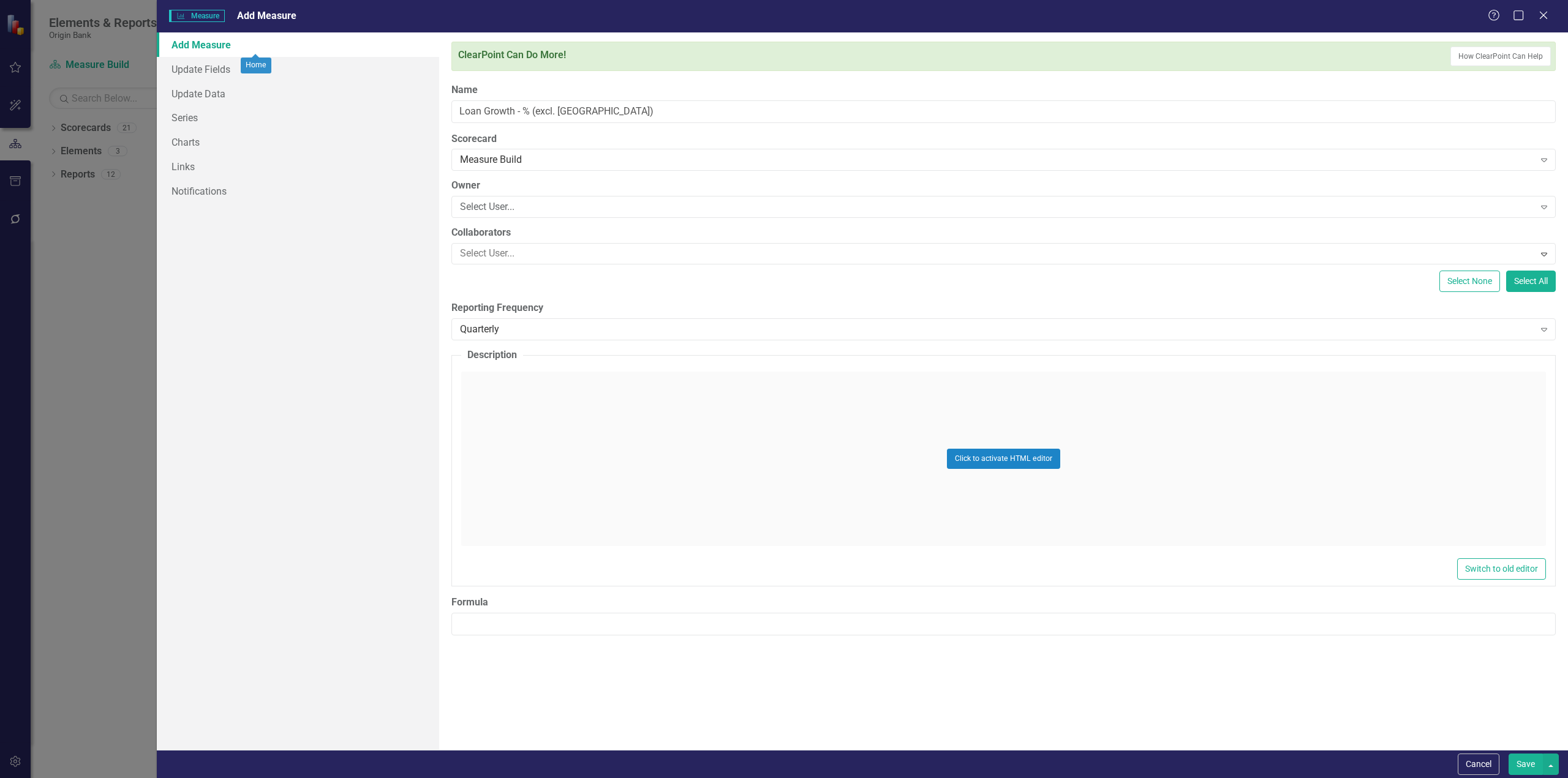 click on "Save" at bounding box center [1526, 764] 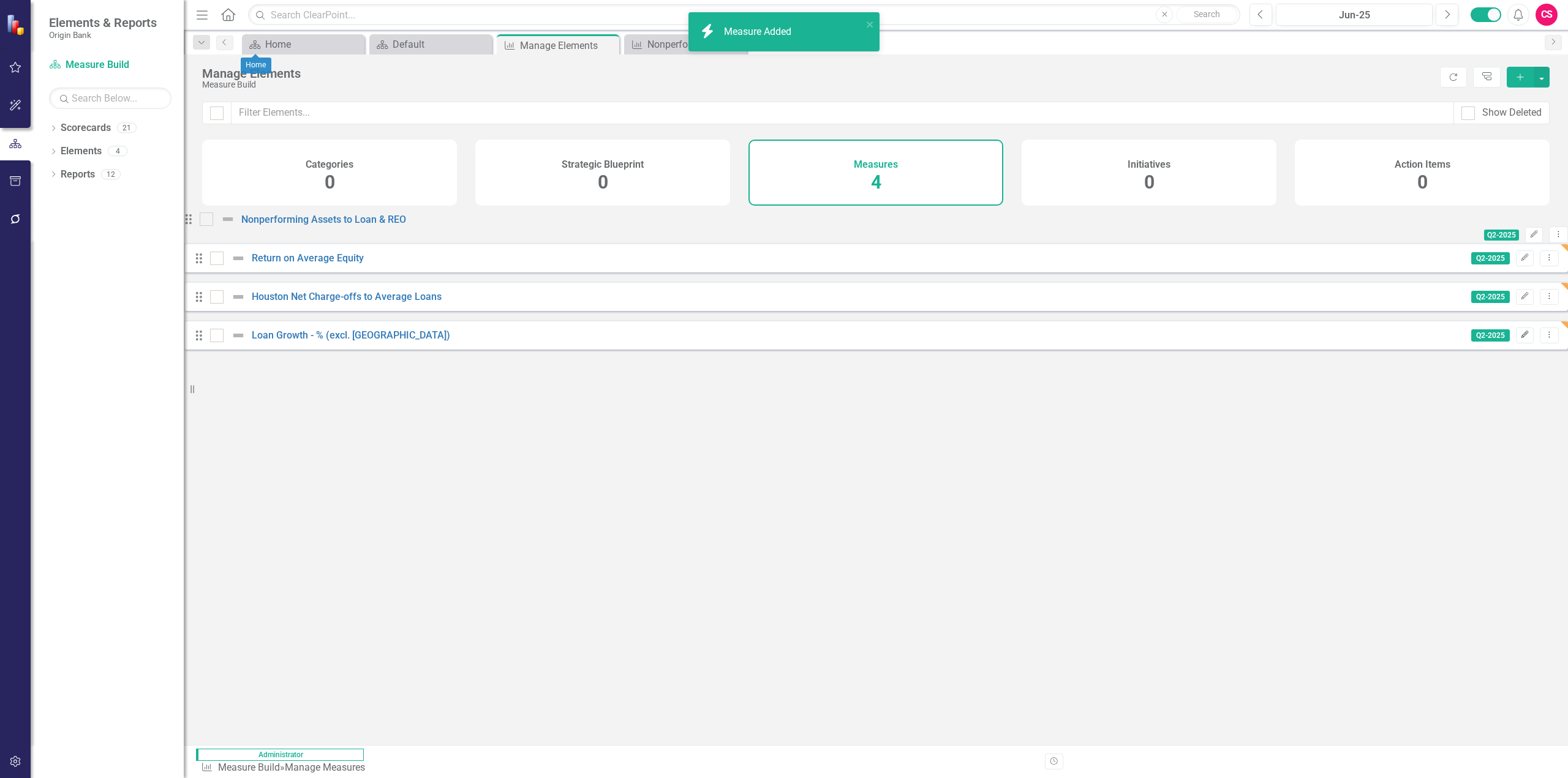 click on "Edit" at bounding box center [1525, 335] 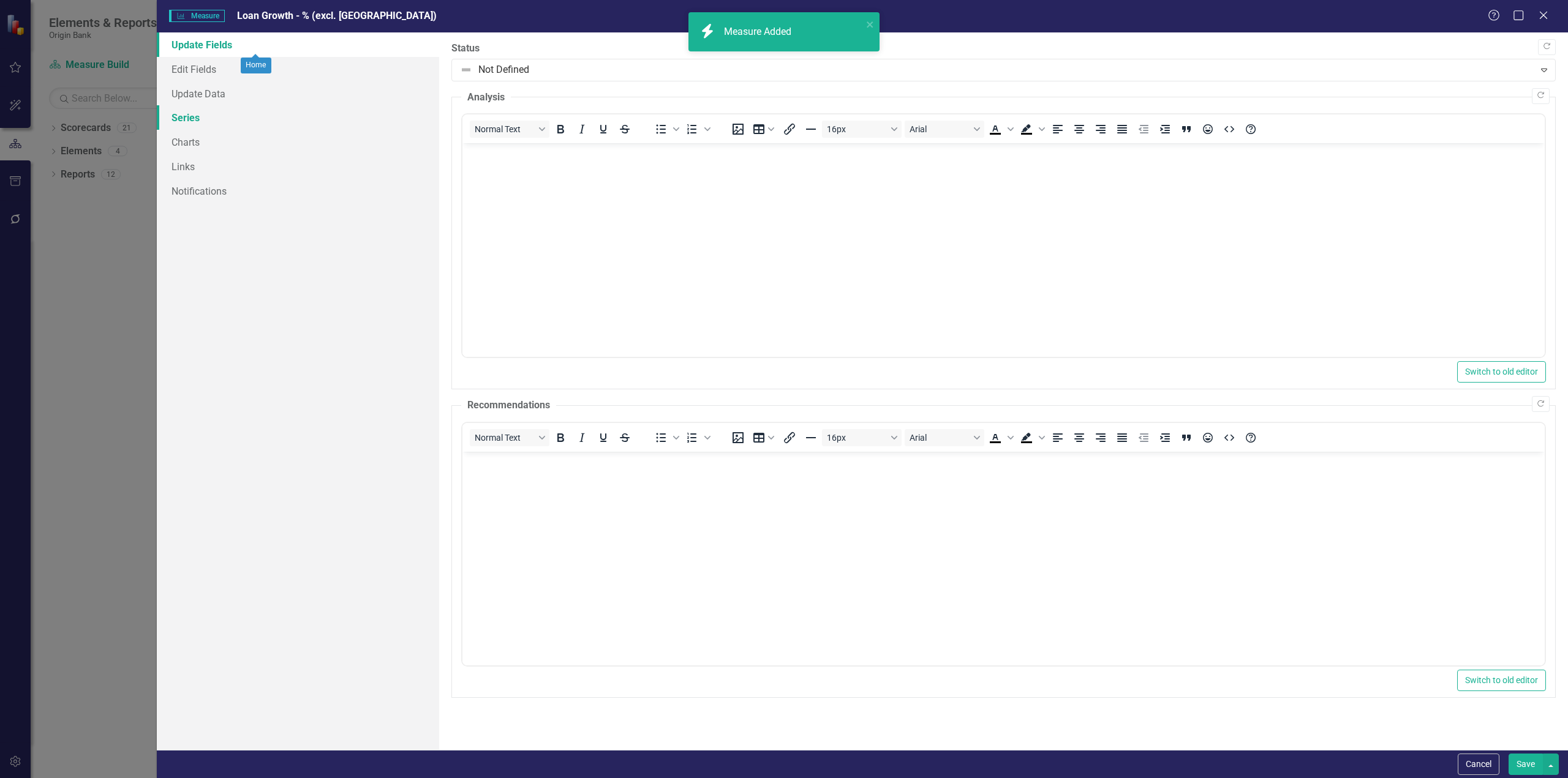 scroll, scrollTop: 0, scrollLeft: 0, axis: both 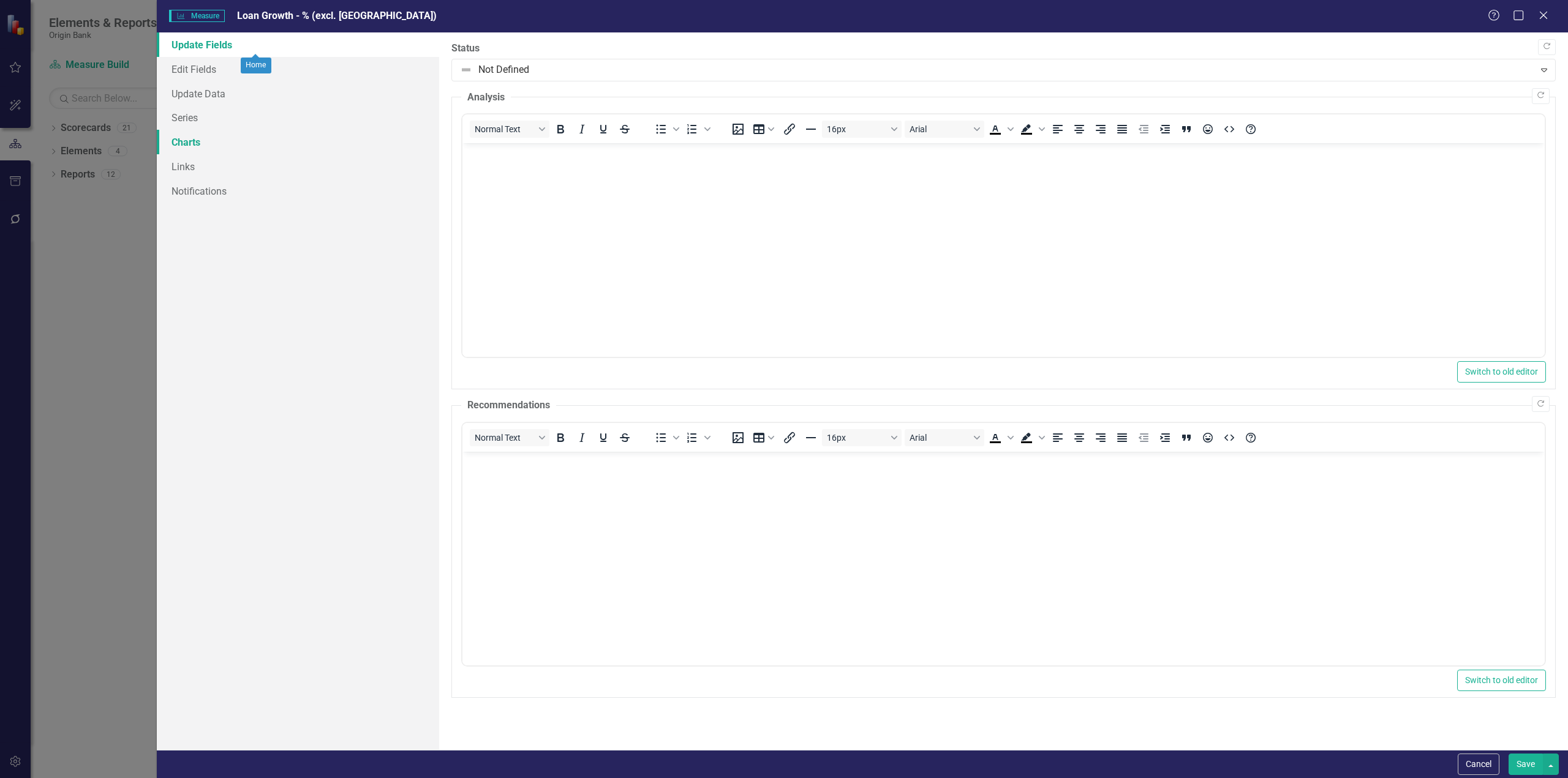 click on "Charts" at bounding box center [298, 142] 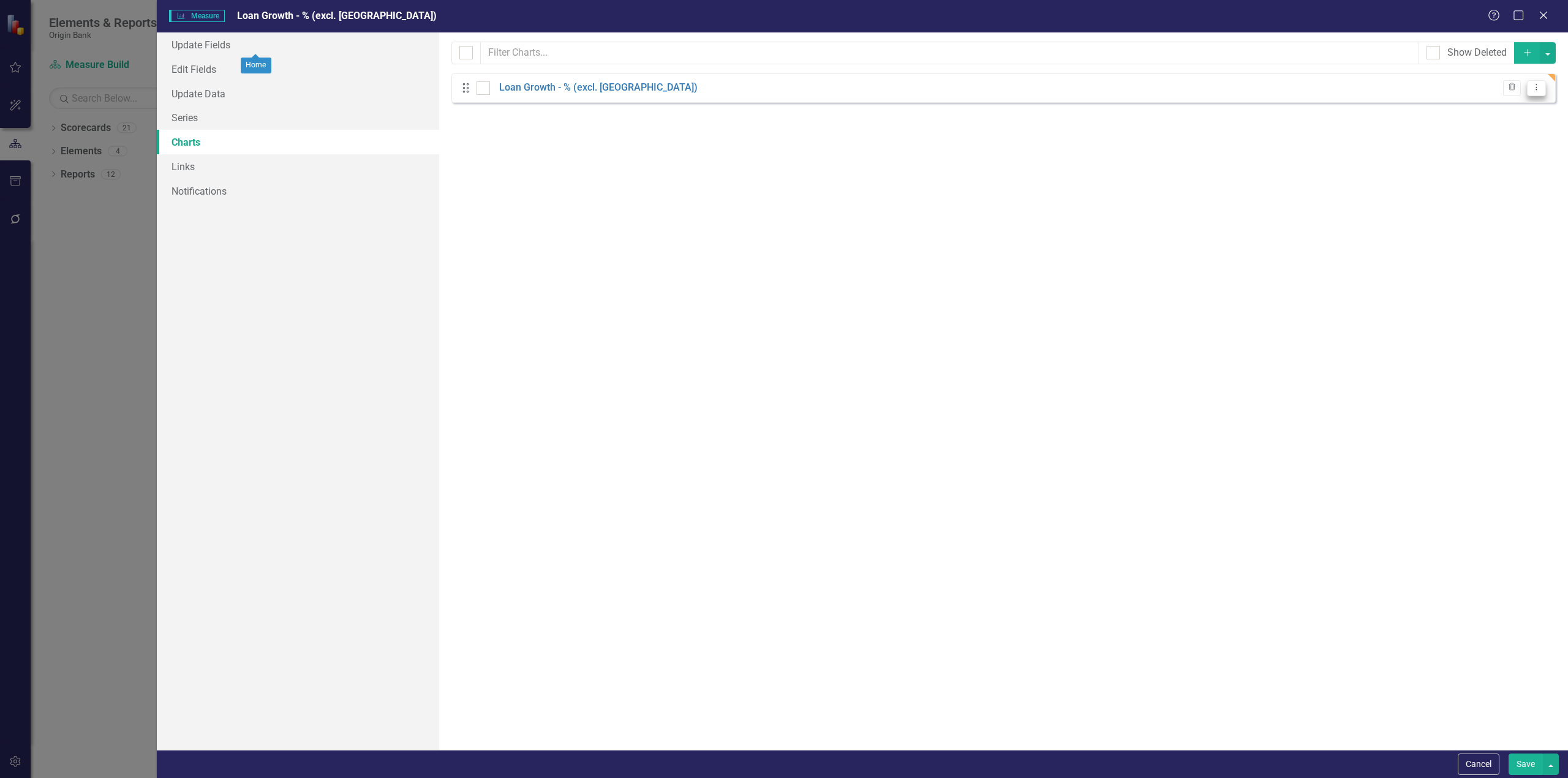 click on "Dropdown Menu" at bounding box center (1536, 88) 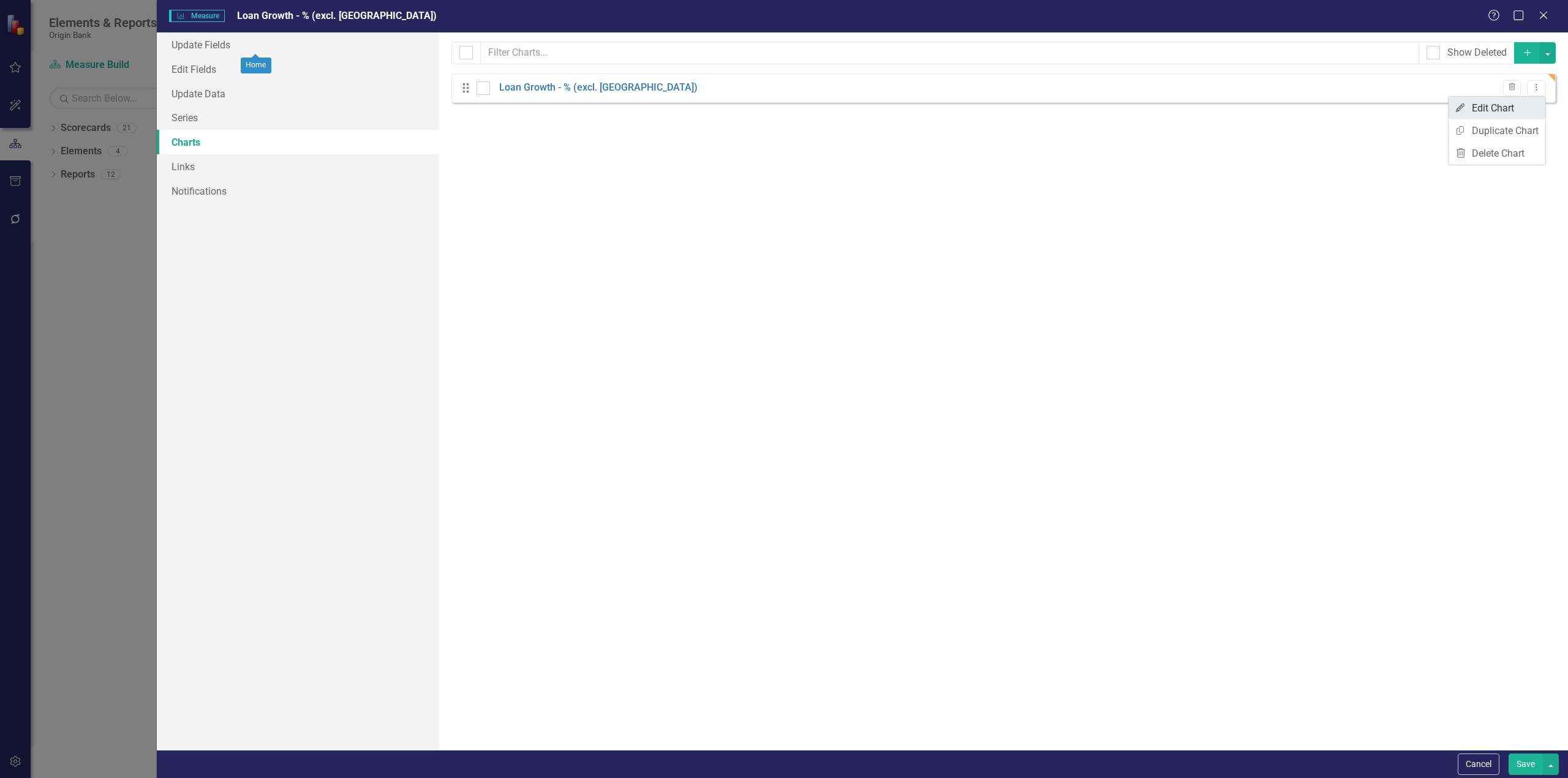 click on "Edit Edit Chart" at bounding box center [1497, 108] 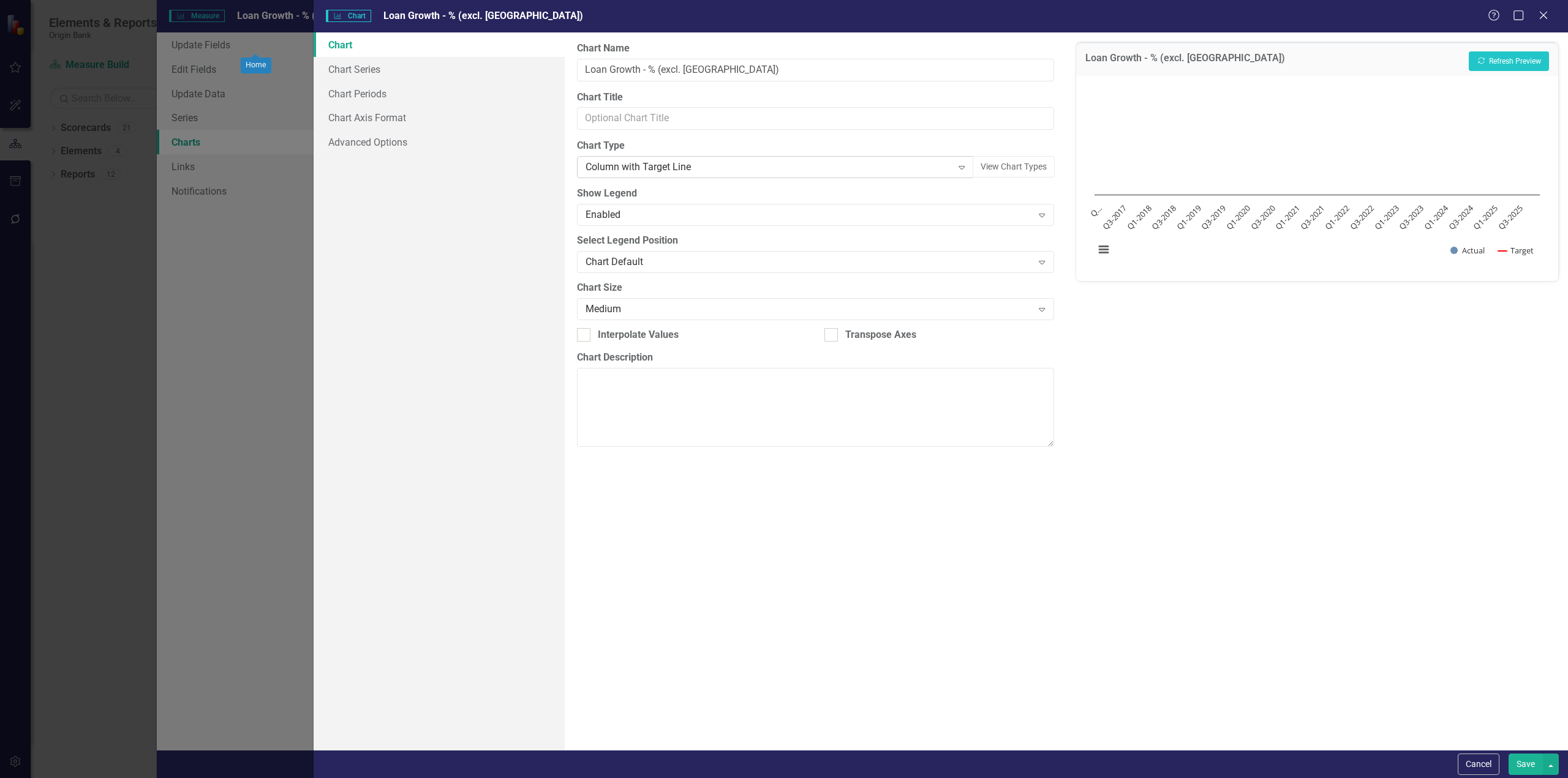 click on "Column with Target Line" at bounding box center [769, 167] 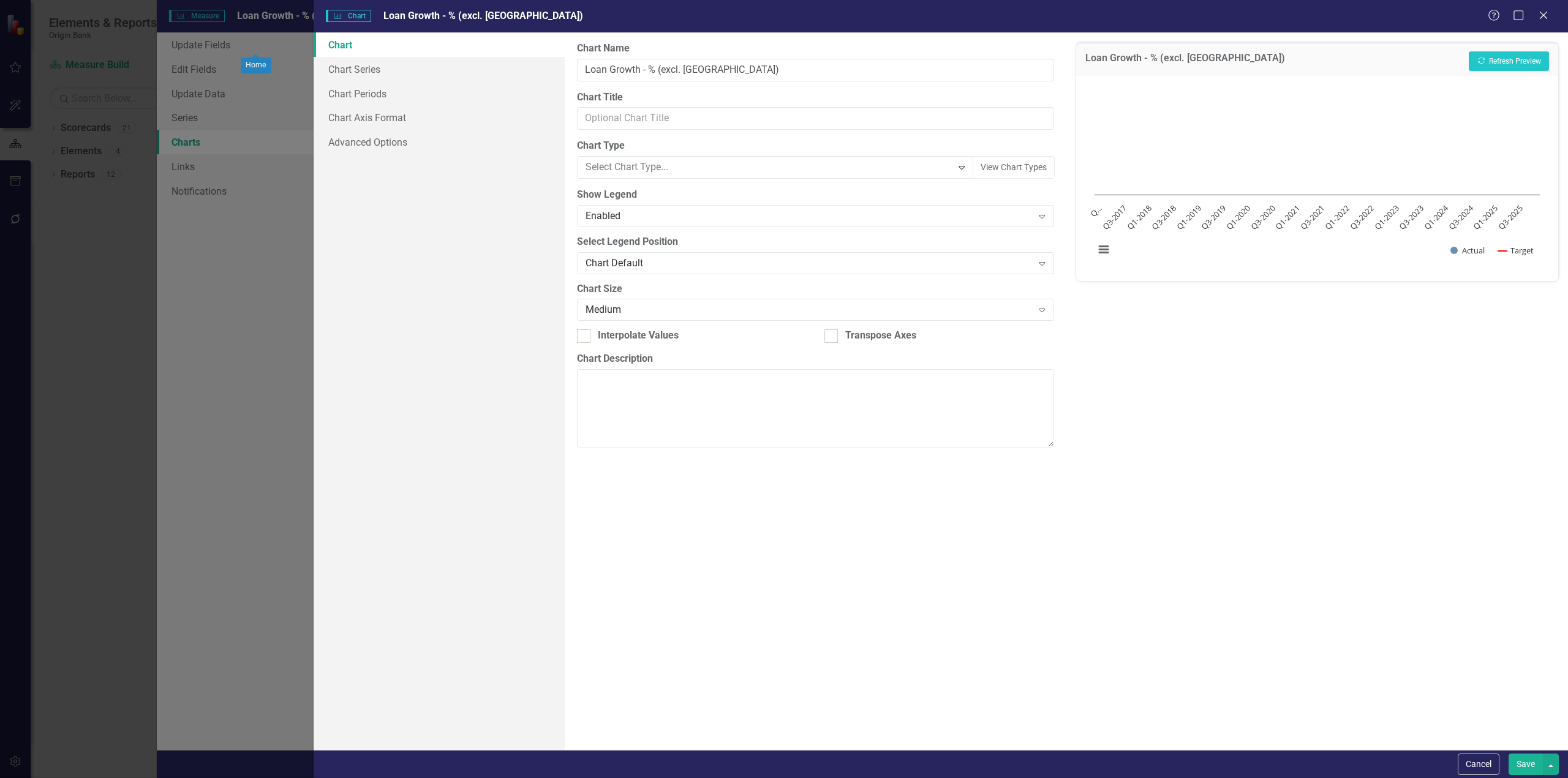 scroll, scrollTop: 0, scrollLeft: 0, axis: both 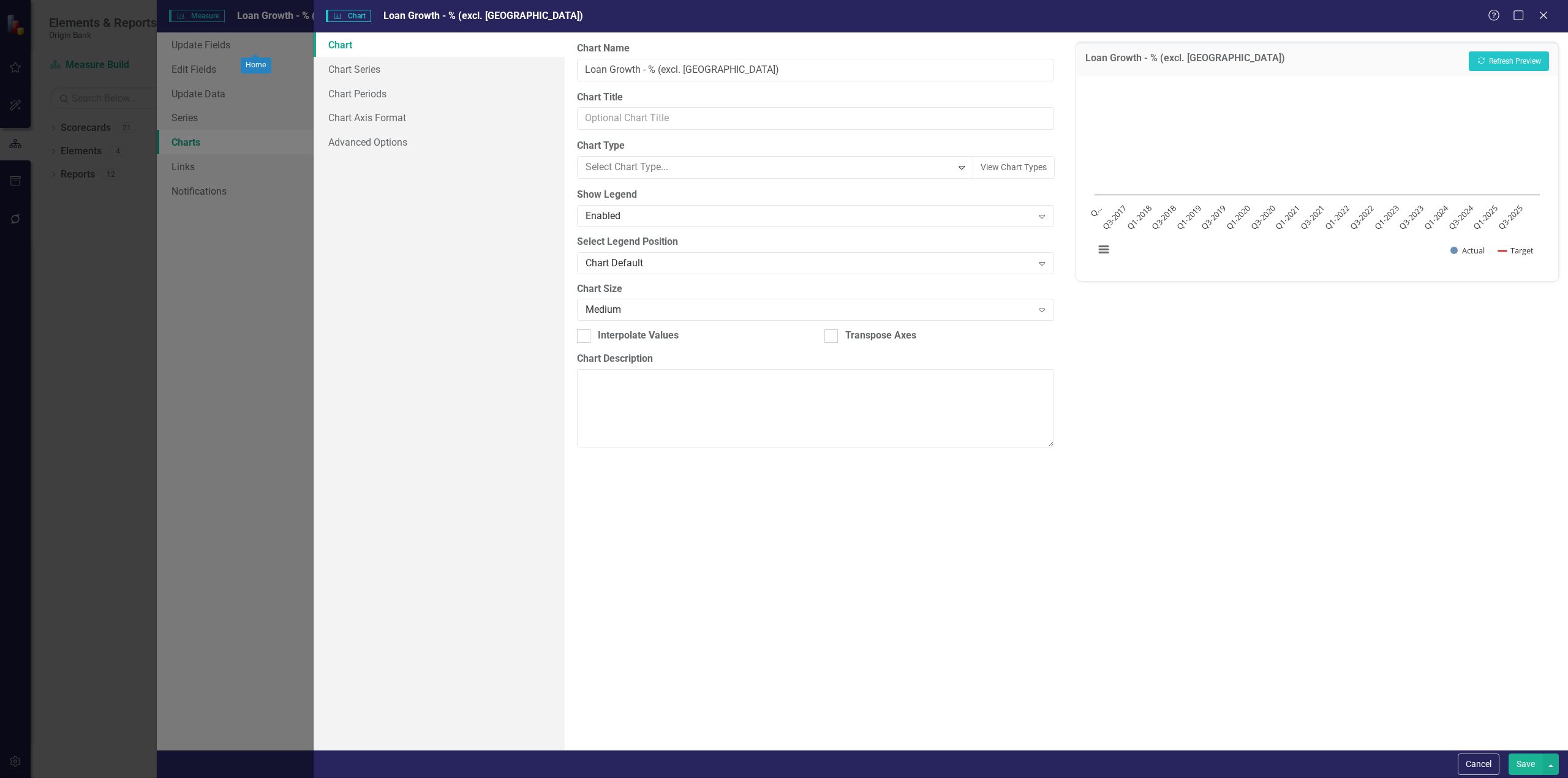 click on "Columns" at bounding box center (786, 809) 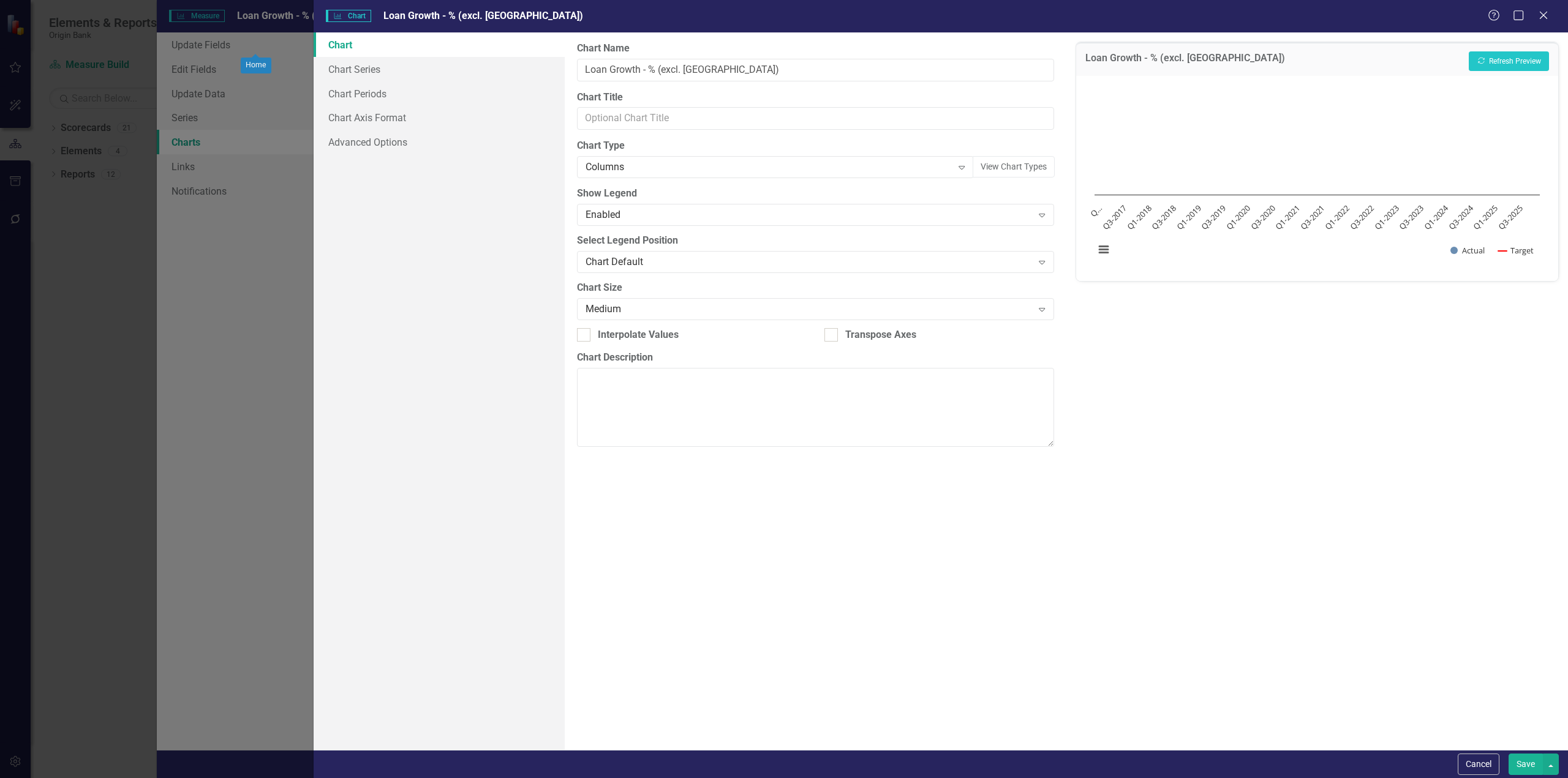 click on "Save" at bounding box center (1526, 764) 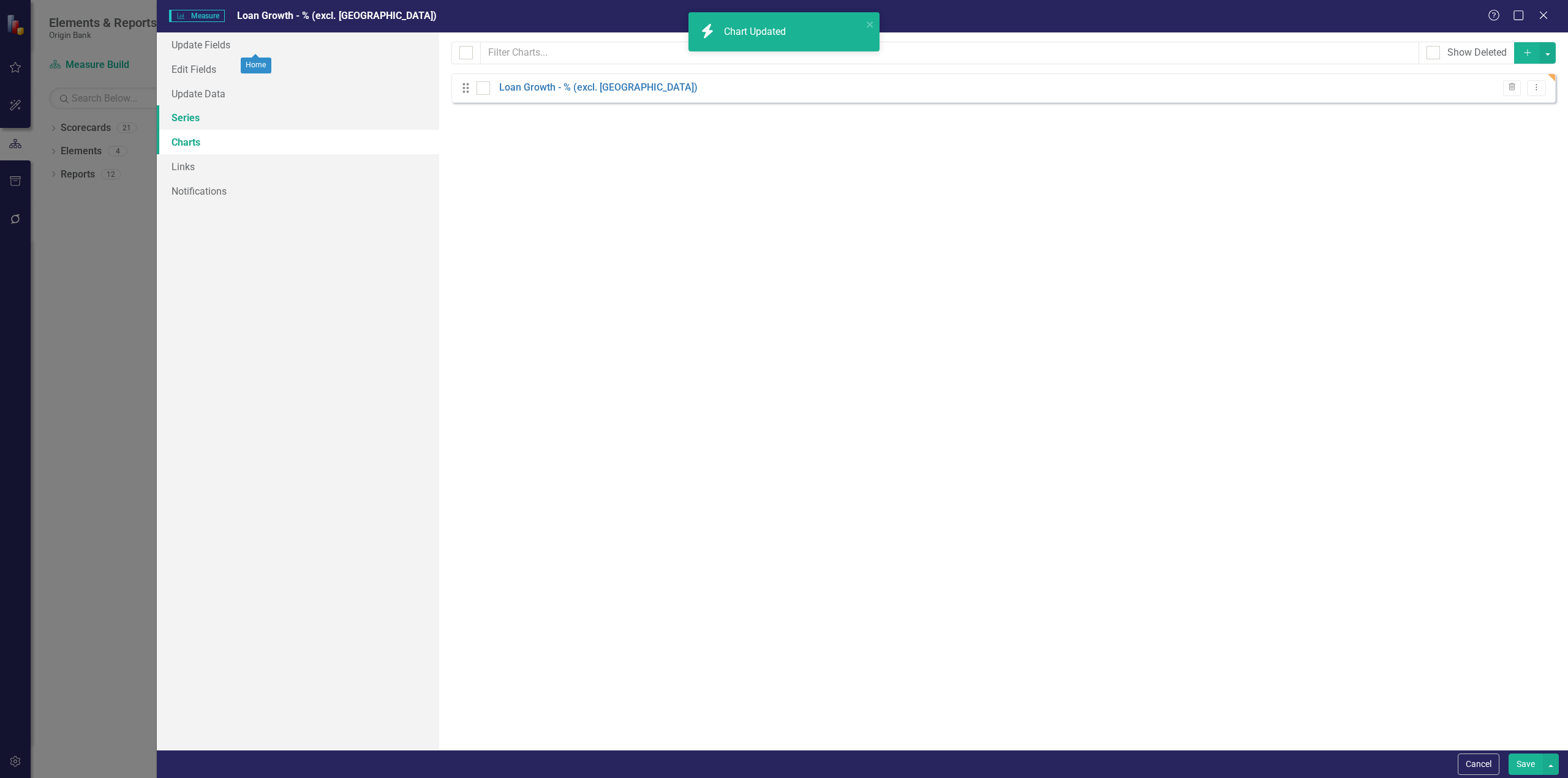 click on "Series" at bounding box center [298, 118] 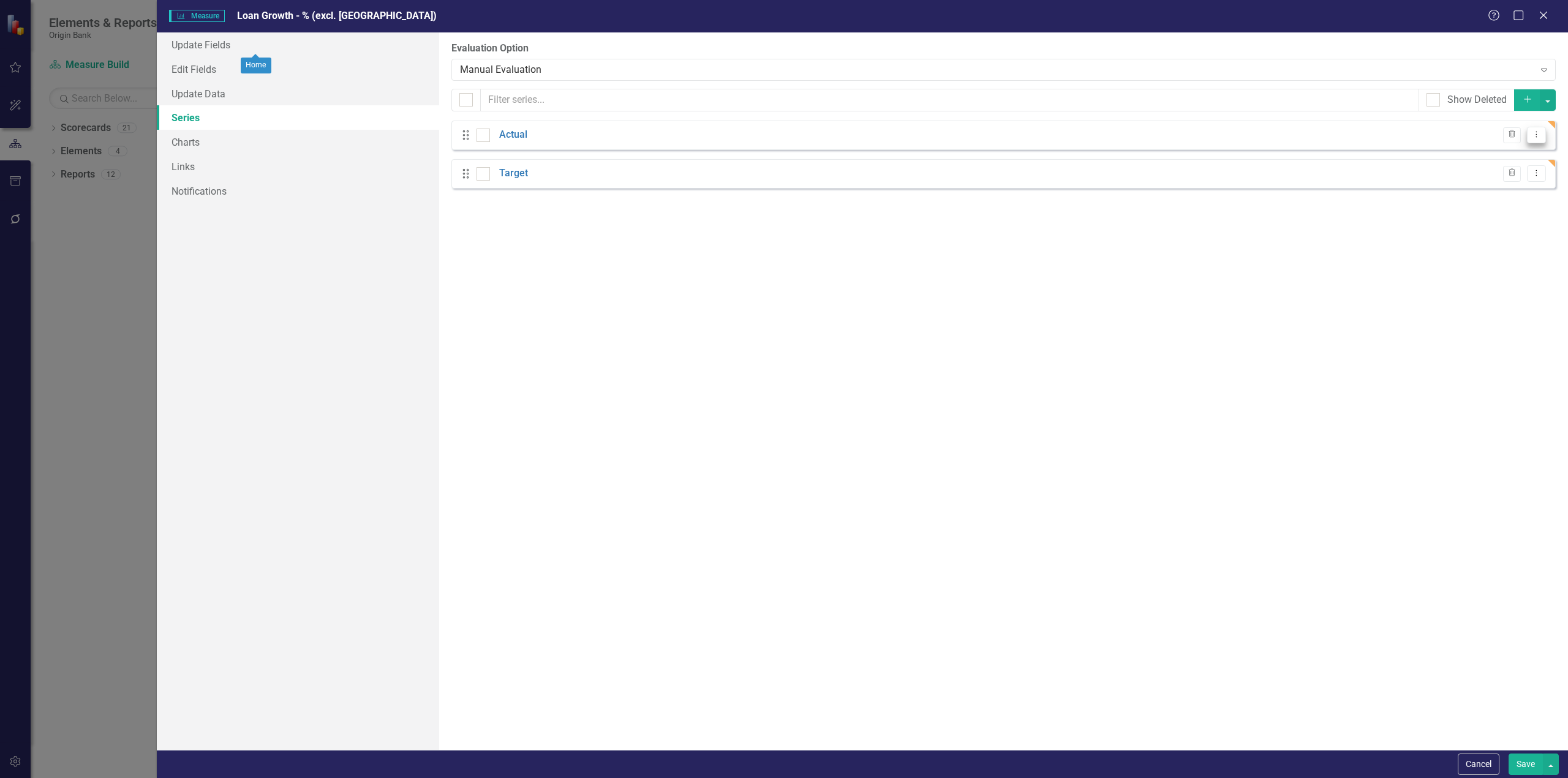 click on "Dropdown Menu" at bounding box center [1536, 135] 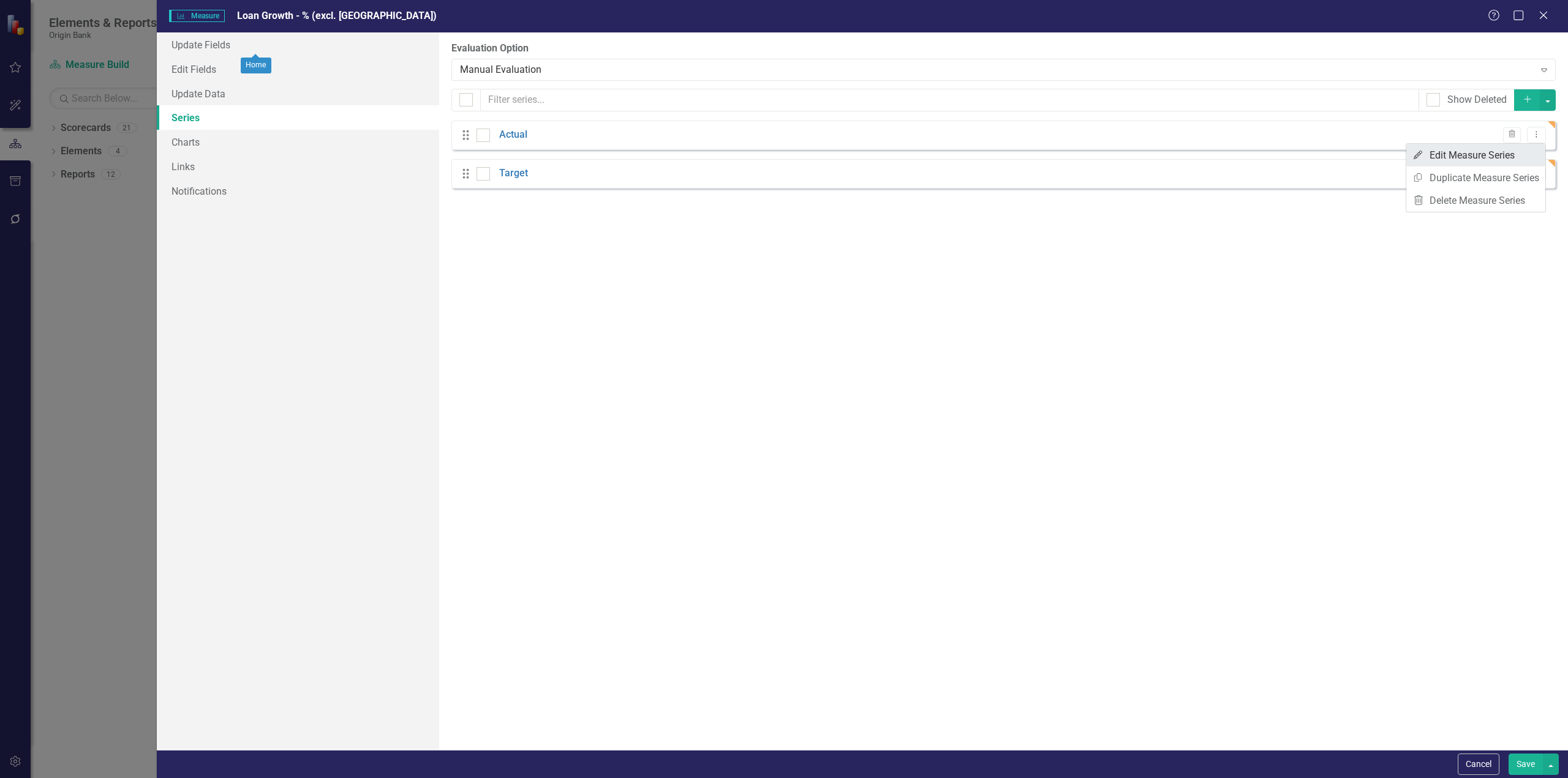 click on "Edit Edit Measure Series" at bounding box center [1476, 155] 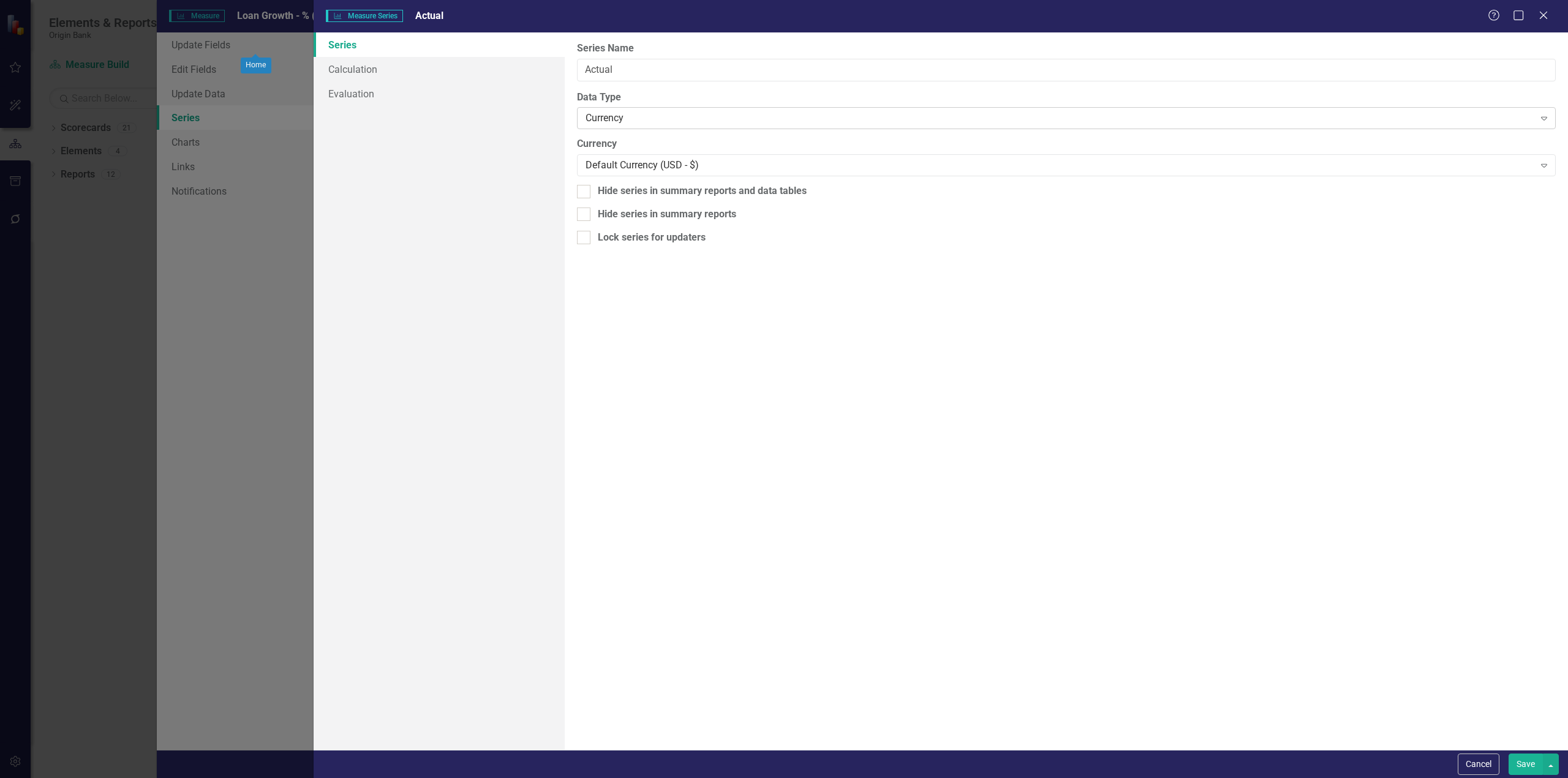 click on "Currency" at bounding box center [1060, 118] 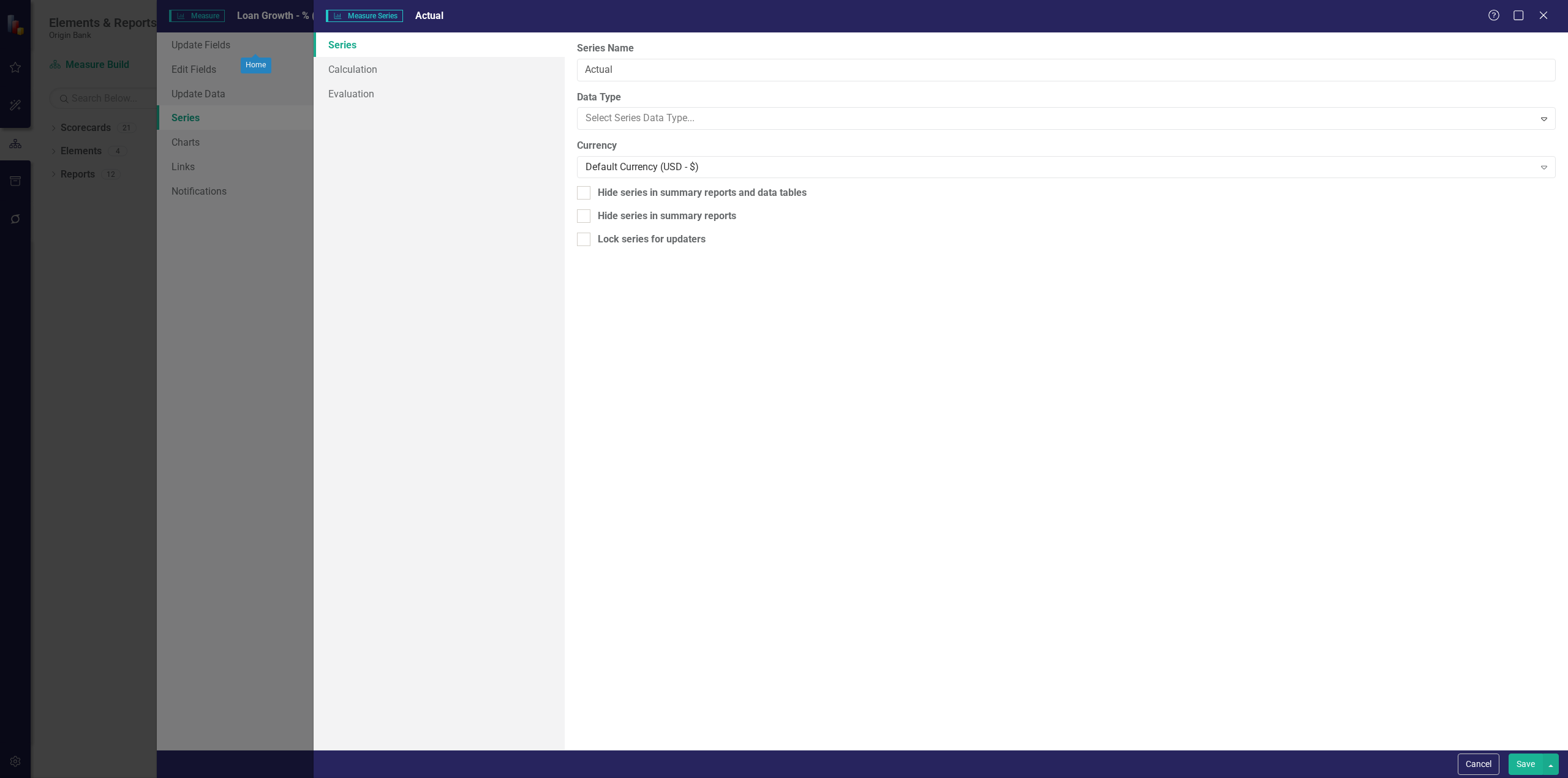 click on "Percentage" at bounding box center [784, 828] 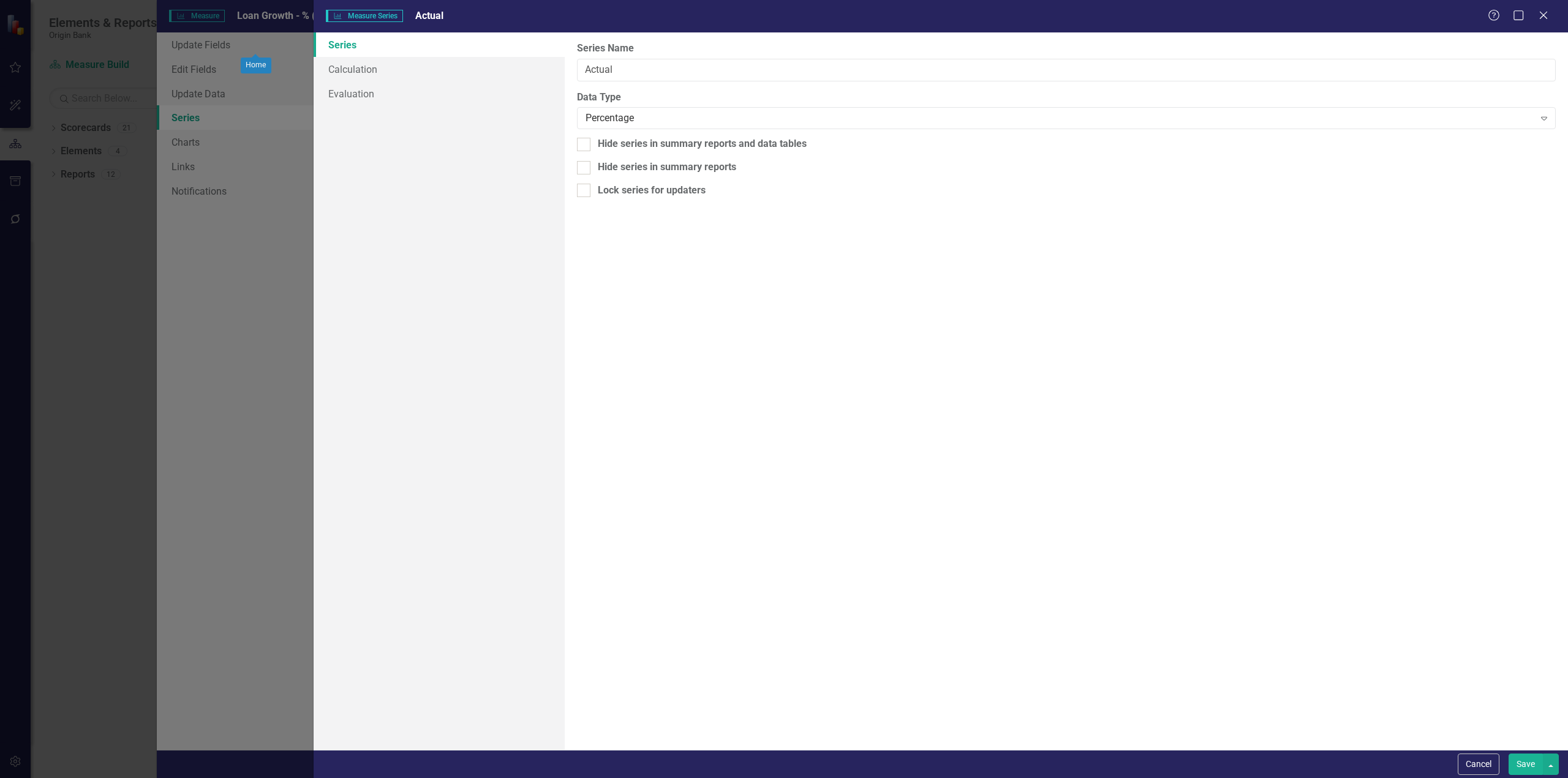 click on "Save" at bounding box center [1526, 764] 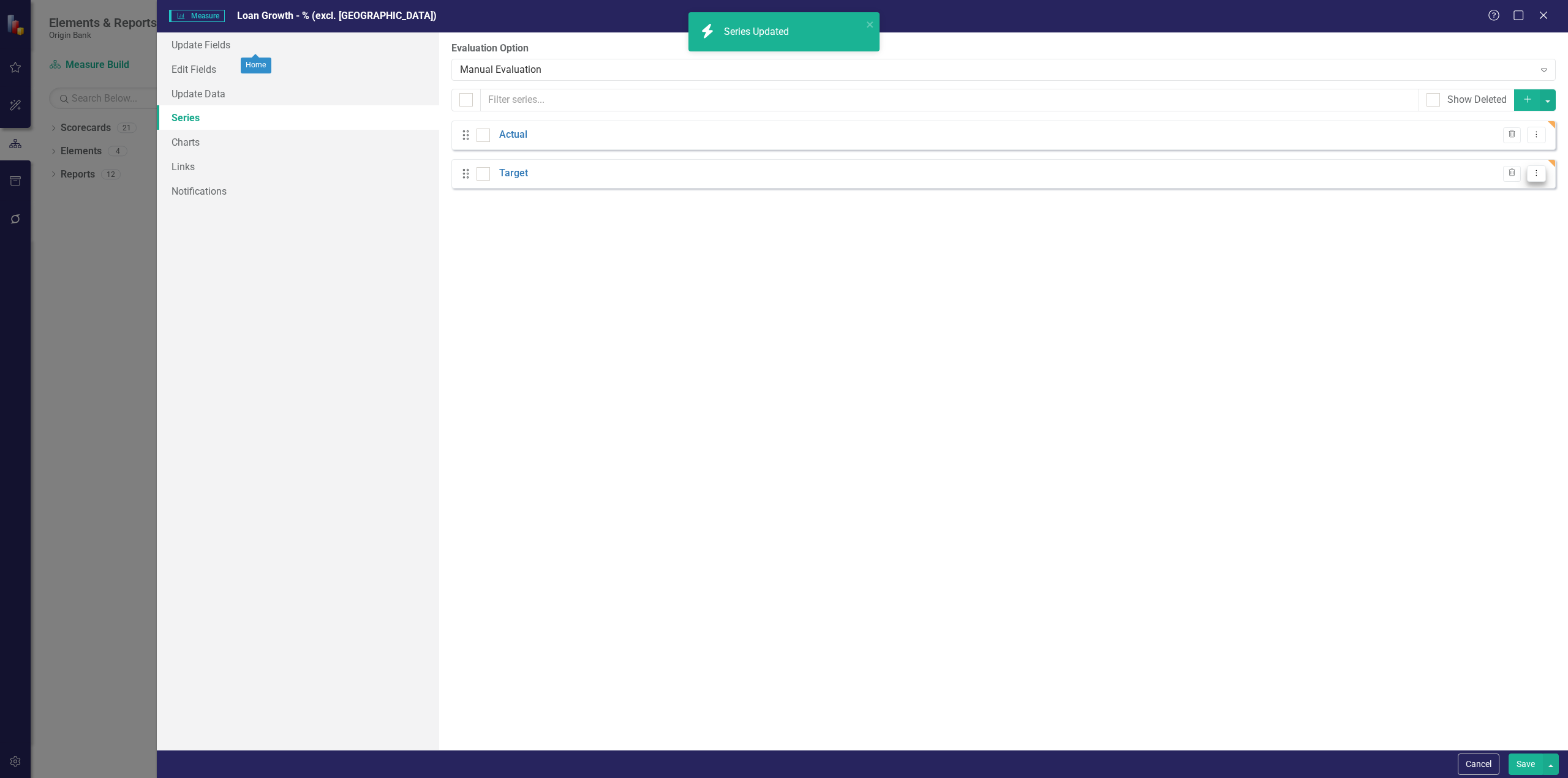 click on "Dropdown Menu" 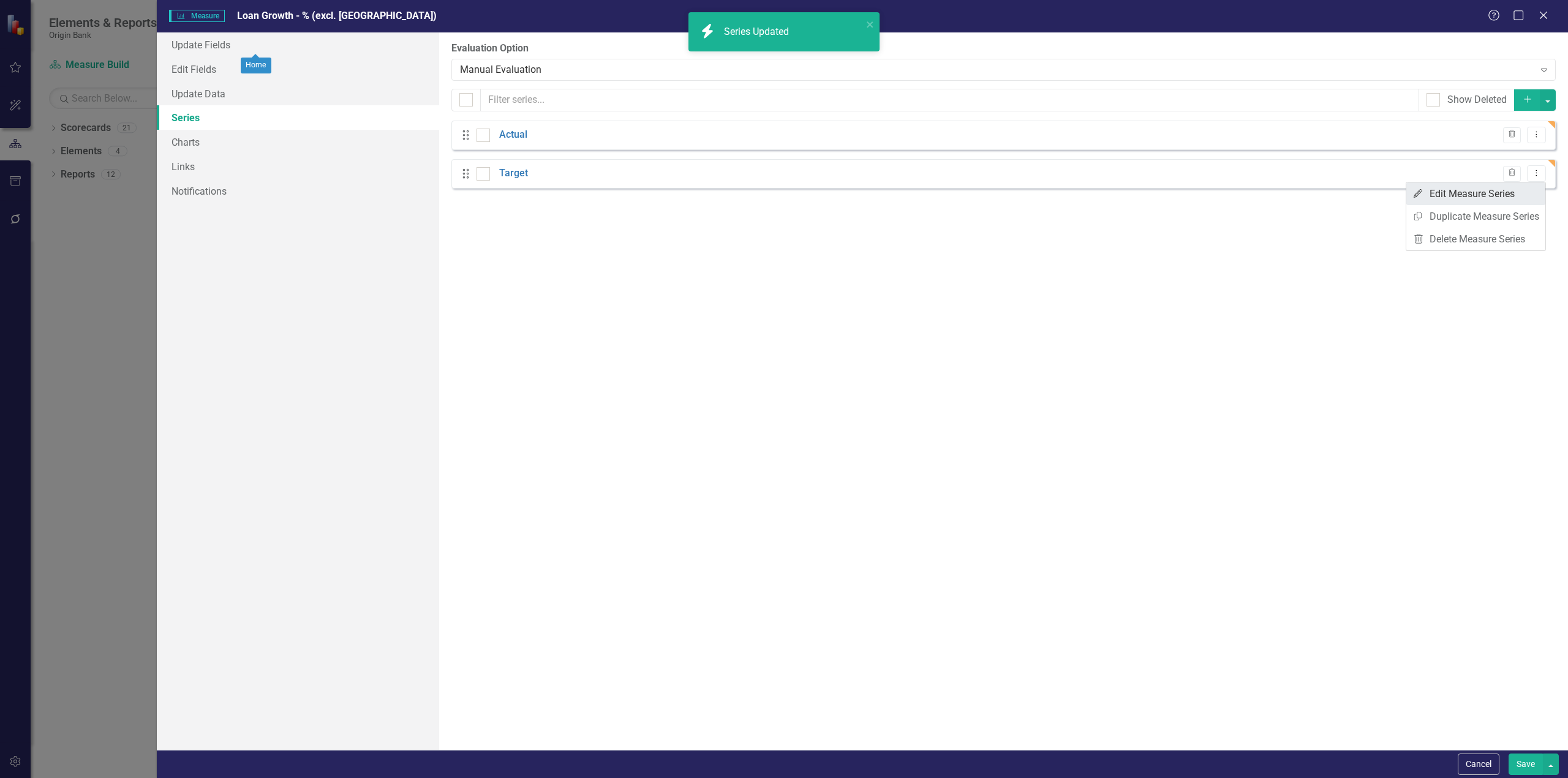click on "Edit Edit Measure Series" at bounding box center (1476, 193) 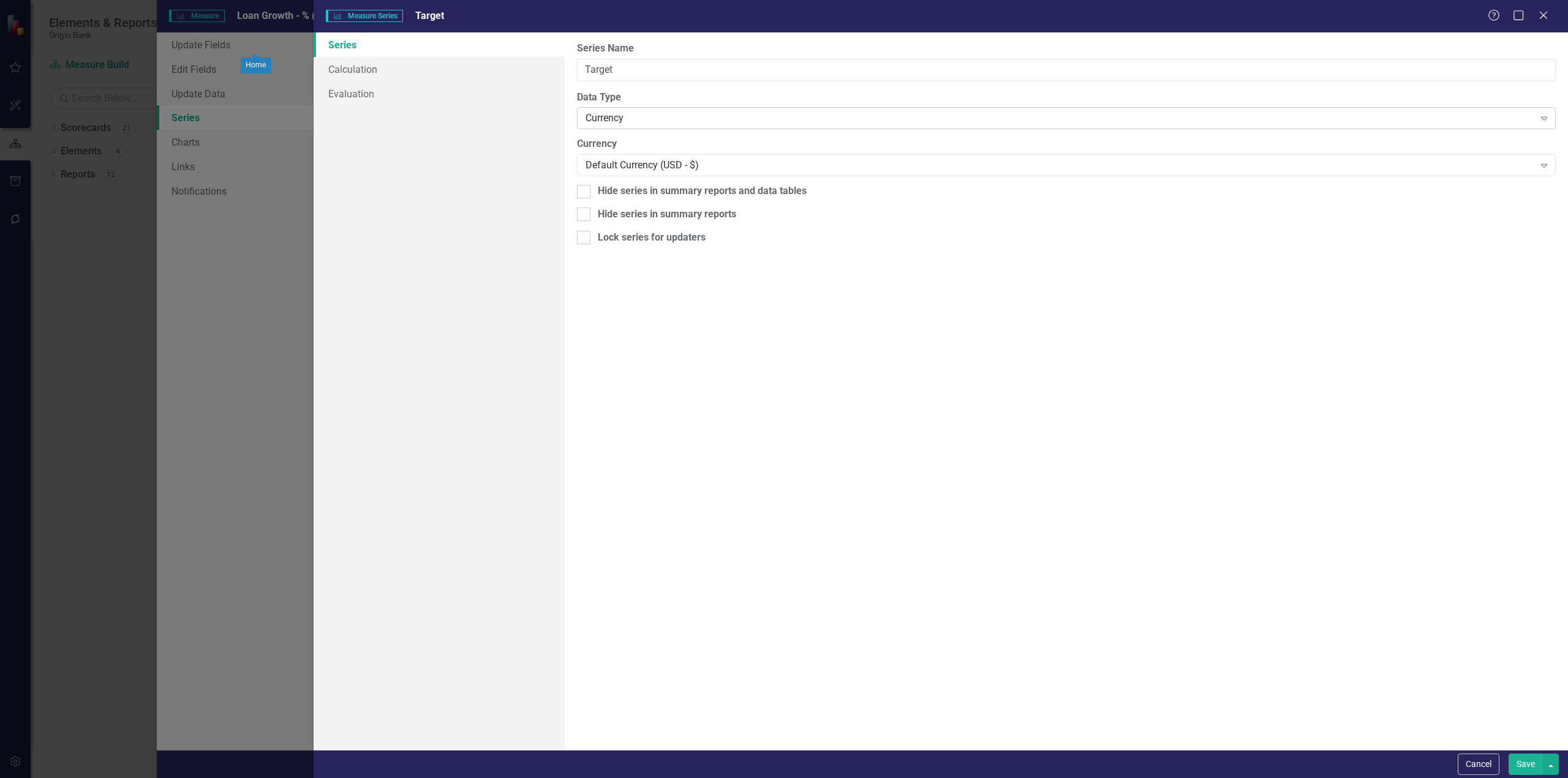 click on "Currency" at bounding box center (1060, 118) 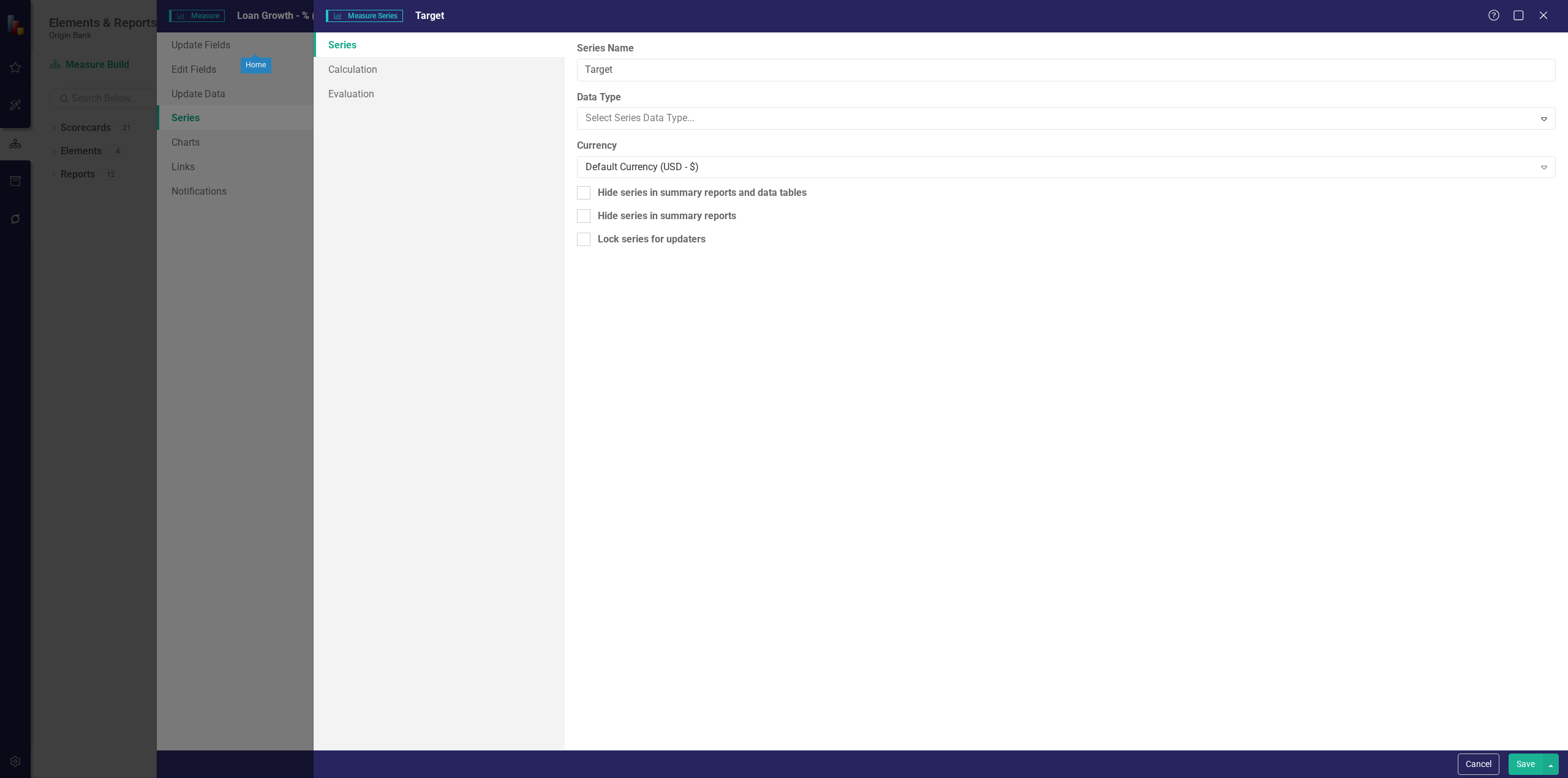 click on "Percentage" at bounding box center [786, 828] 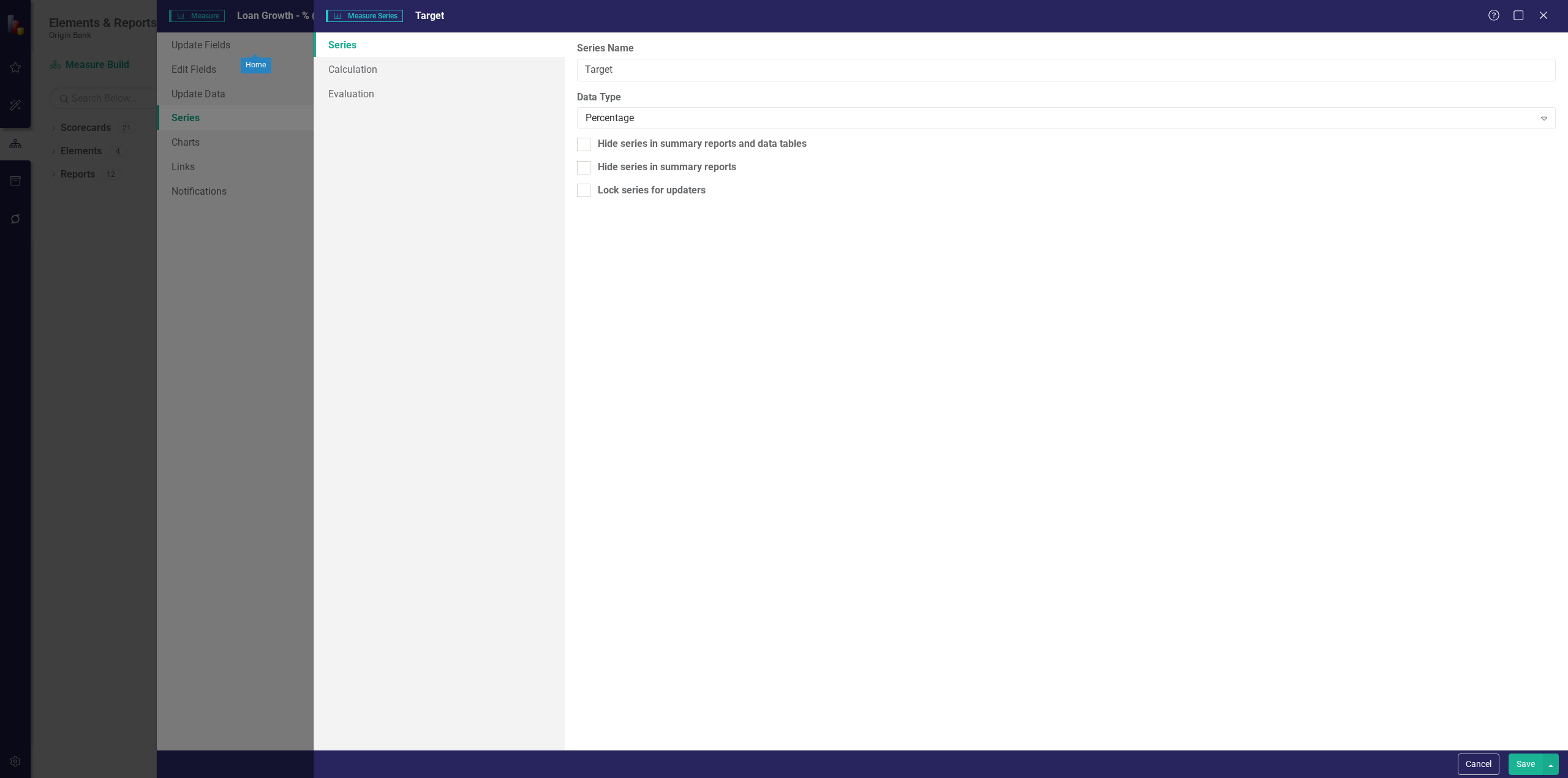 click on "Save" at bounding box center [1526, 764] 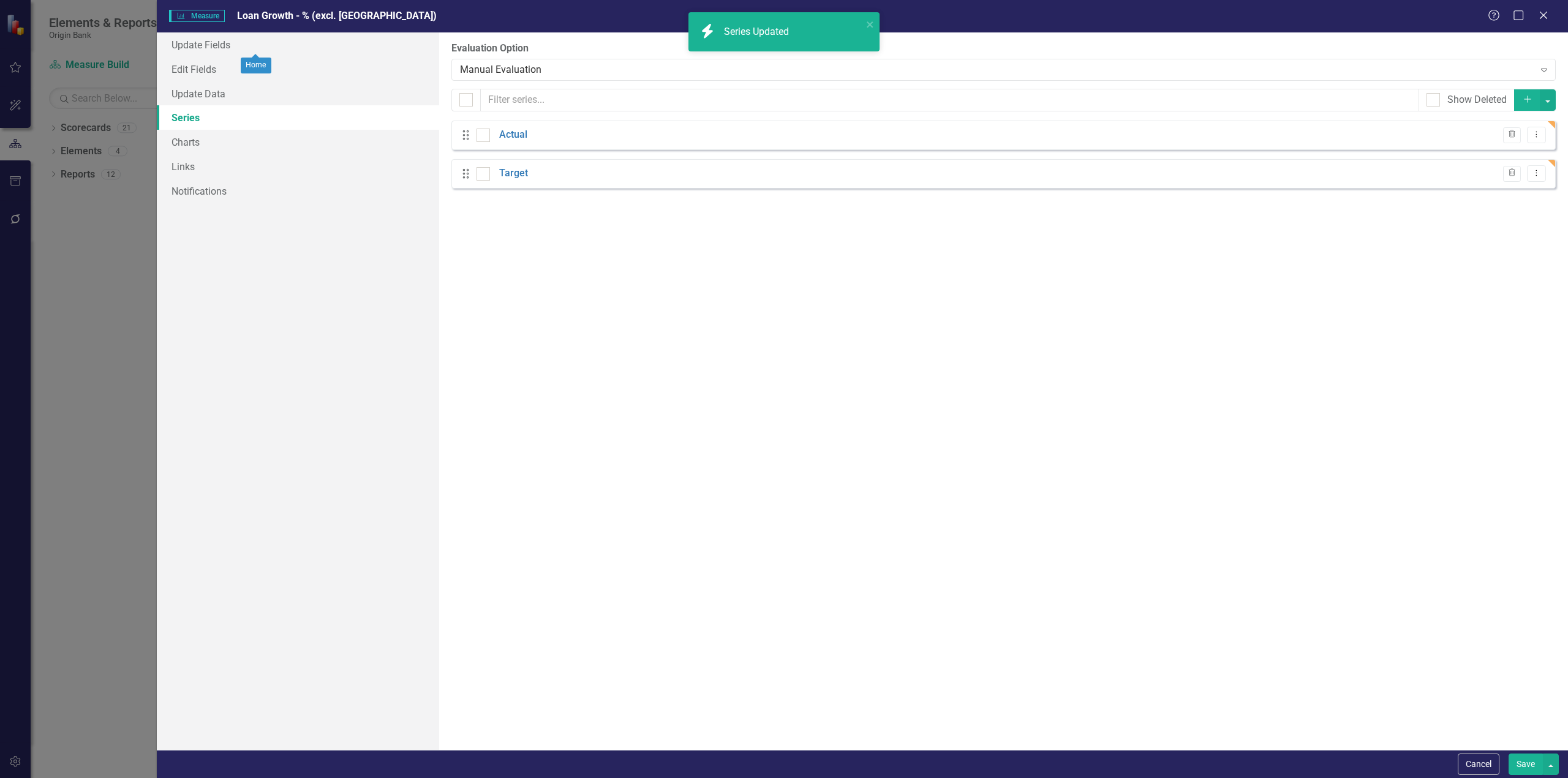 click on "Save" at bounding box center [1526, 764] 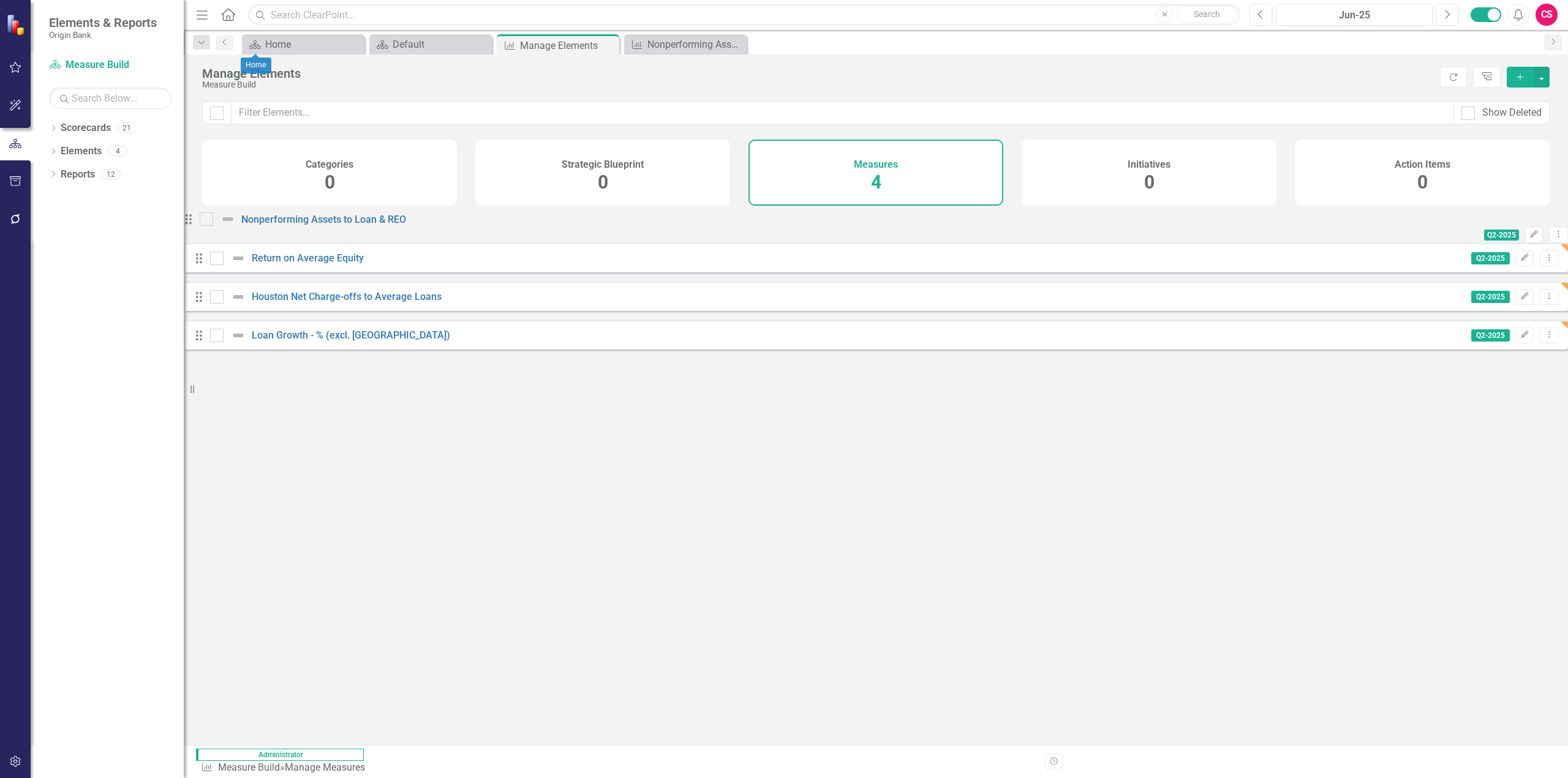click on "Looks like you don't have any Measures set up yet. Why don't you add a Measure or learn more about Measures. Drag Nonperforming Assets to Loan & REO Q2-2025 Edit Dropdown Menu Drag Return on Average Equity Q2-2025 Edit Dropdown Menu Drag Houston Net Charge-offs to Average Loans Q2-2025 Edit Dropdown Menu Drag Loan Growth - % (excl. Warehouse) Q2-2025 Edit Dropdown Menu" at bounding box center (876, 285) 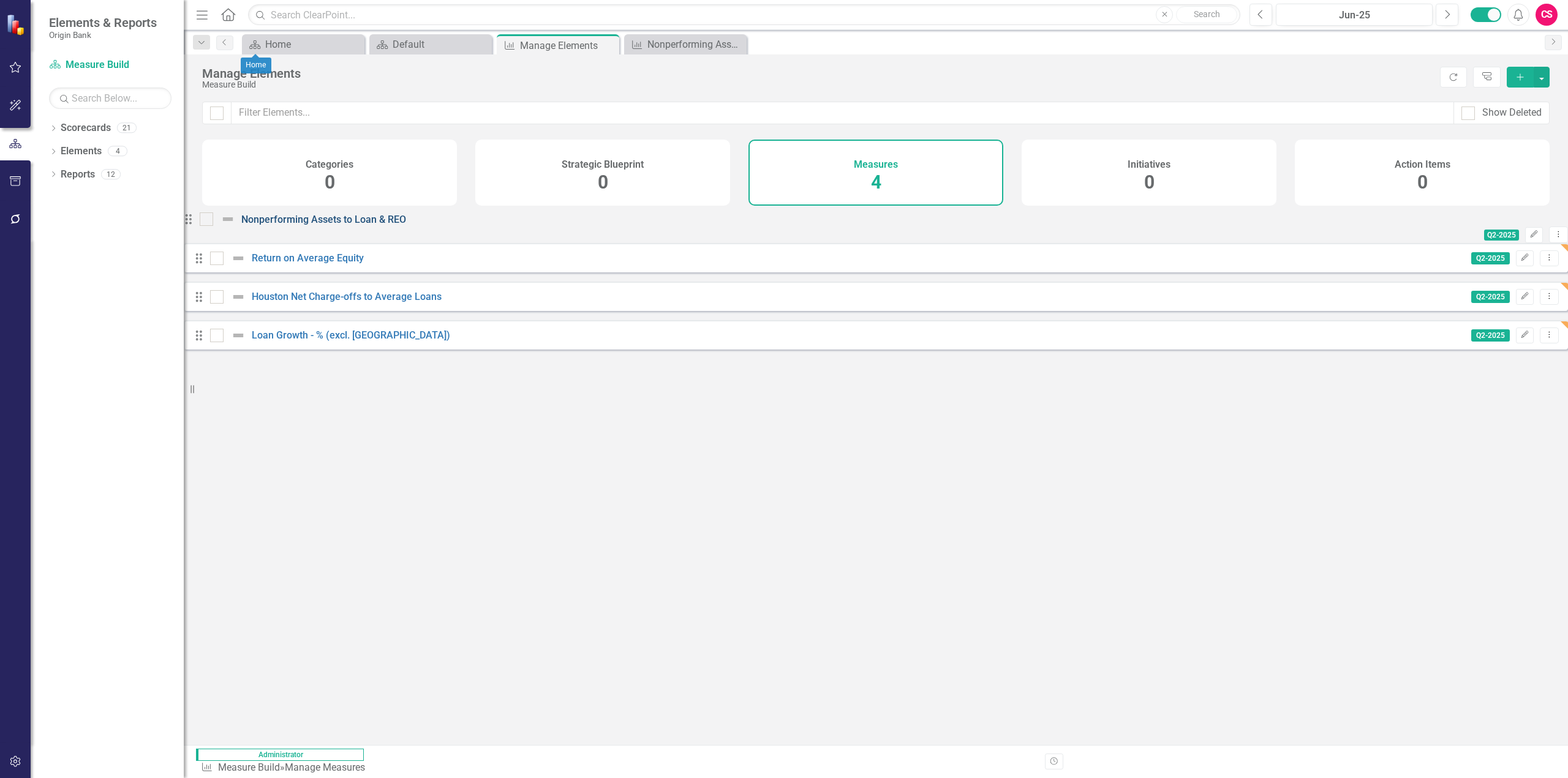 click on "Nonperforming Assets to Loan & REO" at bounding box center (323, 219) 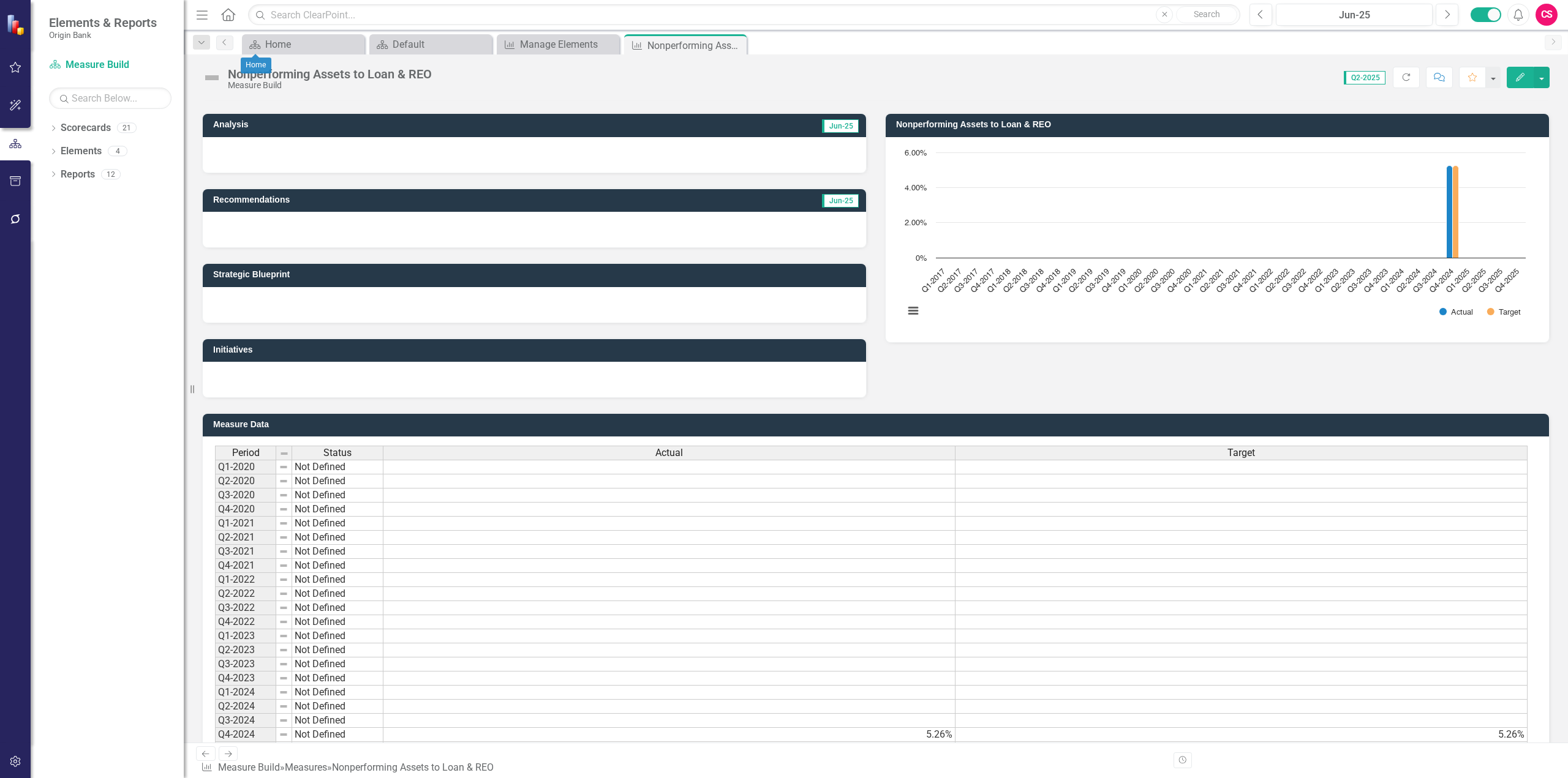 scroll, scrollTop: 137, scrollLeft: 0, axis: vertical 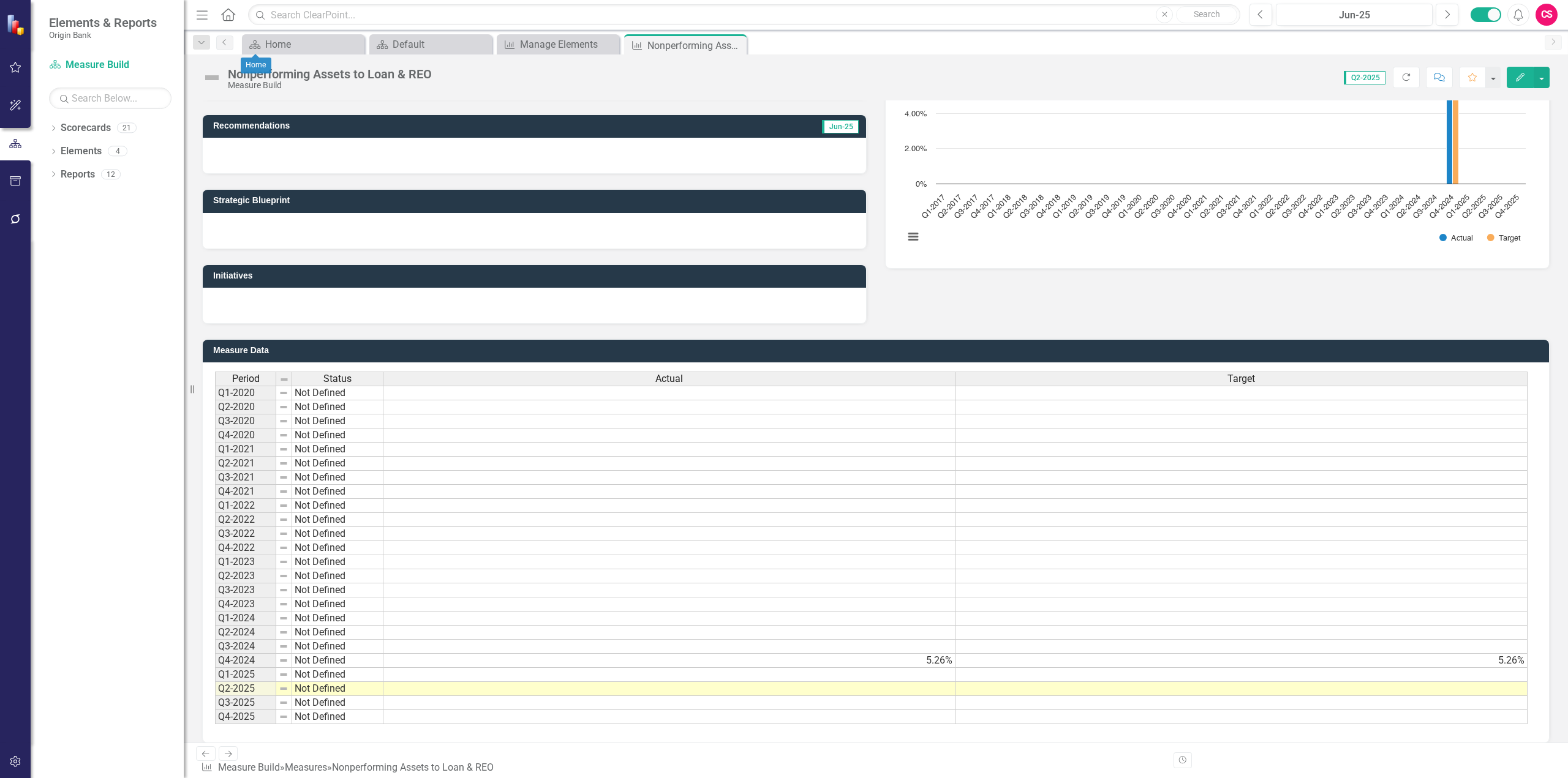 click on "Not Defined" at bounding box center [337, 604] 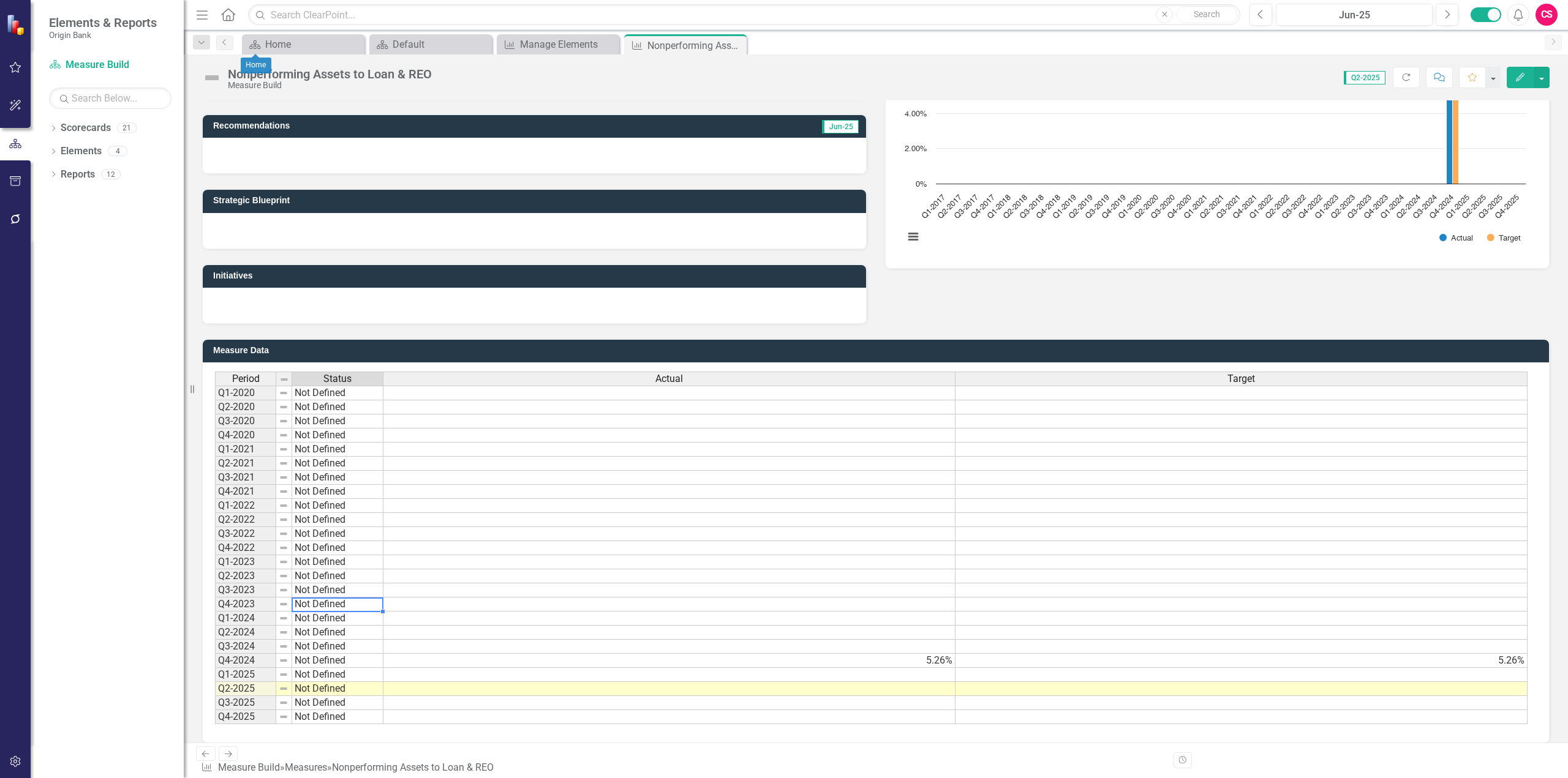 click at bounding box center [669, 604] 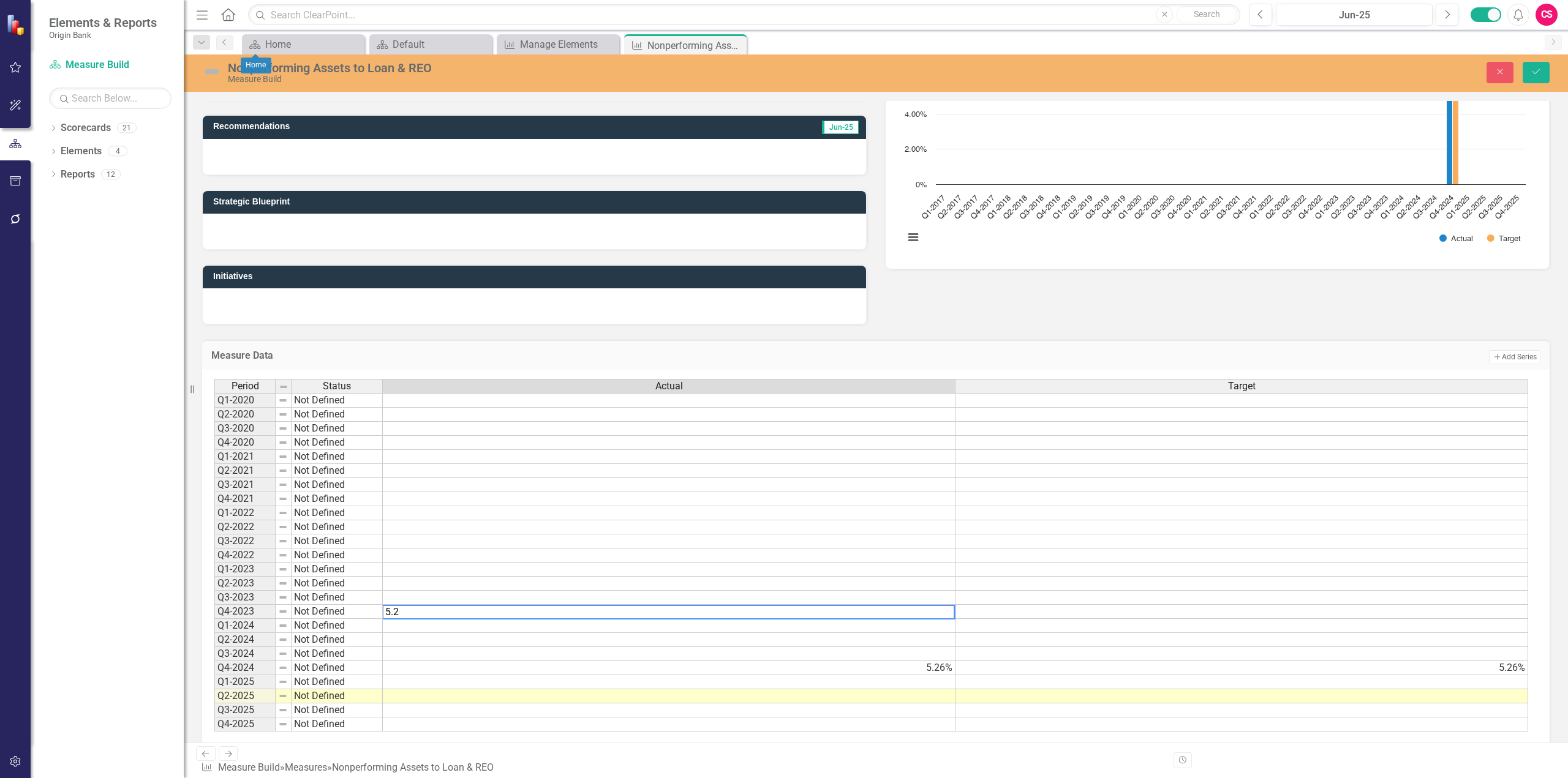 type on "5.26" 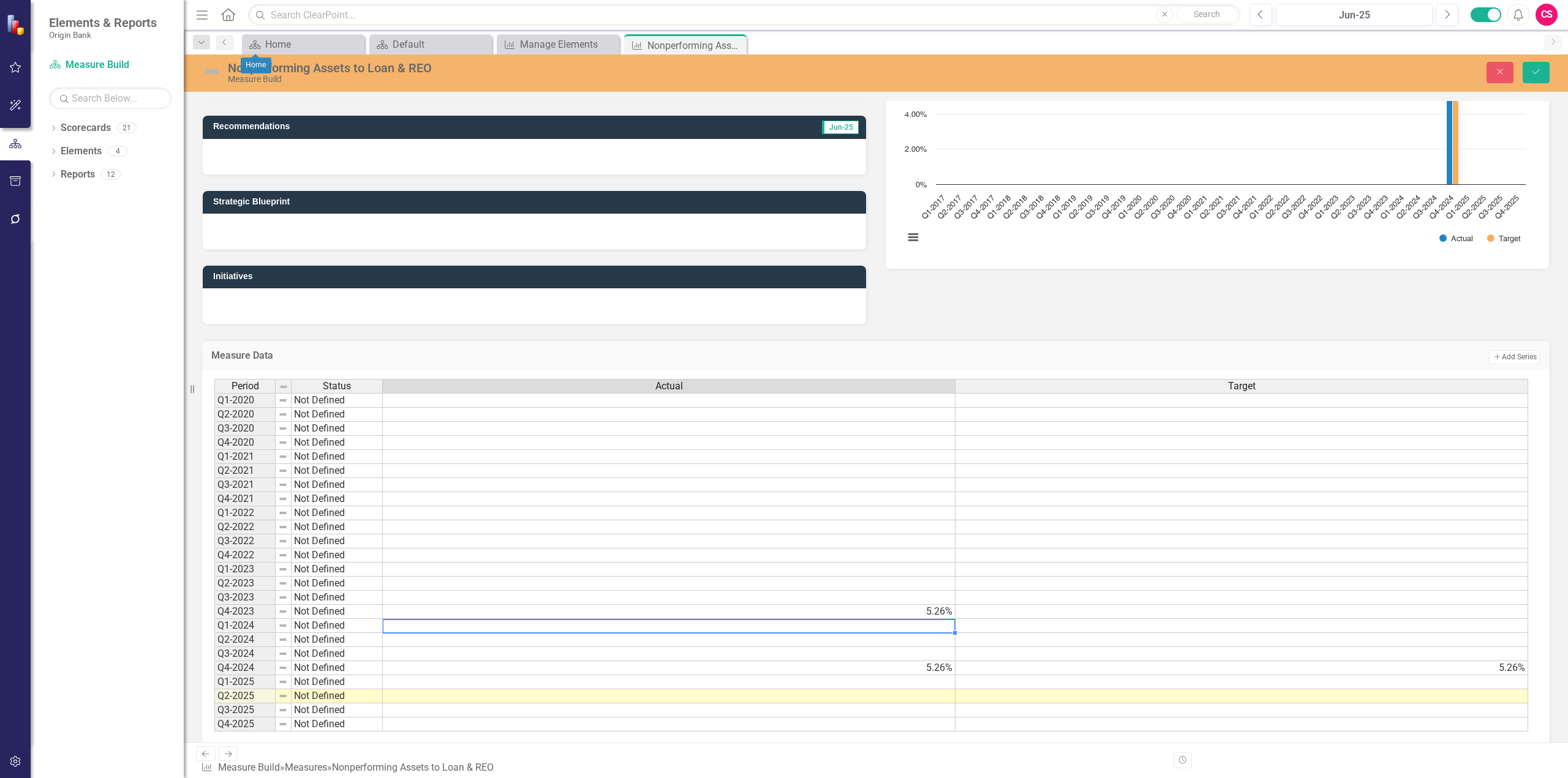 click at bounding box center (1242, 612) 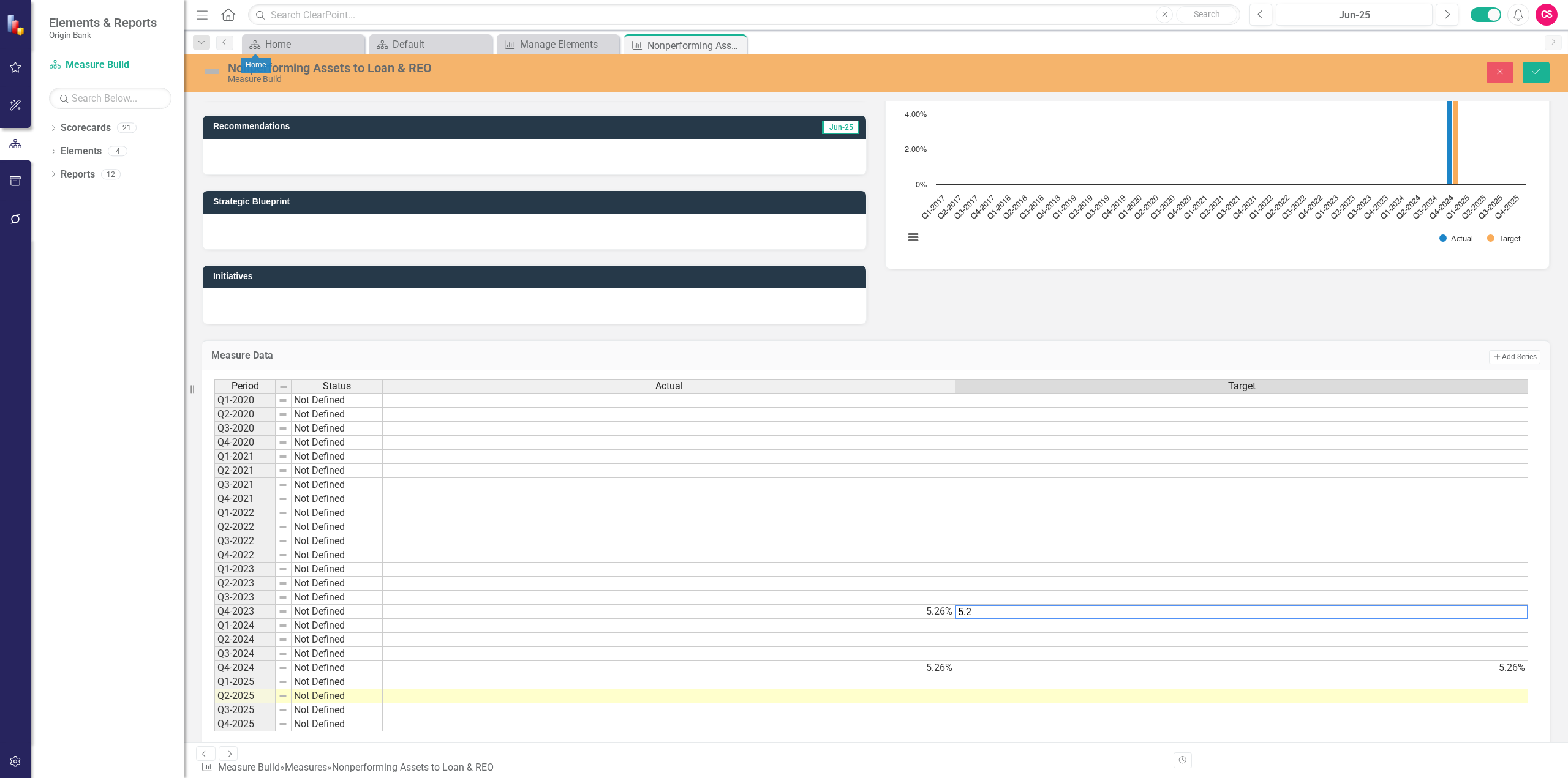 type on "5.26" 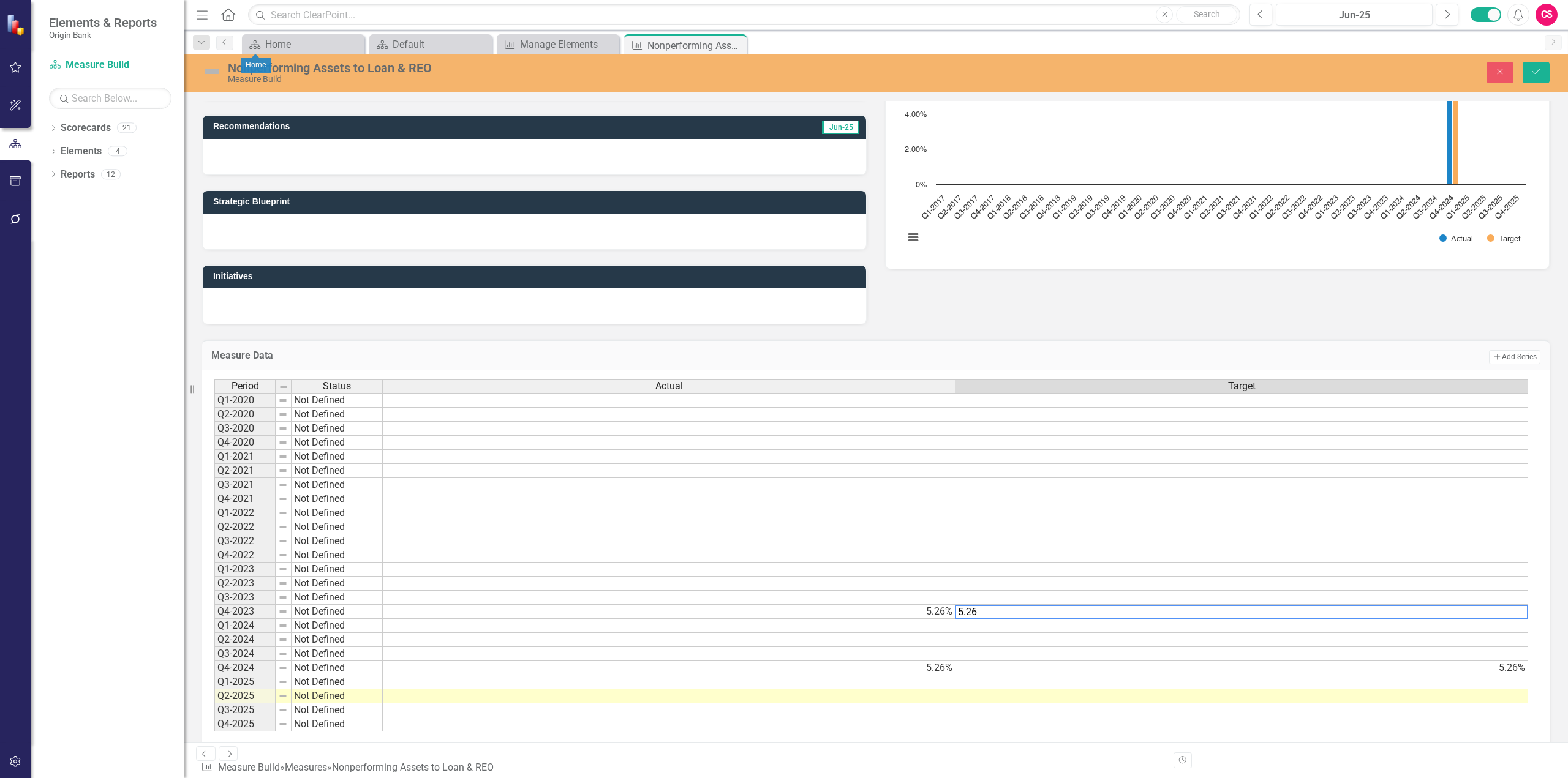 type 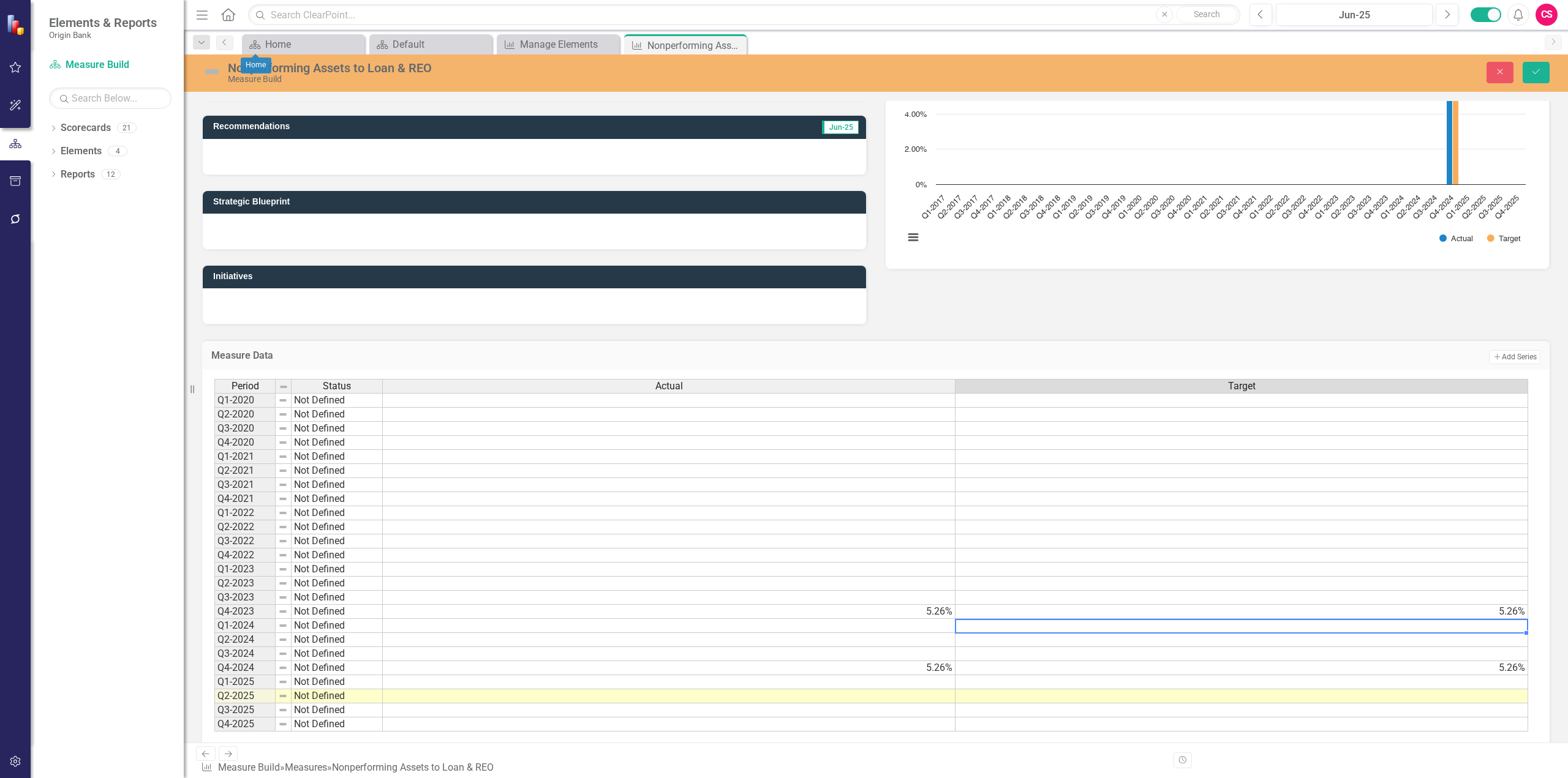 click on "5.26%" at bounding box center (669, 668) 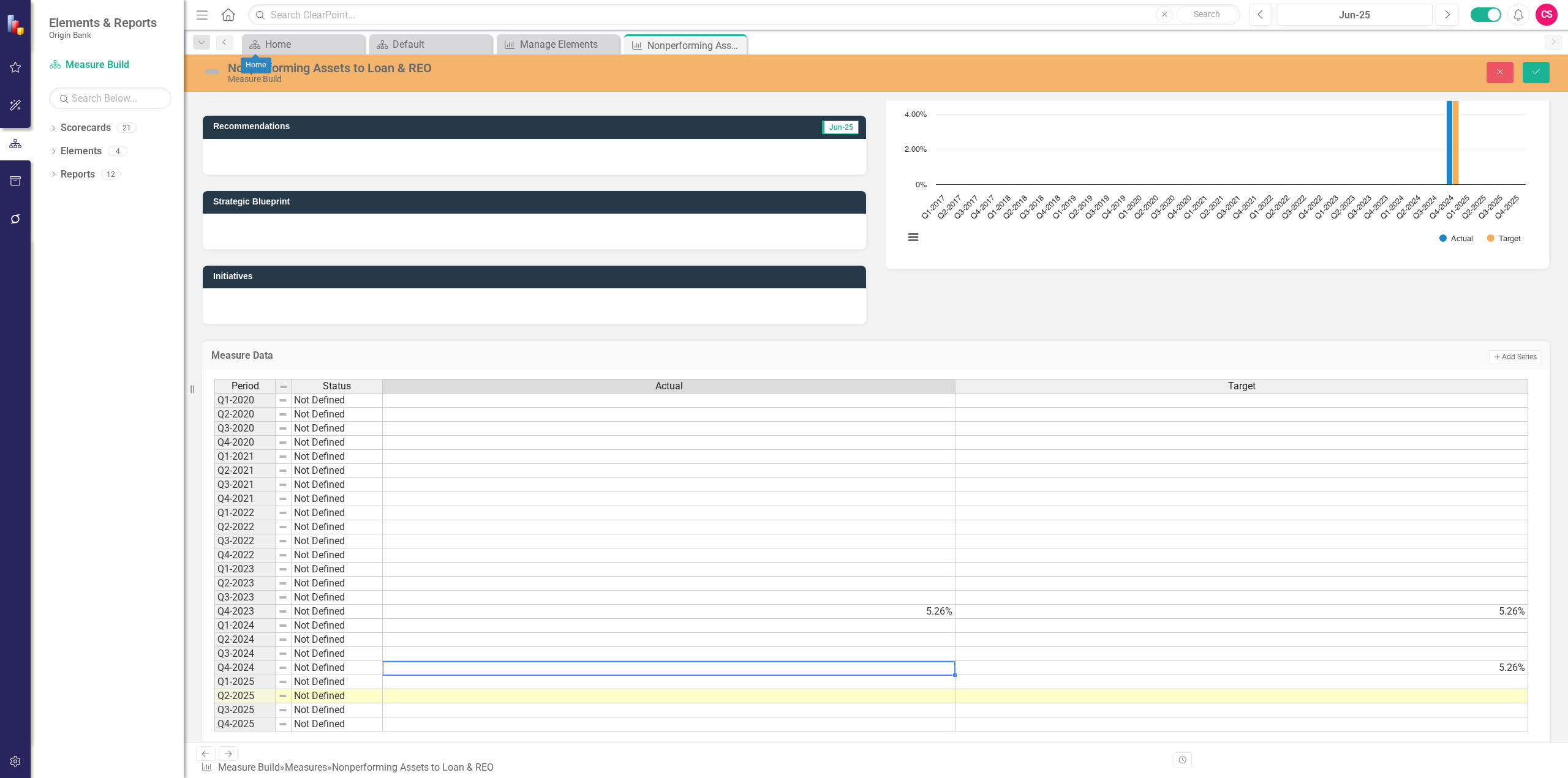 click on "5.26%" at bounding box center [1242, 668] 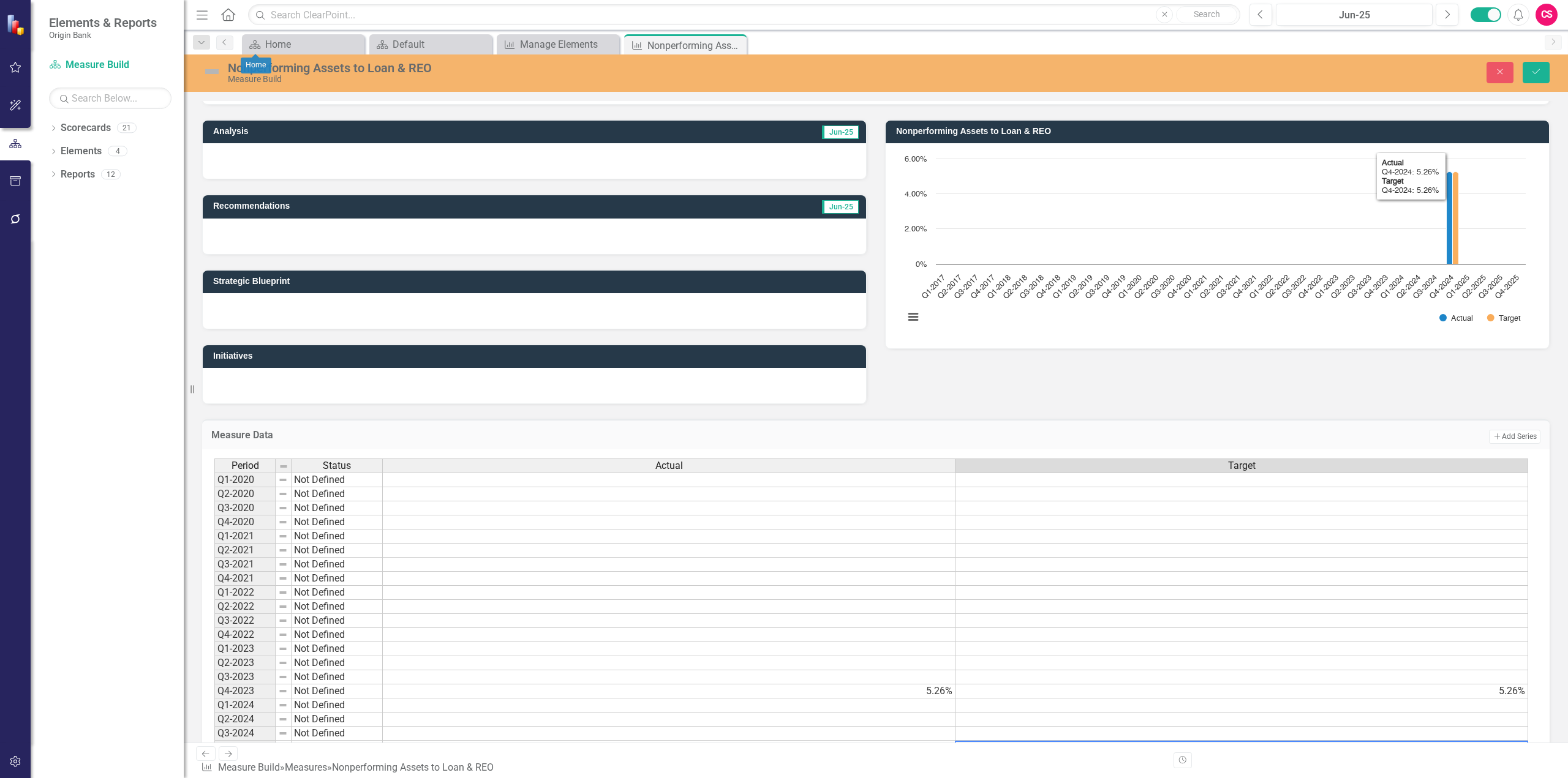 scroll, scrollTop: 0, scrollLeft: 0, axis: both 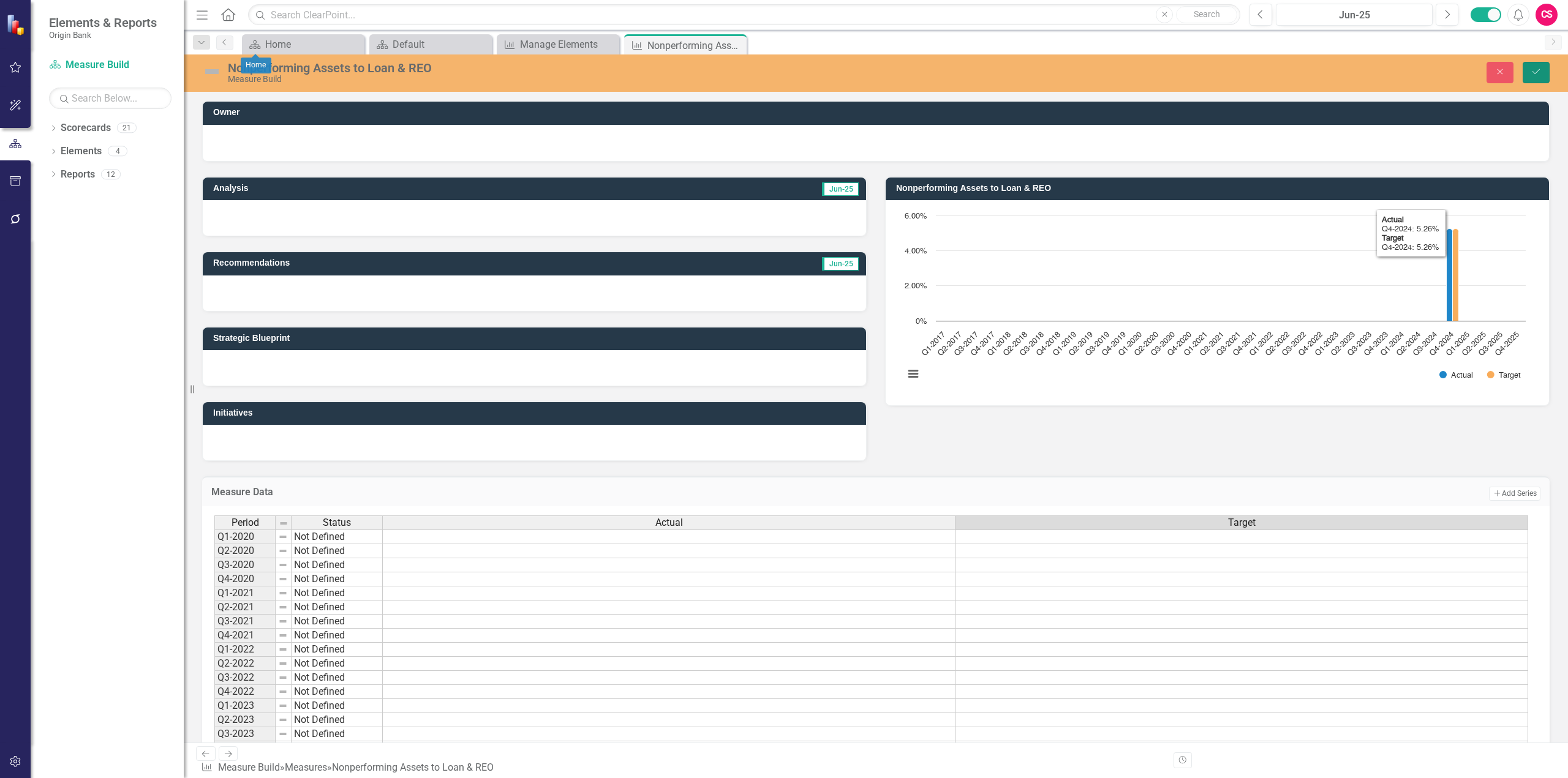 click on "Save" 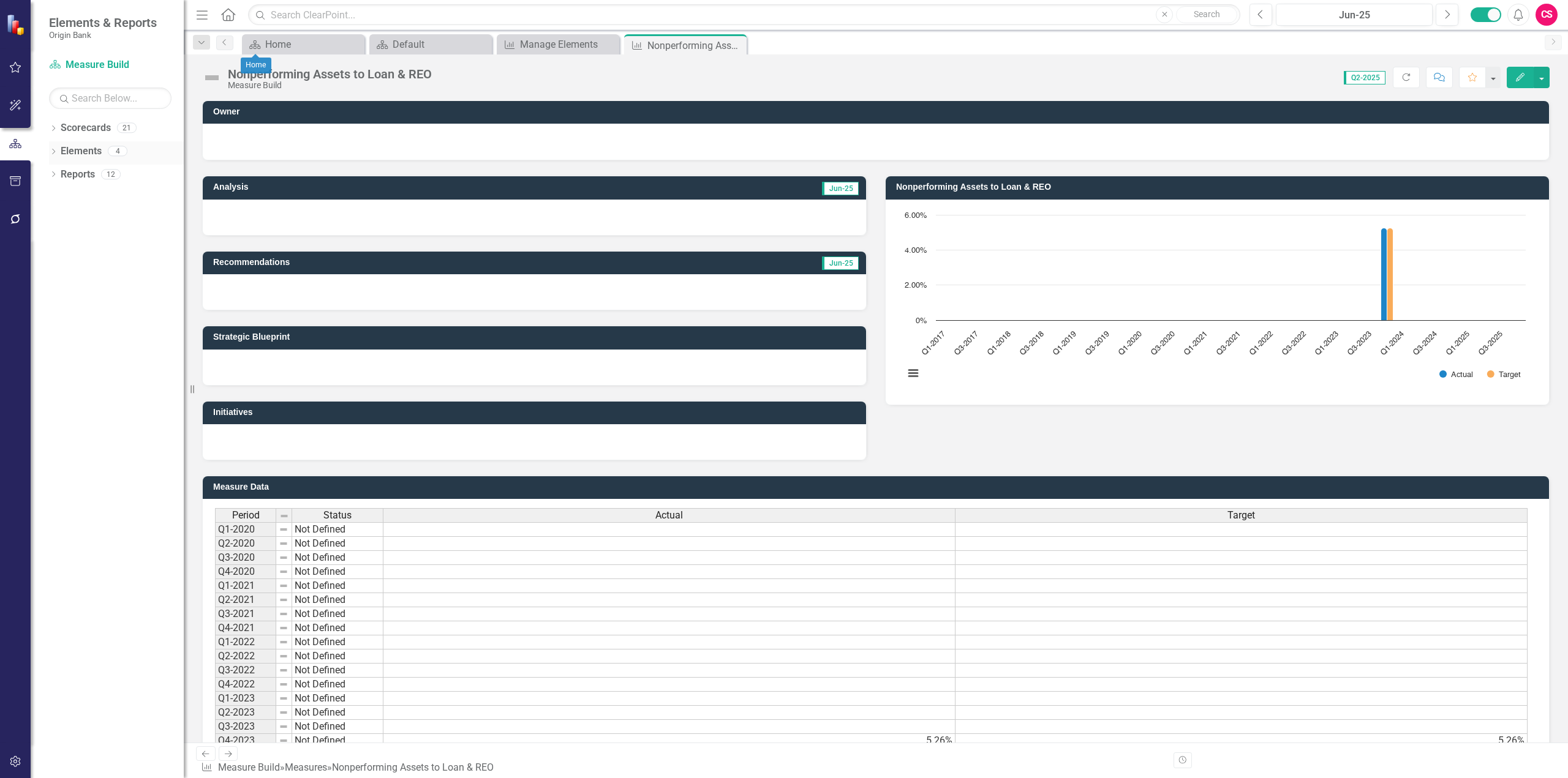 click on "Elements" at bounding box center [81, 151] 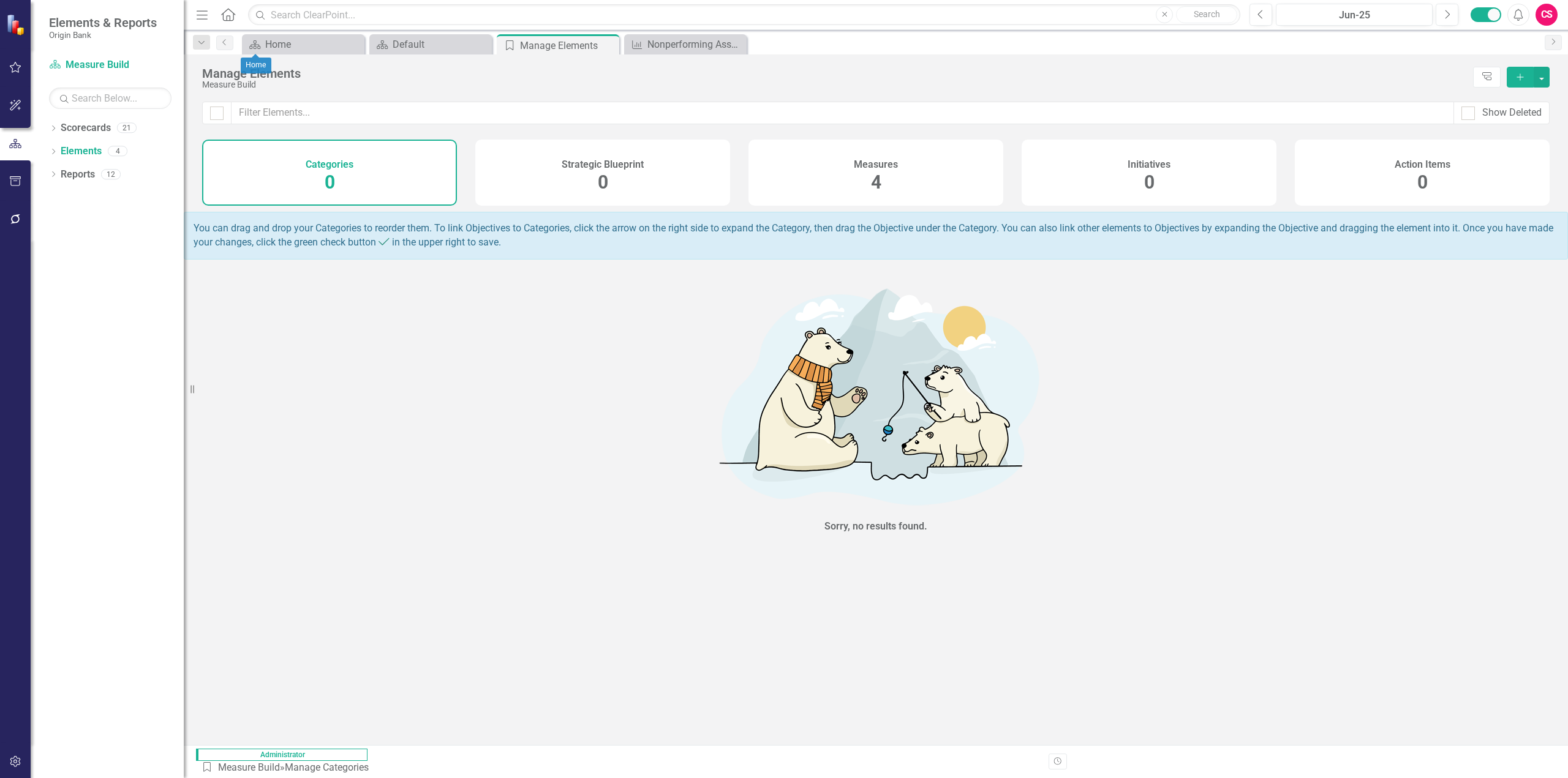 click on "Measures 4" at bounding box center (876, 173) 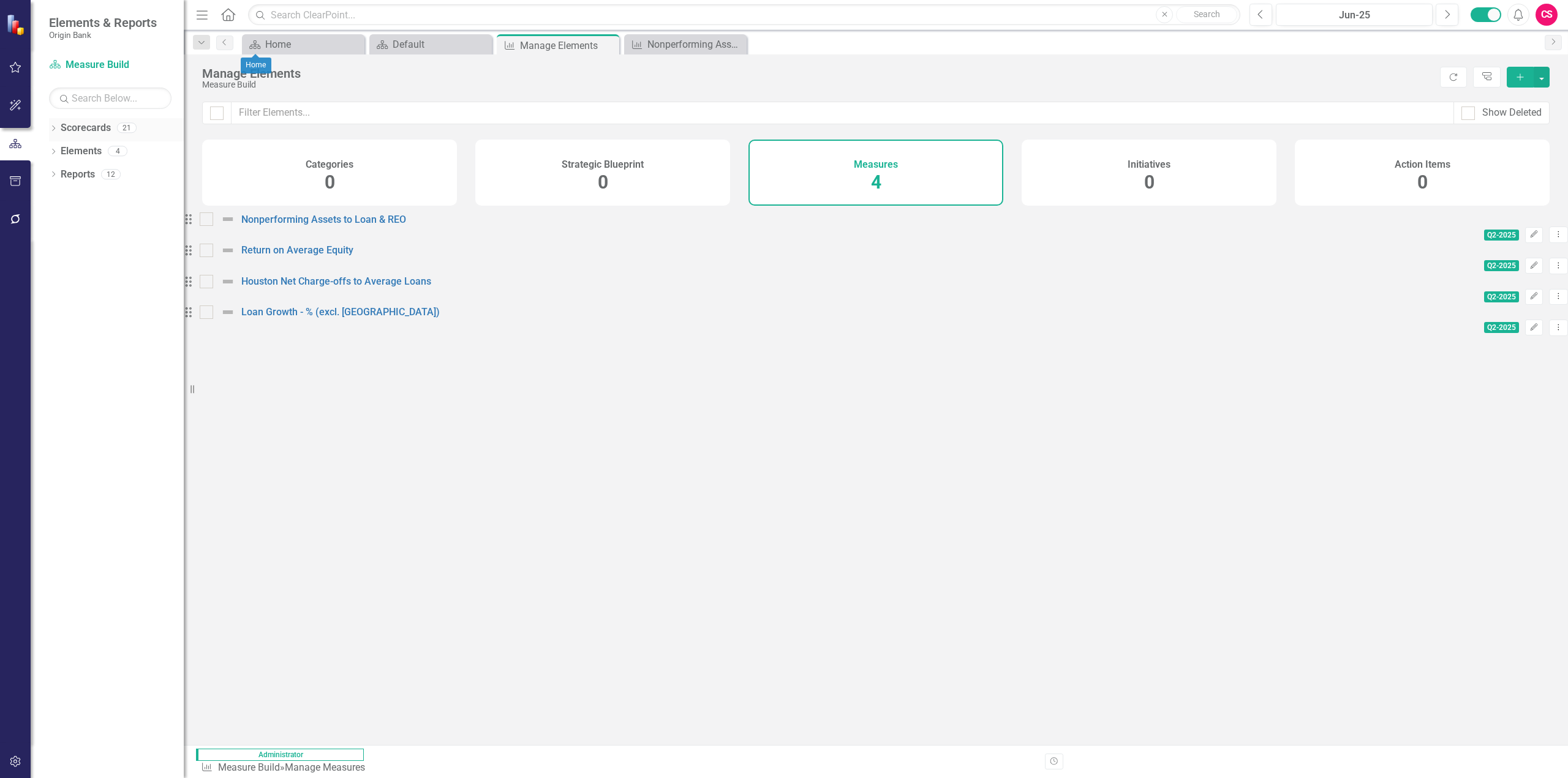 click 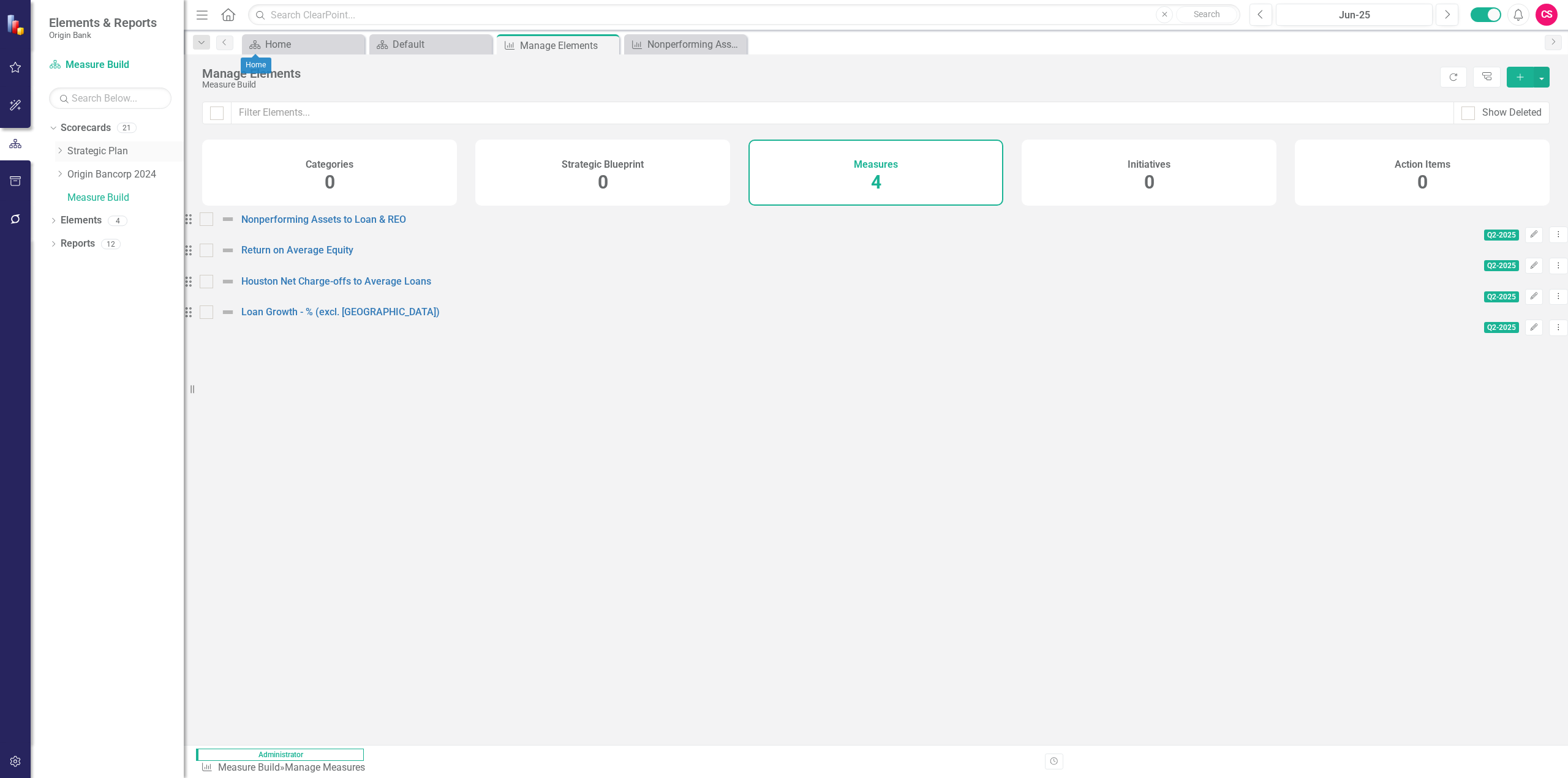 click on "Dropdown" 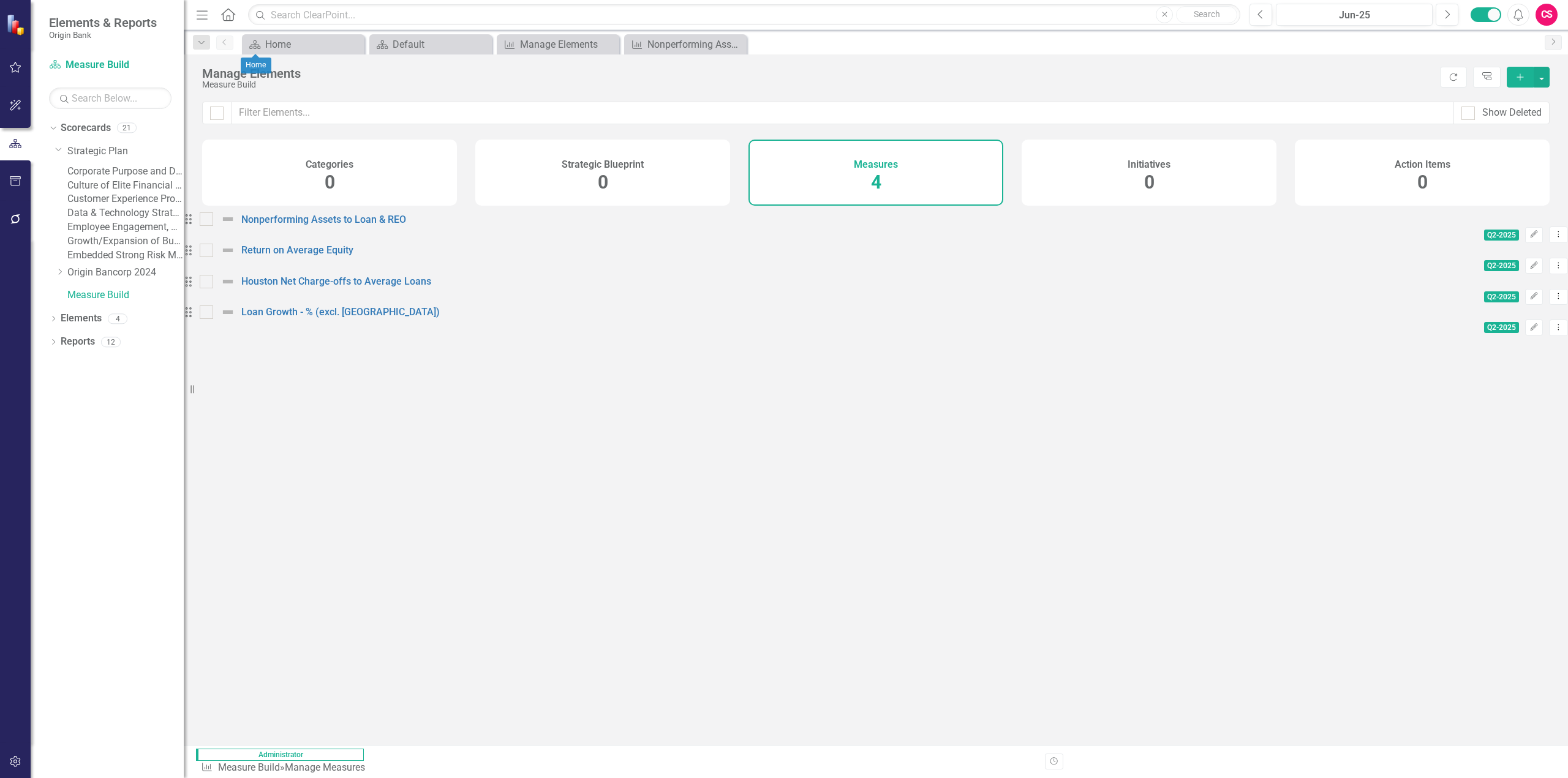 click on "Corporate Purpose and Delivery" at bounding box center (126, 171) 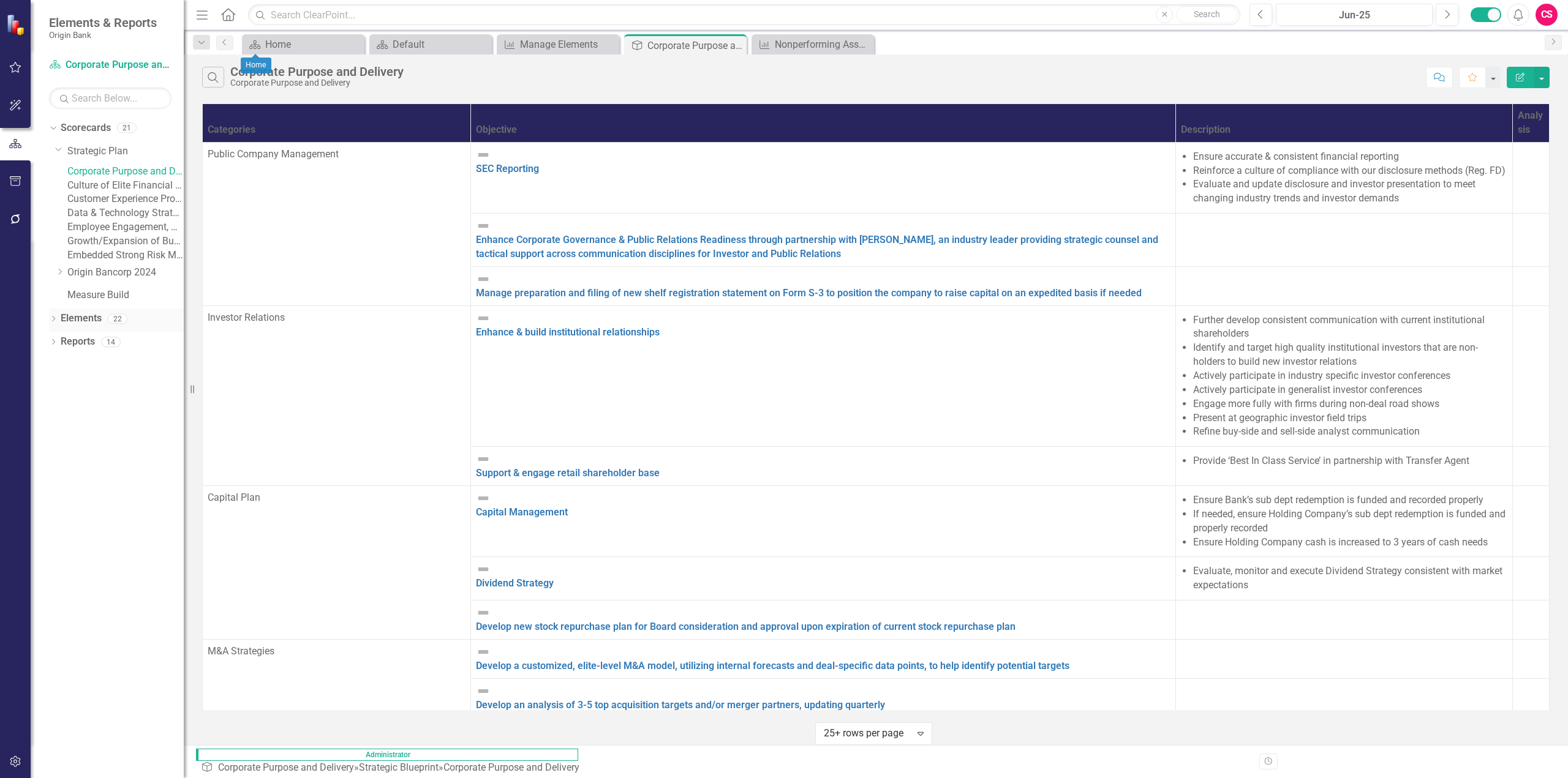 click on "Elements" at bounding box center [81, 318] 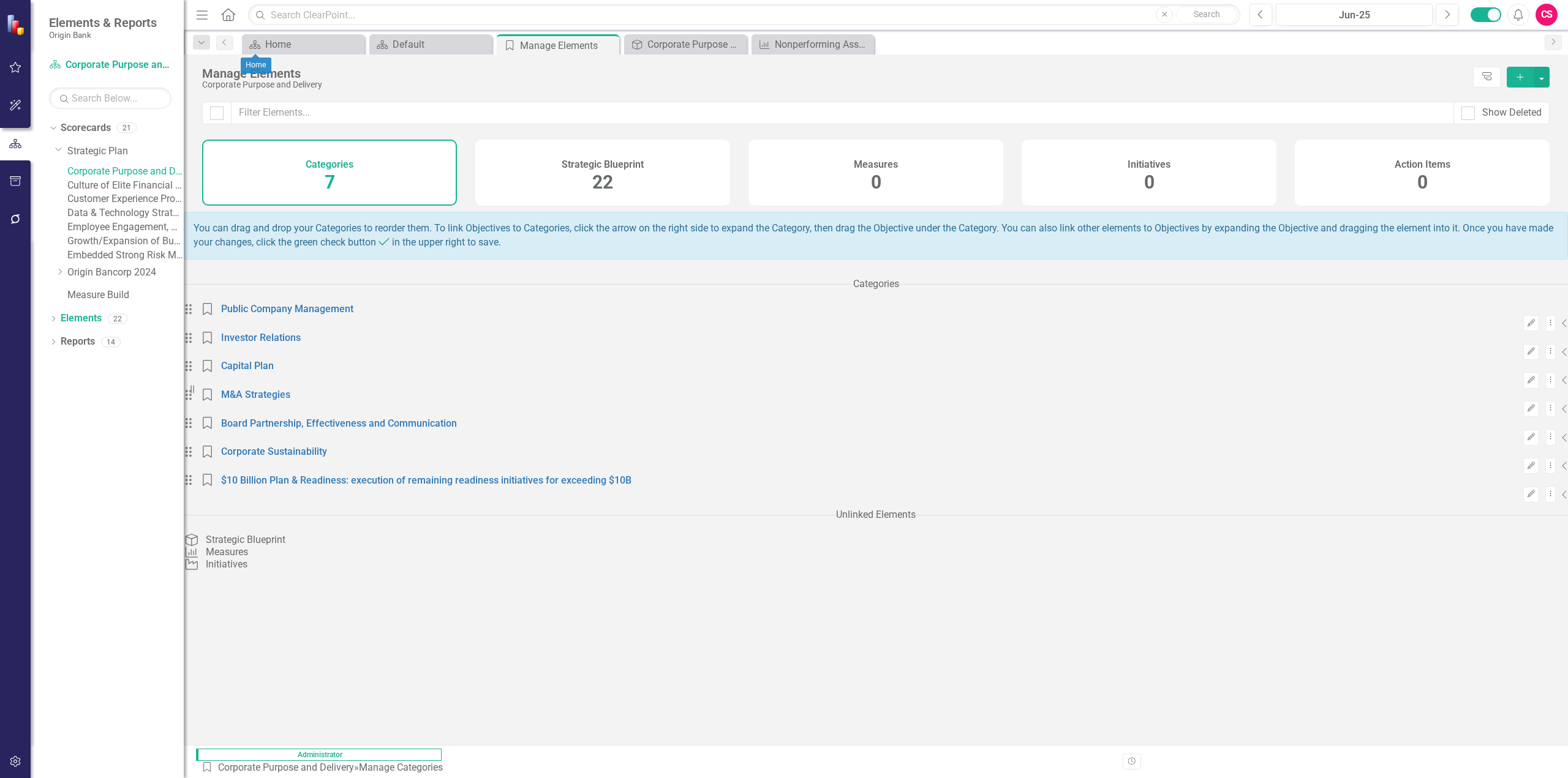click on "Measures 0" at bounding box center [876, 173] 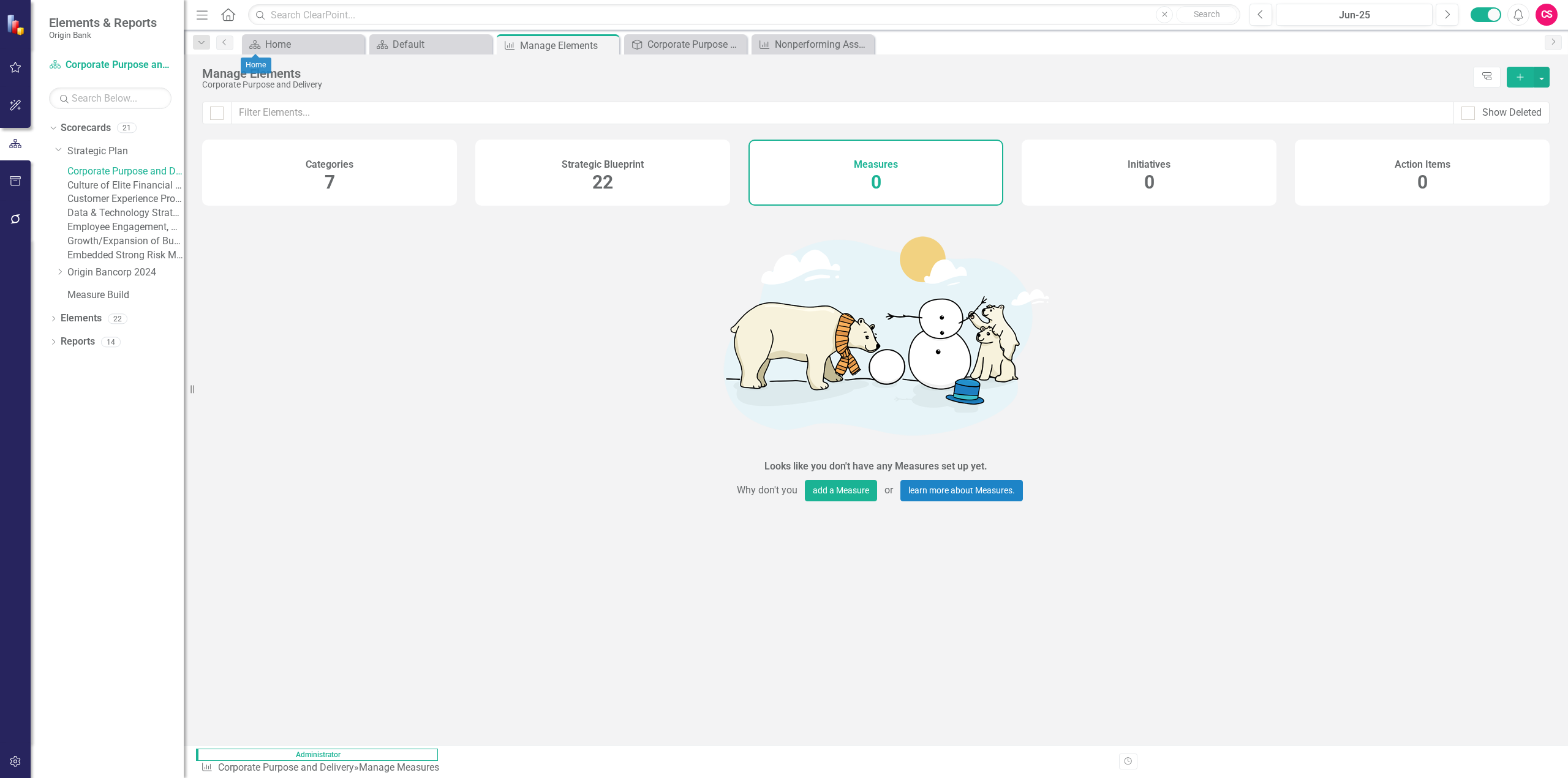 click on "Categories 7" at bounding box center (330, 173) 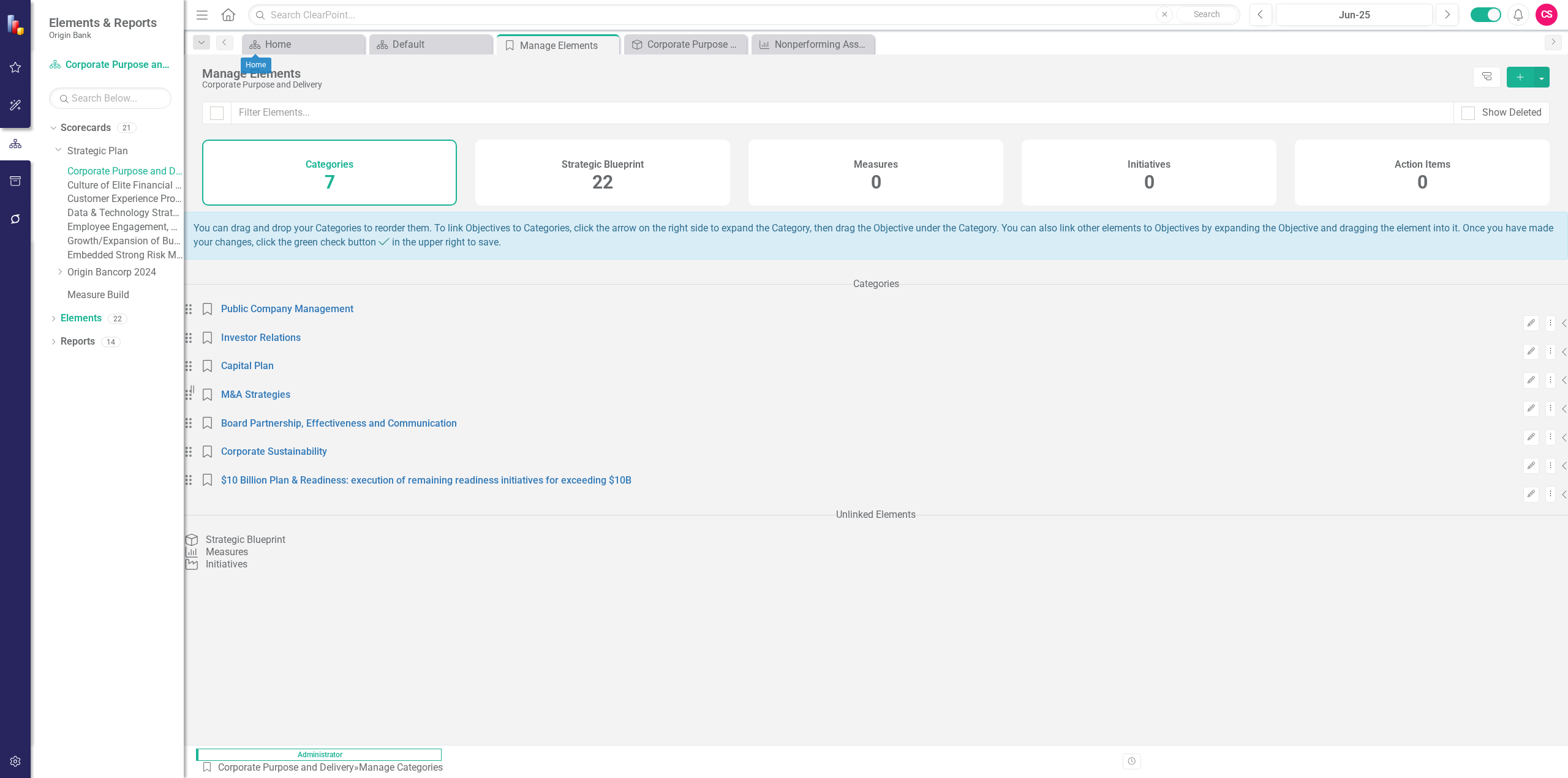 click on "Measures" at bounding box center [227, 552] 